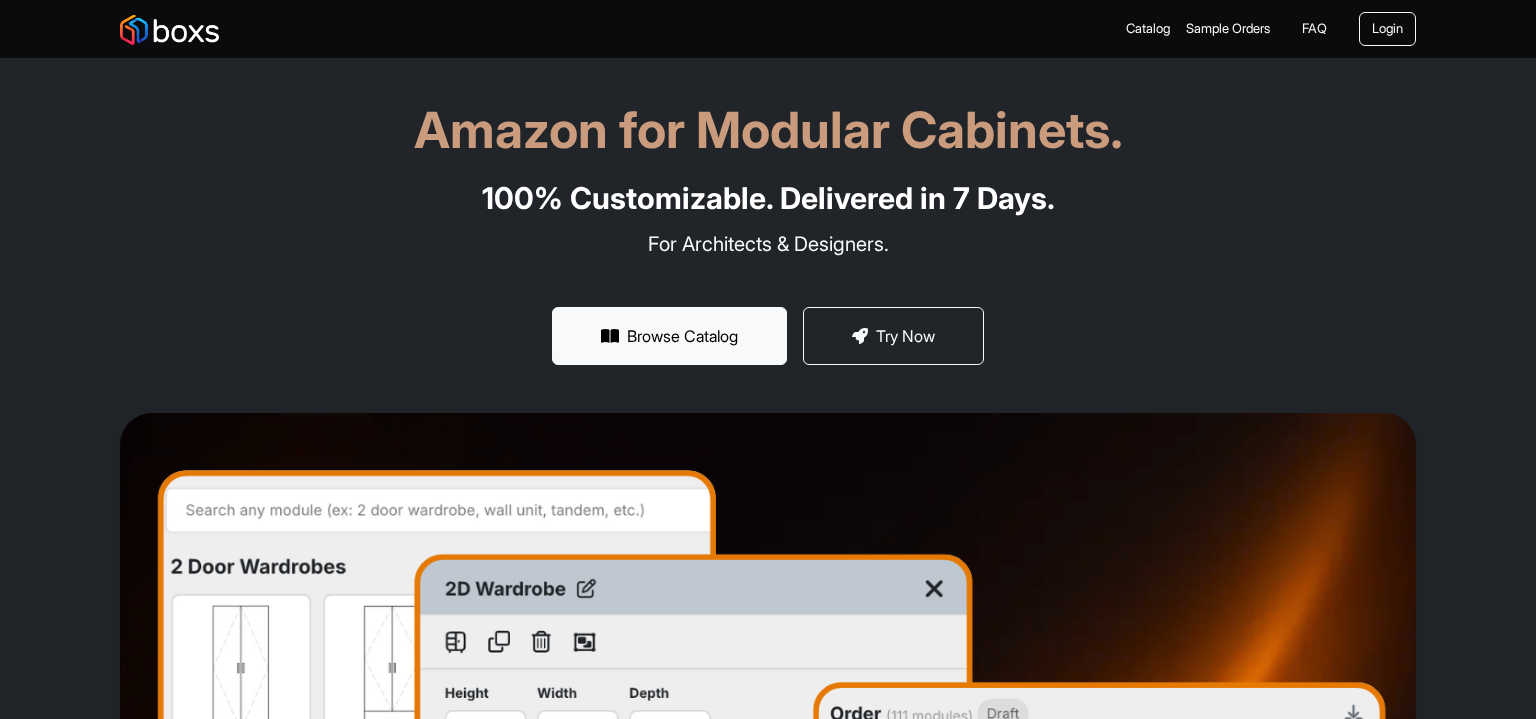 scroll, scrollTop: 0, scrollLeft: 0, axis: both 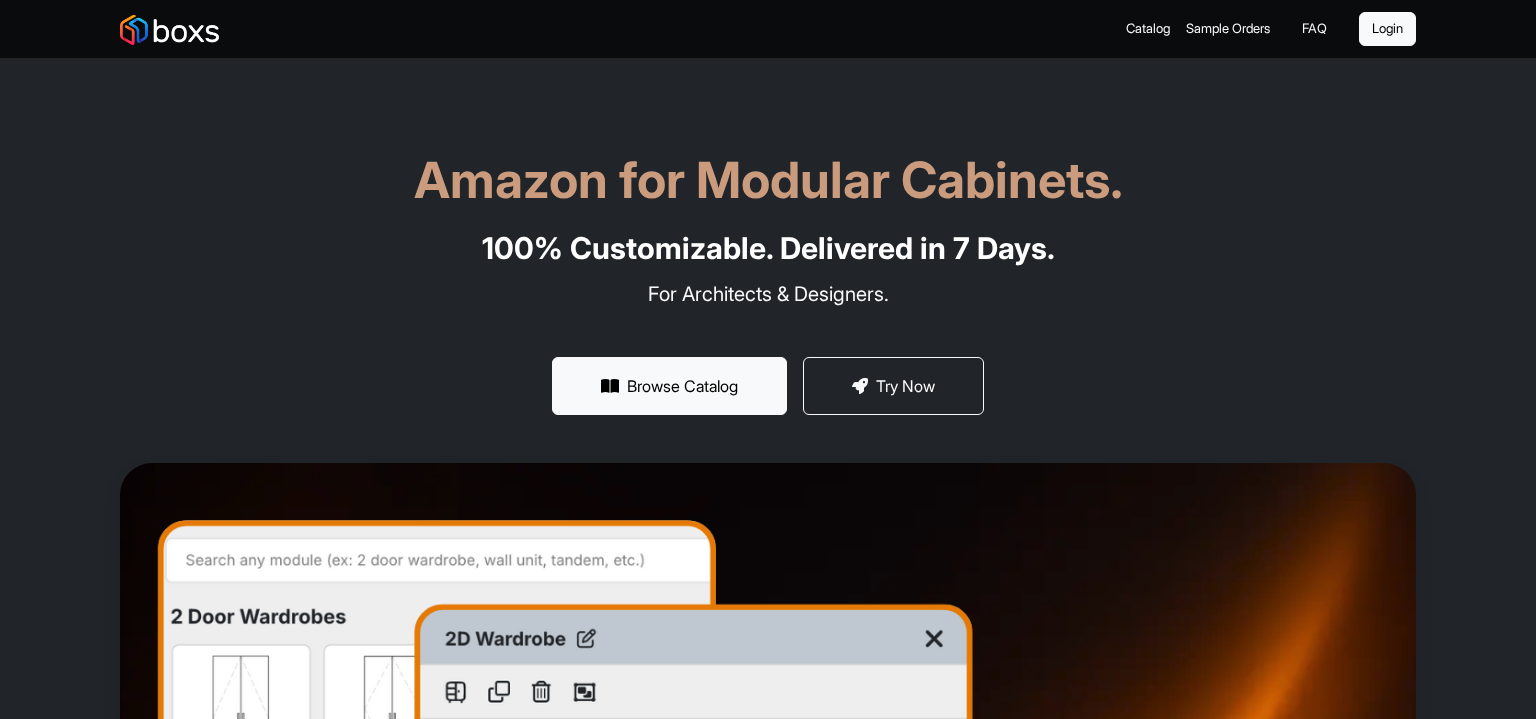 click on "Login" at bounding box center [1387, 29] 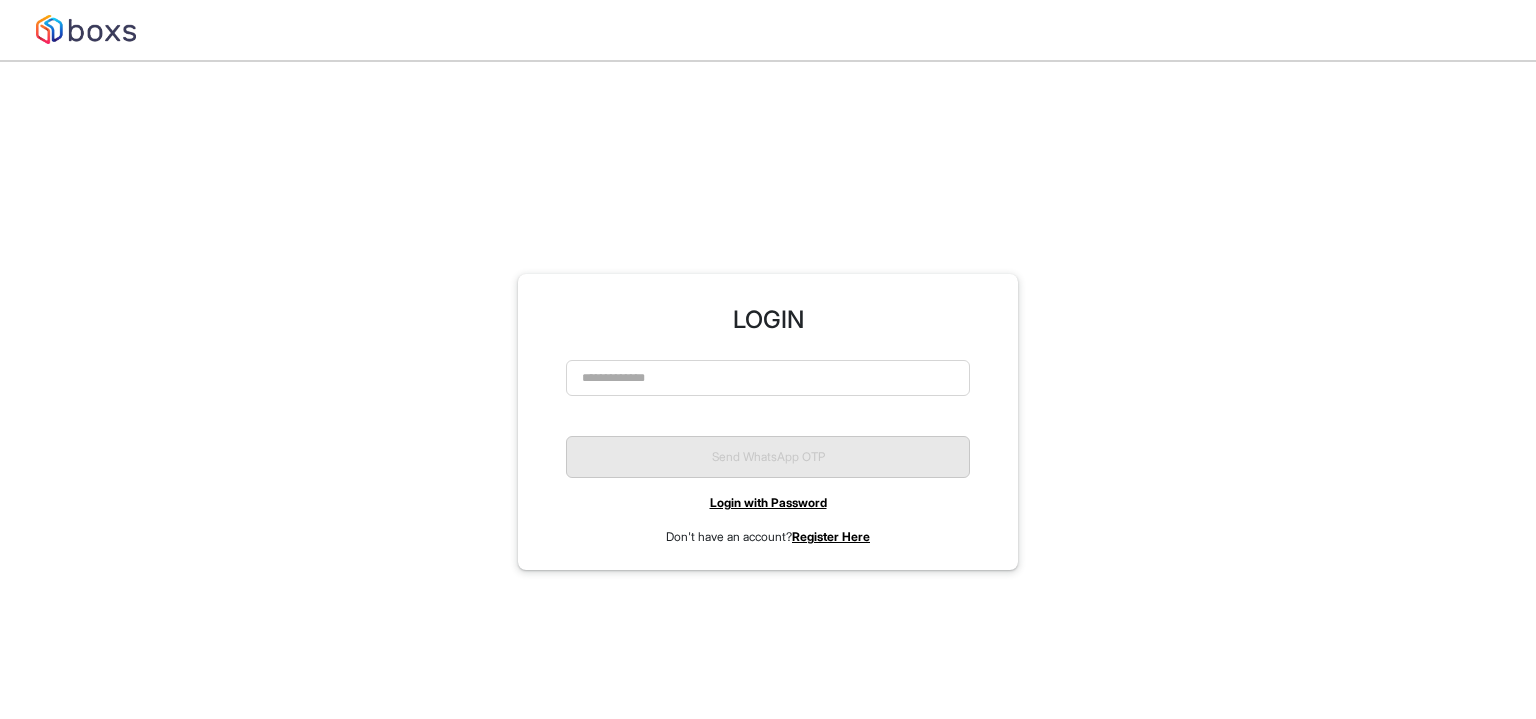 scroll, scrollTop: 0, scrollLeft: 0, axis: both 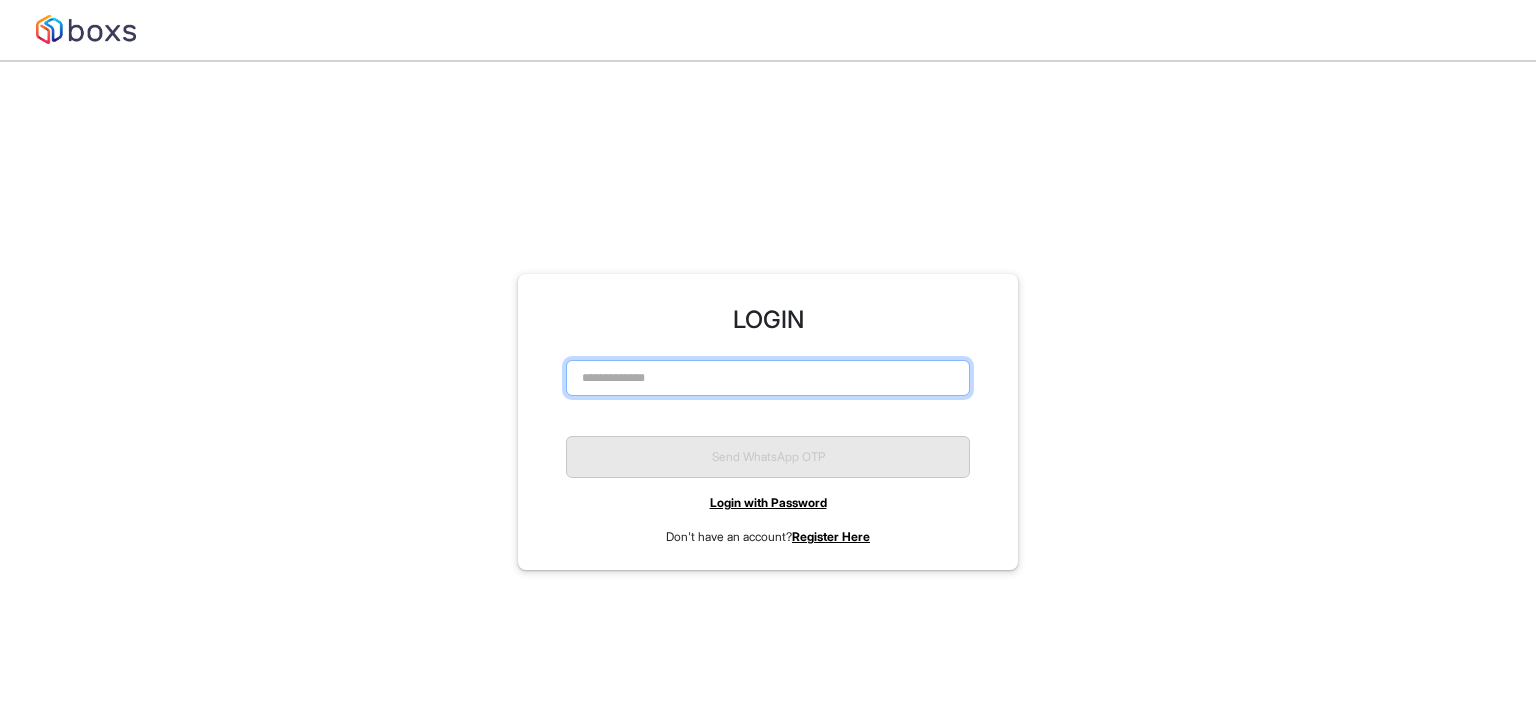 click at bounding box center [768, 378] 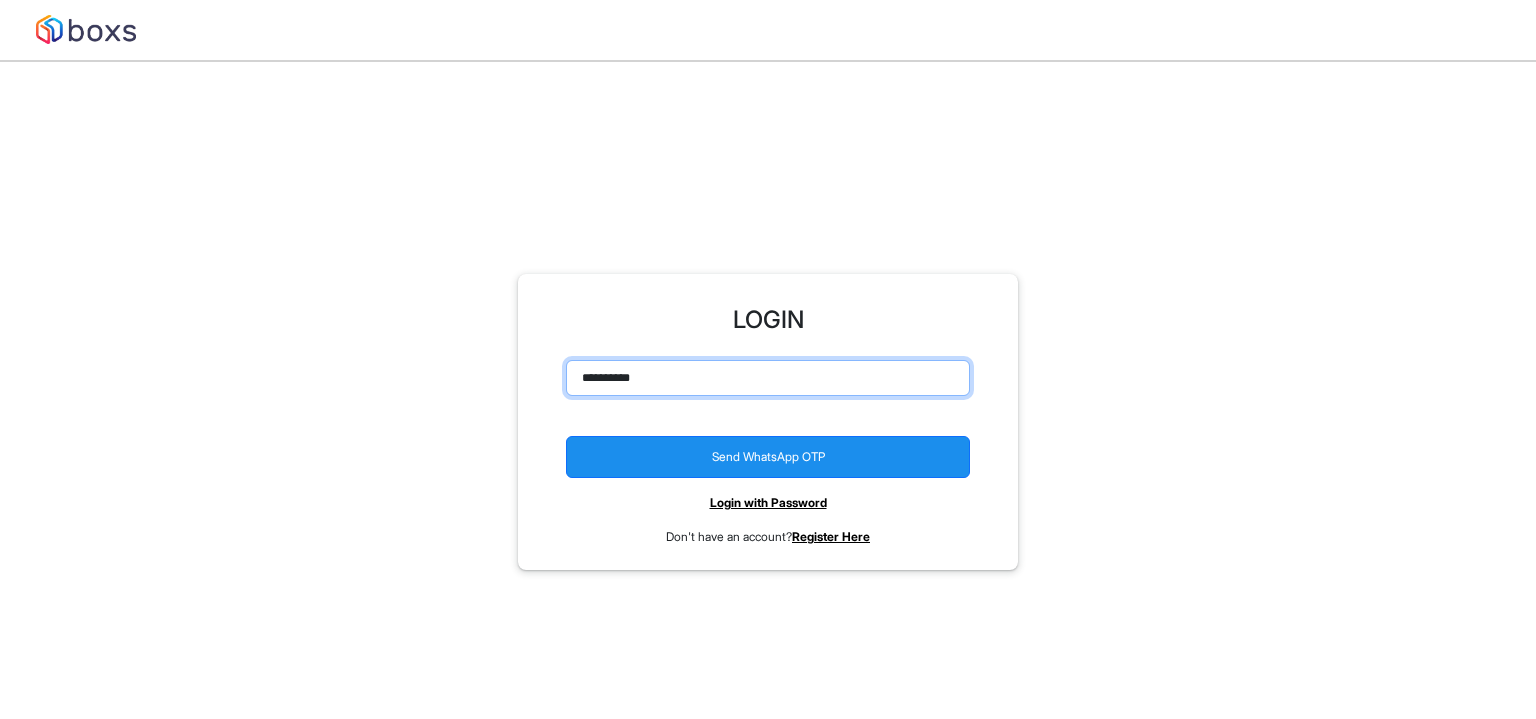 type on "**********" 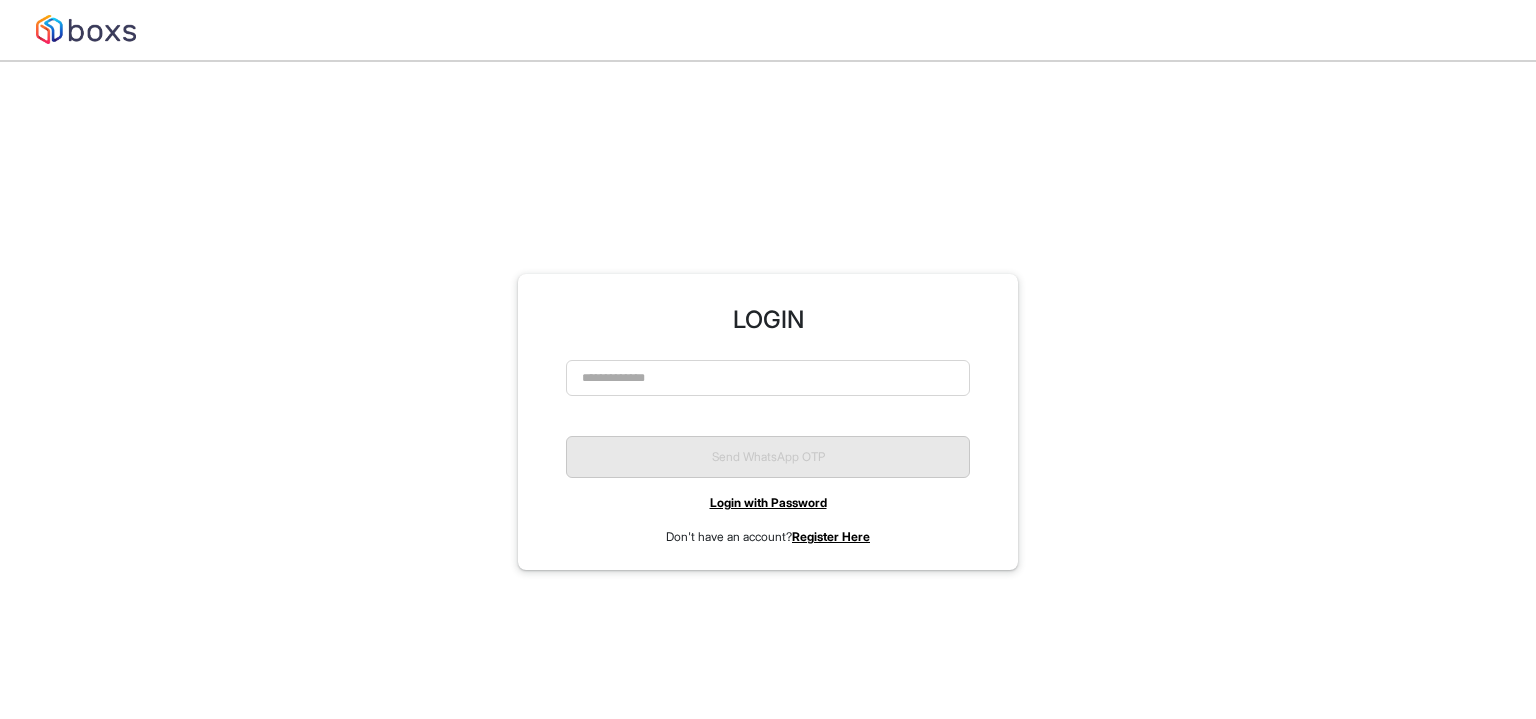 scroll, scrollTop: 0, scrollLeft: 0, axis: both 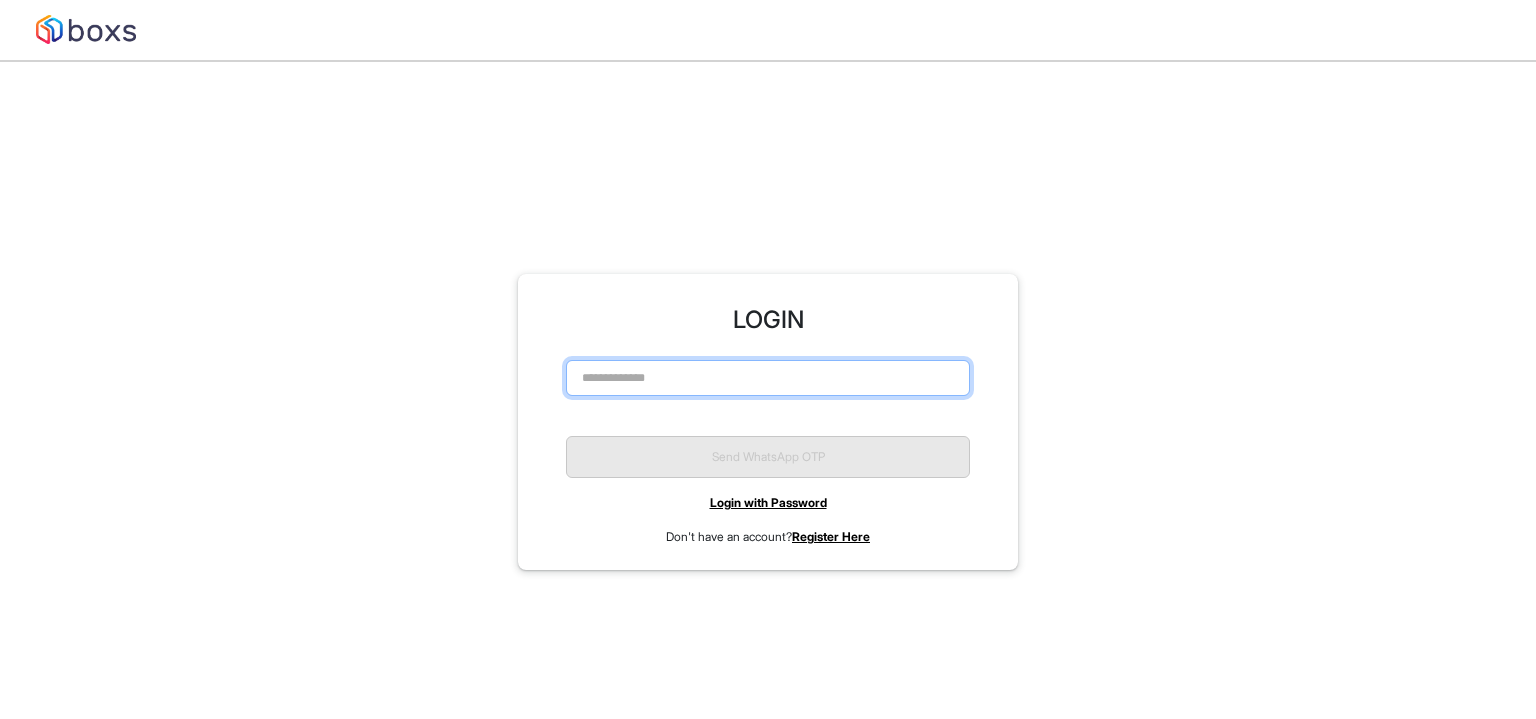 click at bounding box center [768, 378] 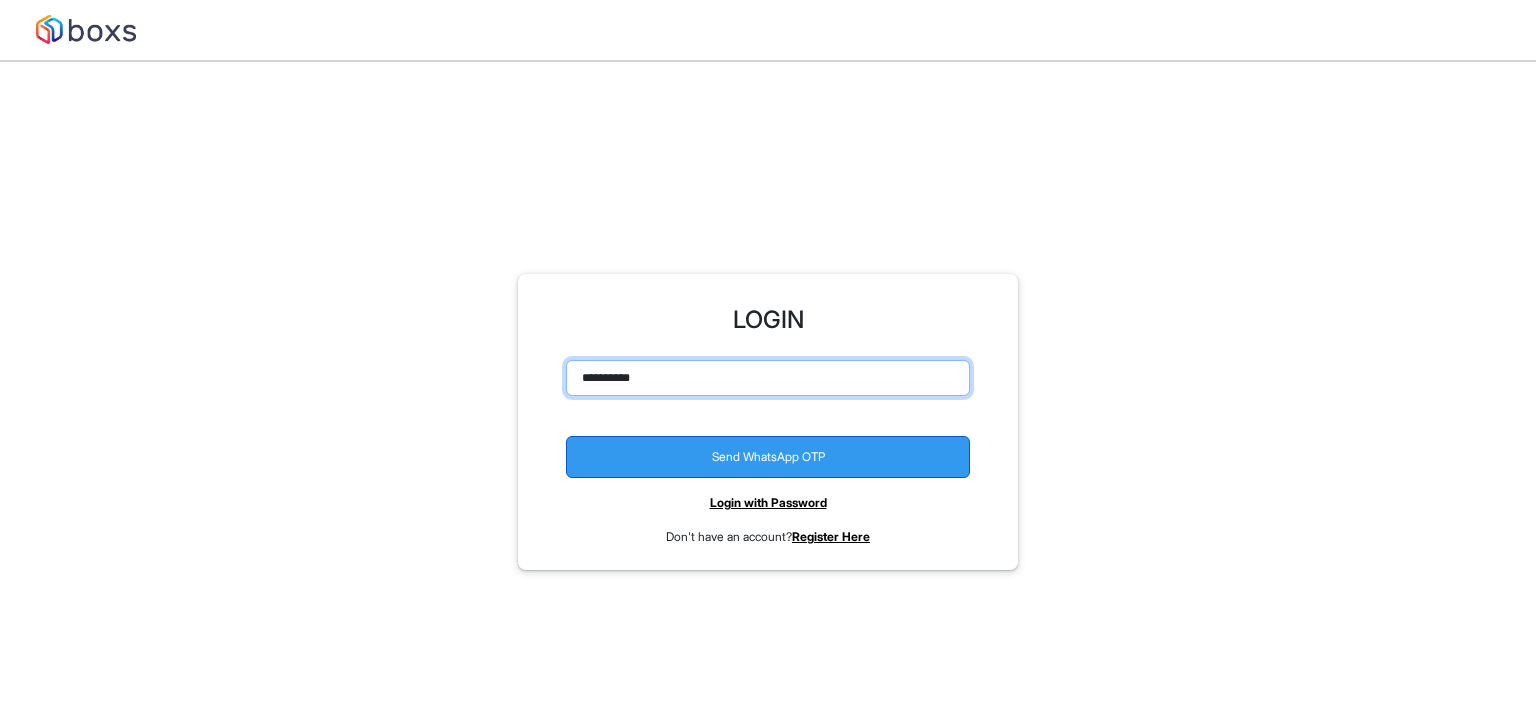 type on "**********" 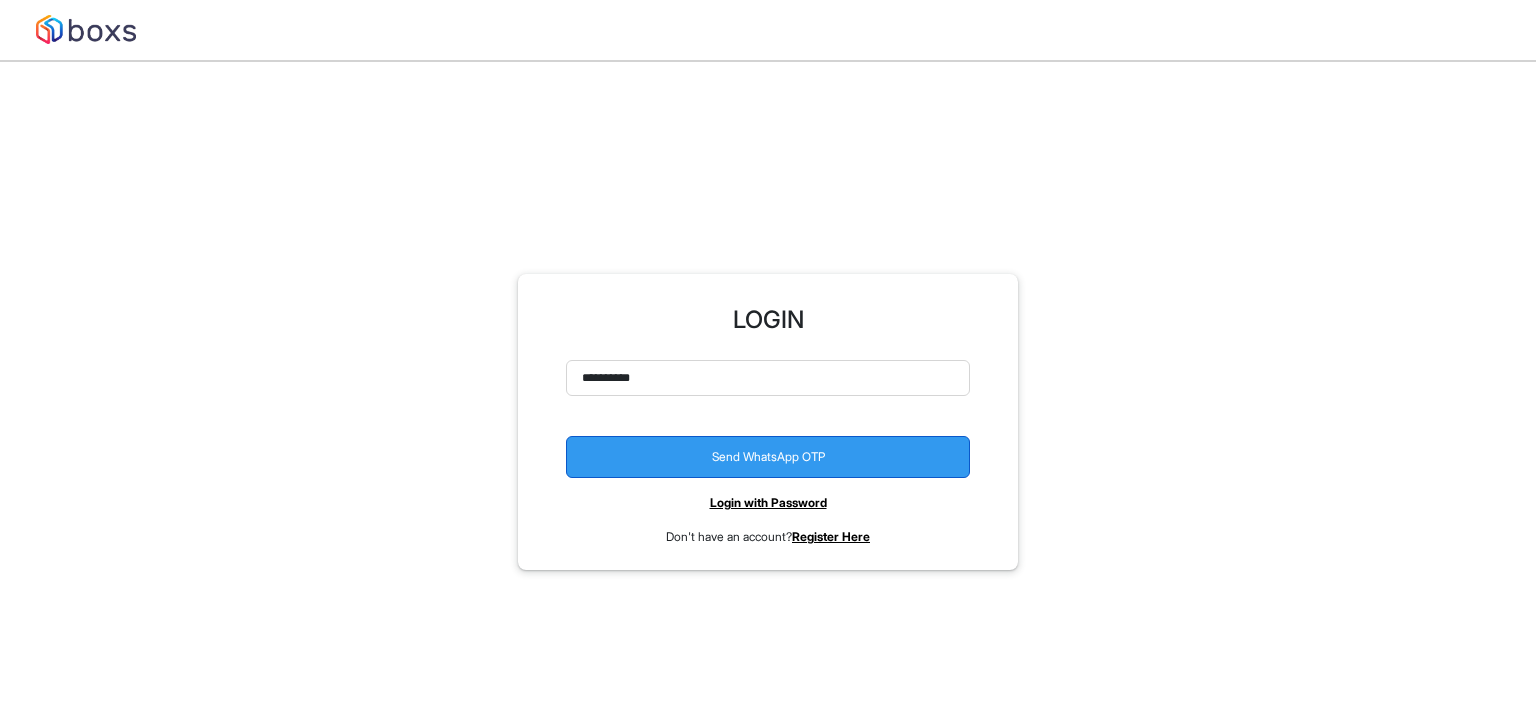 click on "Send WhatsApp OTP" at bounding box center [768, 457] 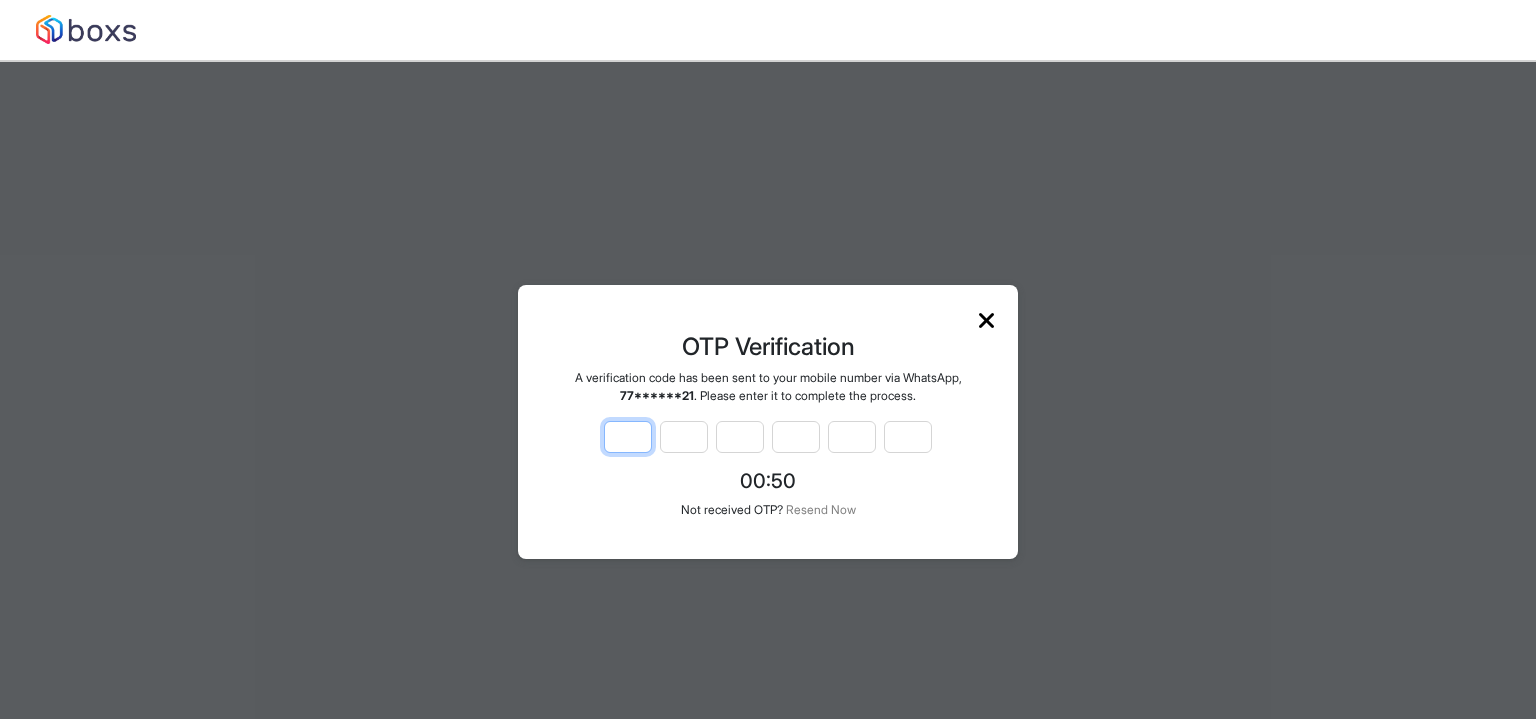 click at bounding box center [628, 437] 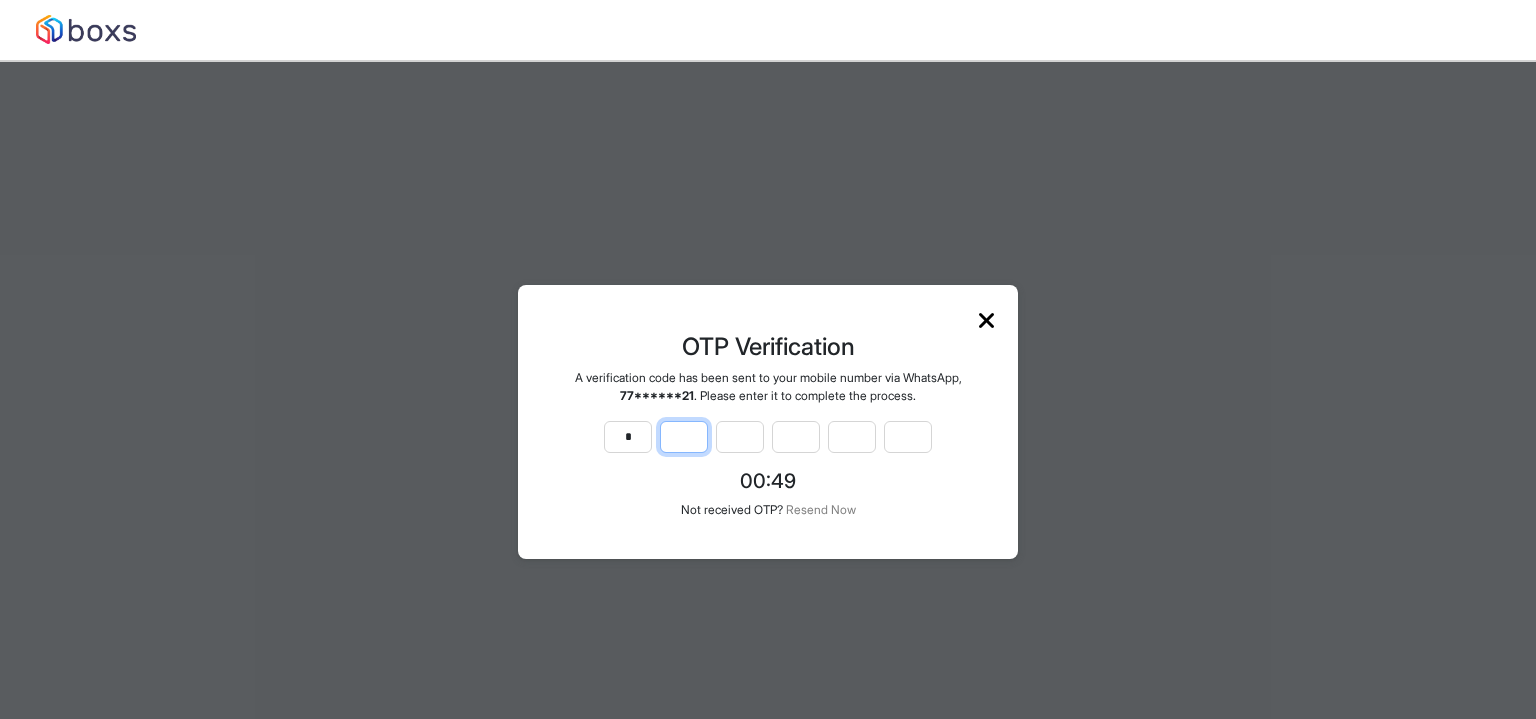 type on "*" 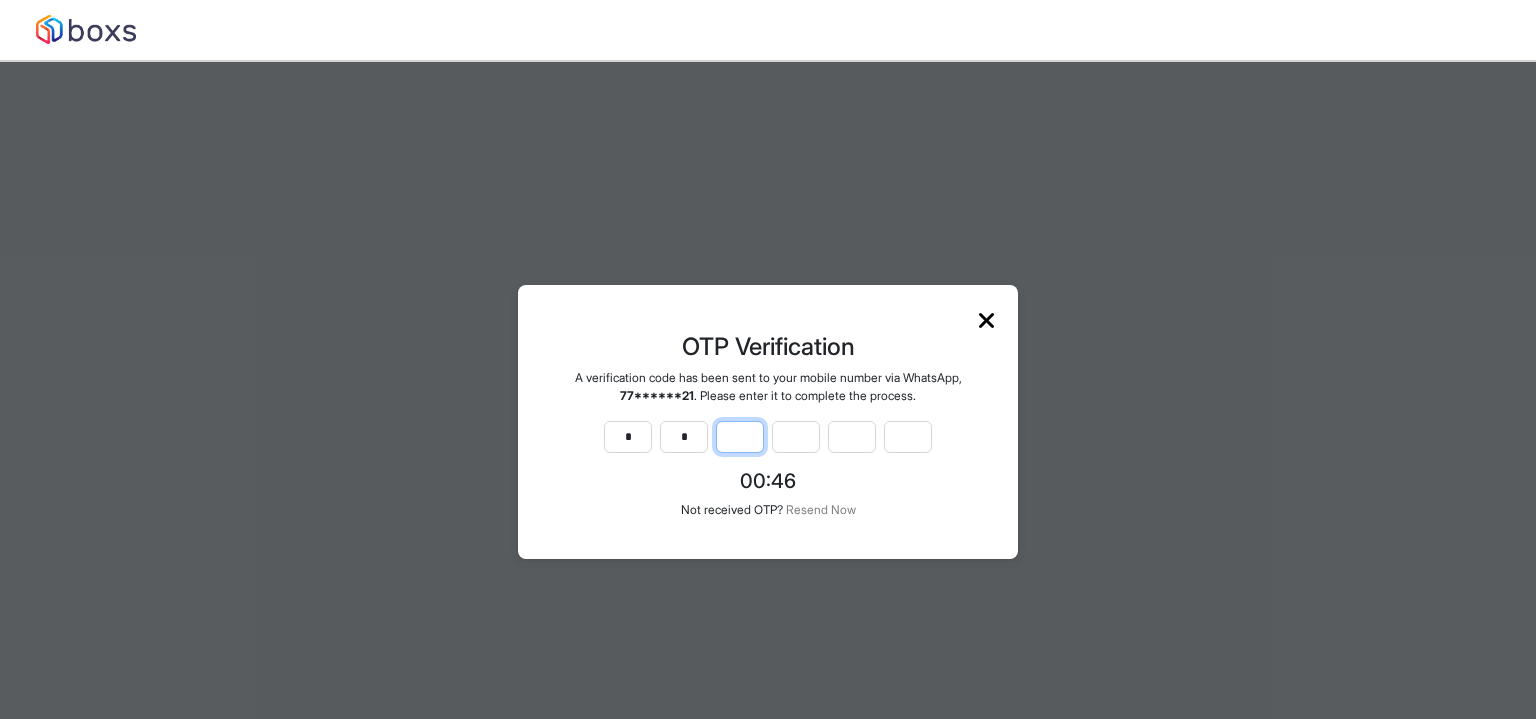 type on "*" 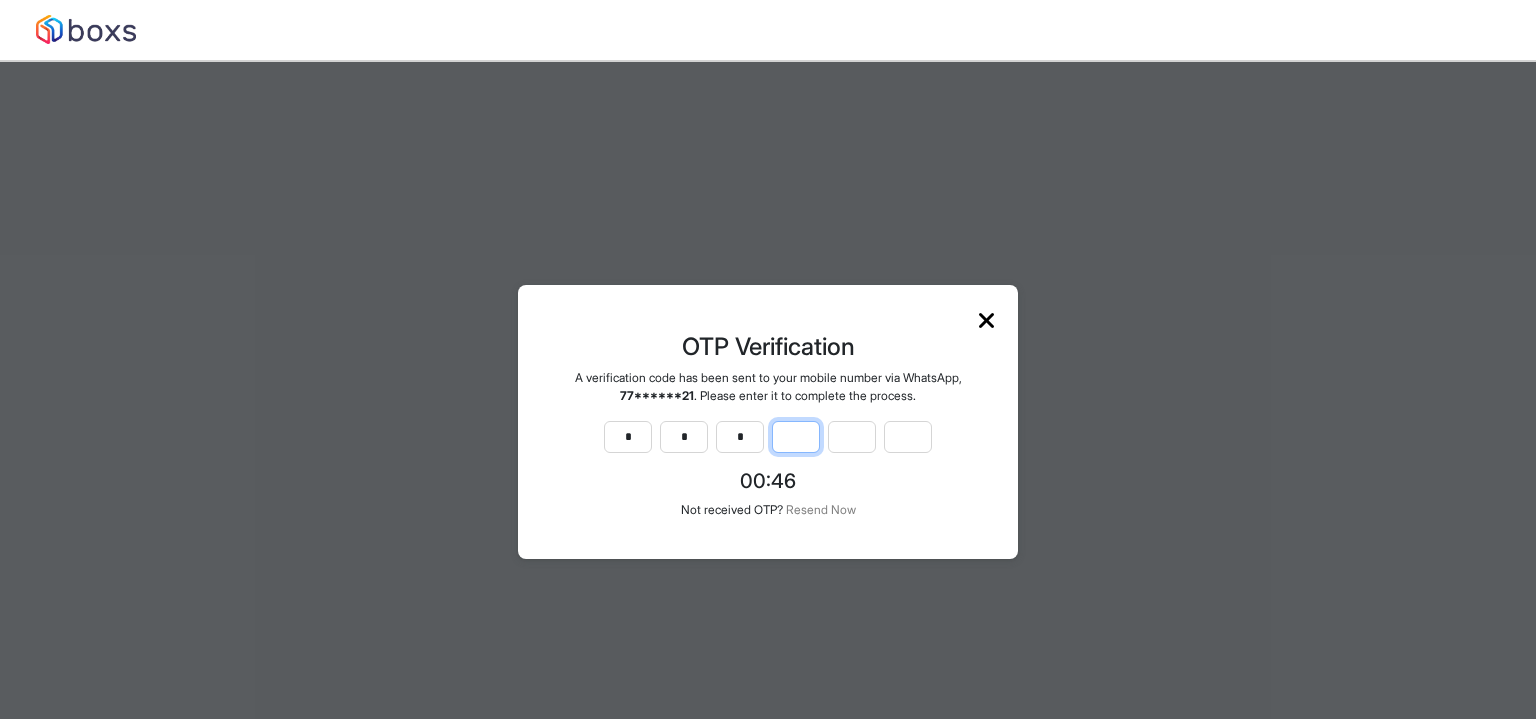 type on "*" 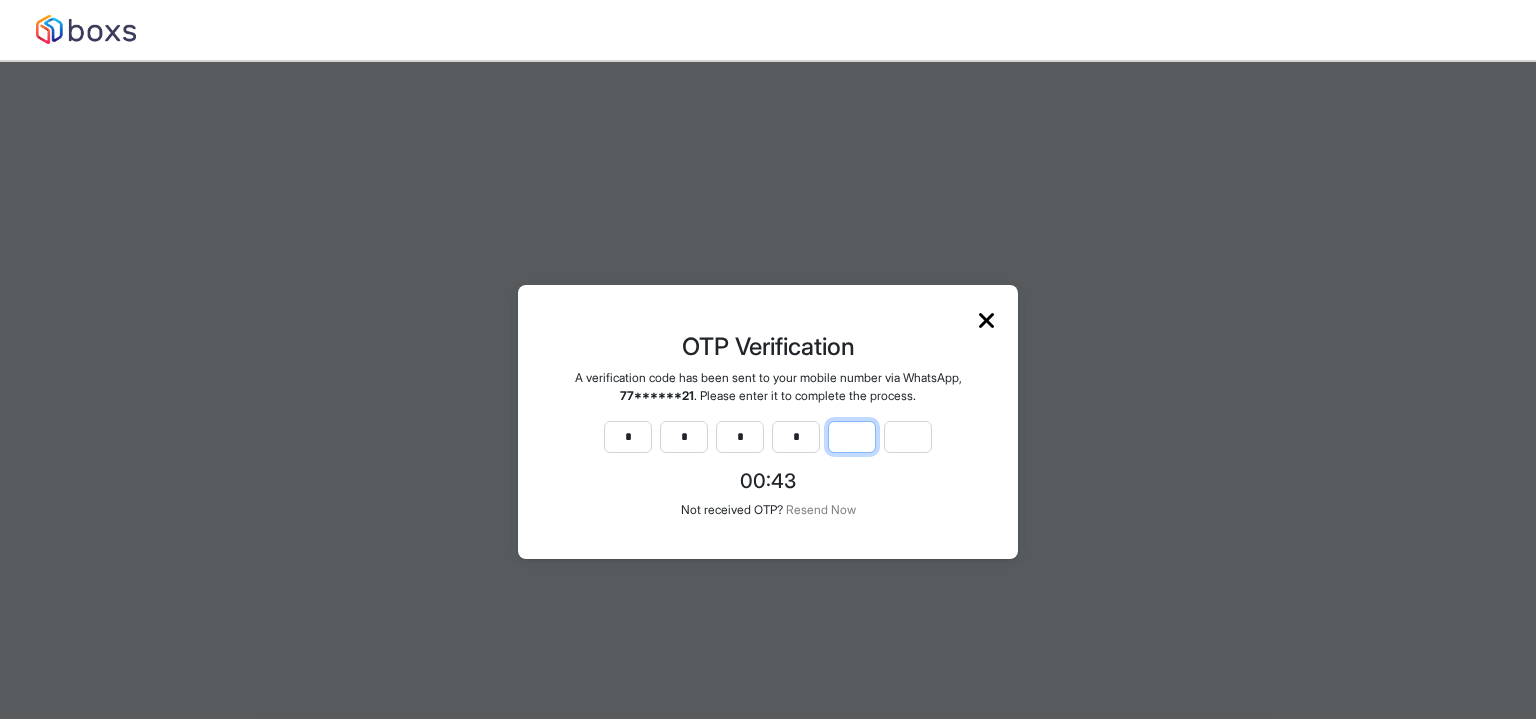 type on "*" 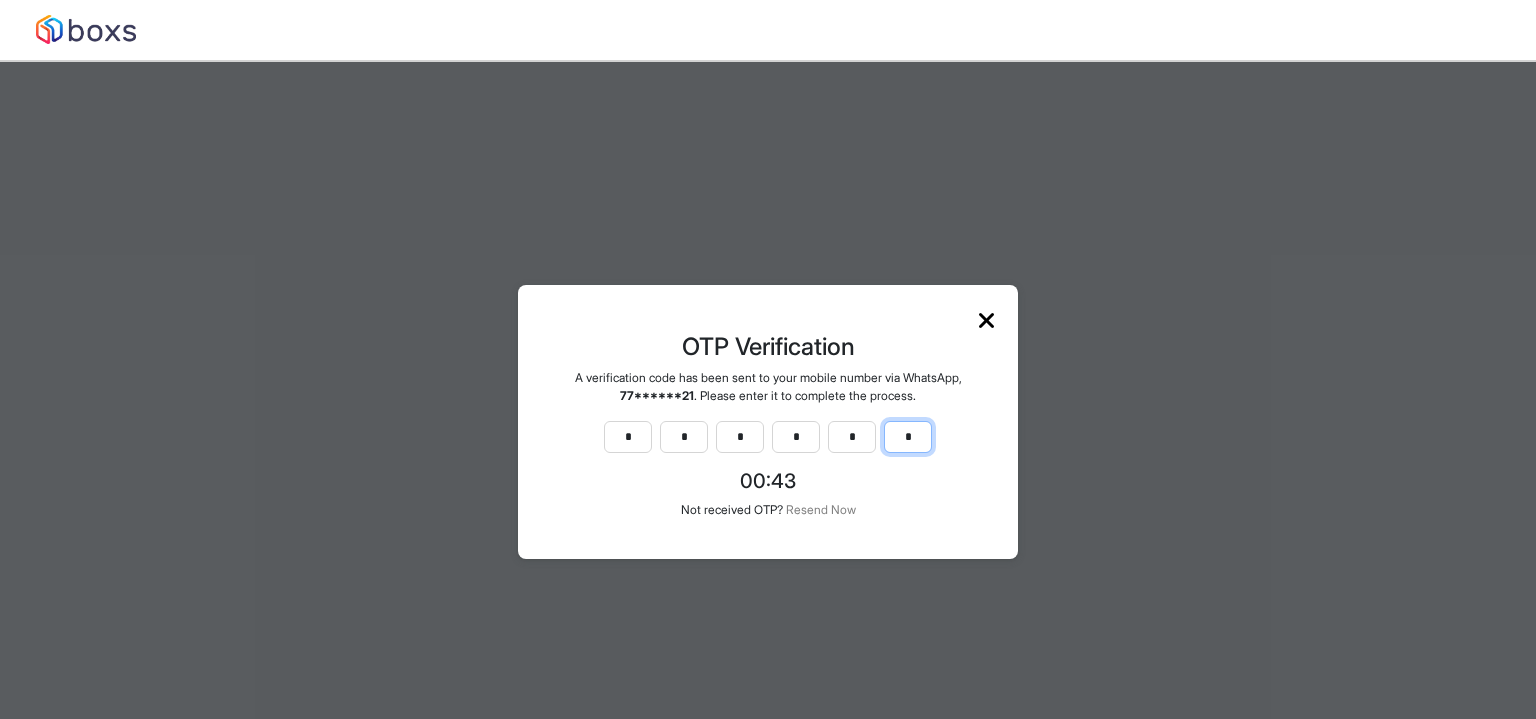 type on "*" 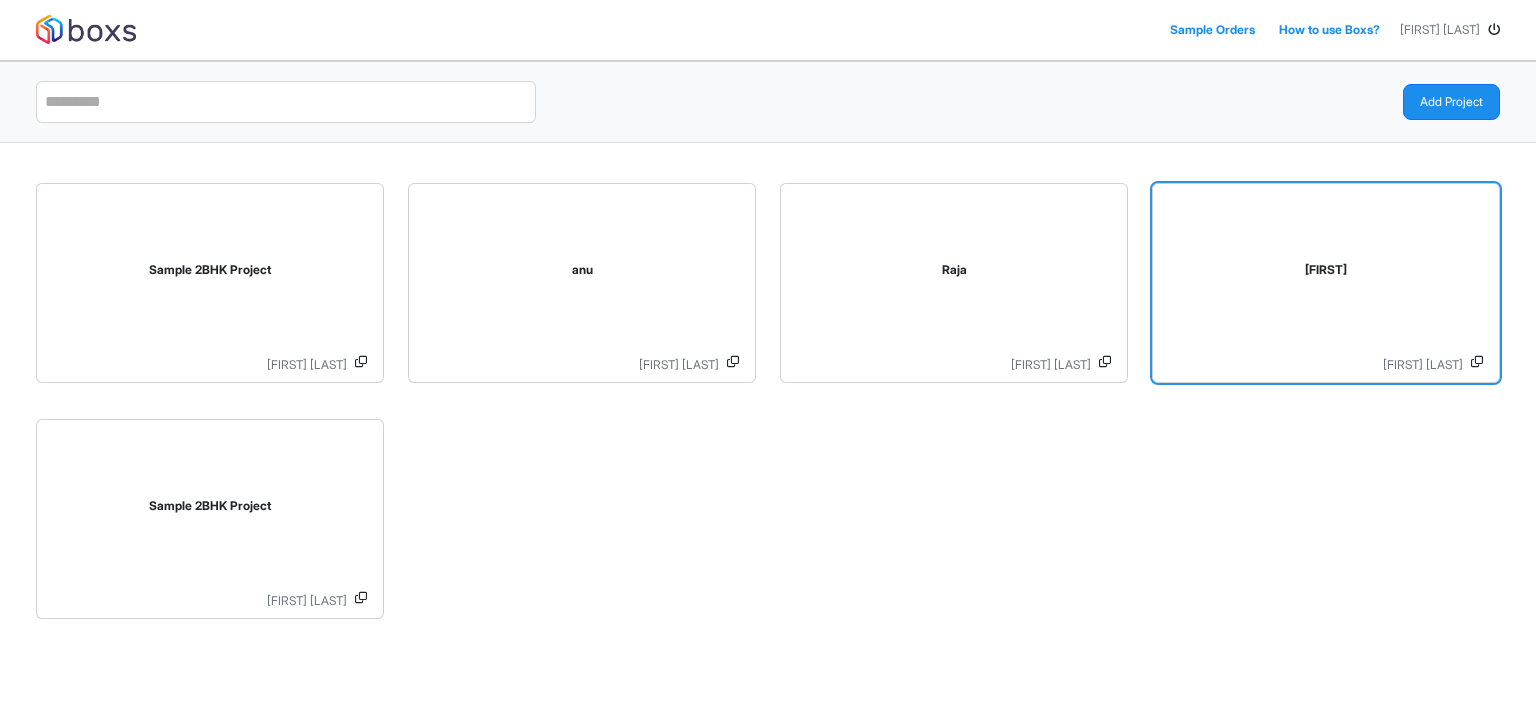 click on "ANURADHA GARU" at bounding box center (1326, 274) 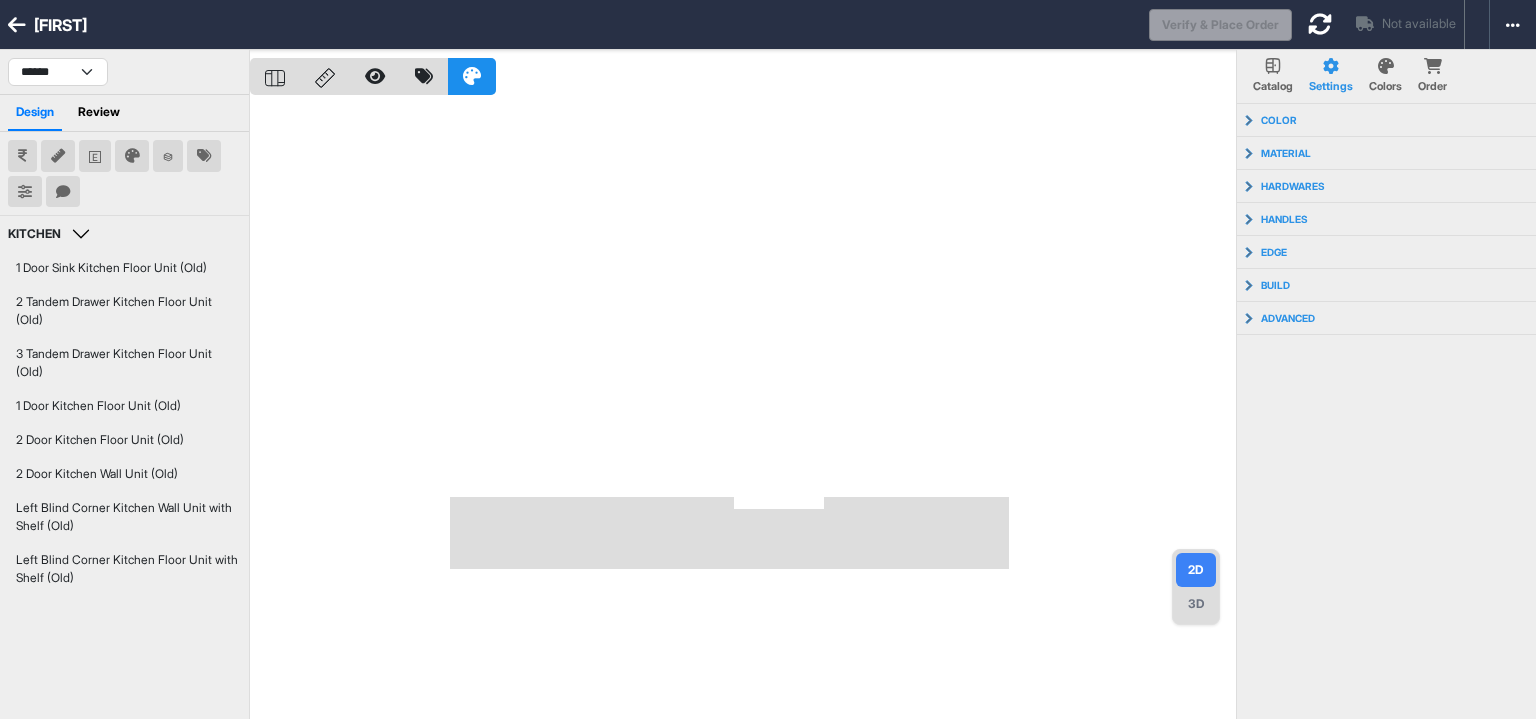 click at bounding box center [17, 25] 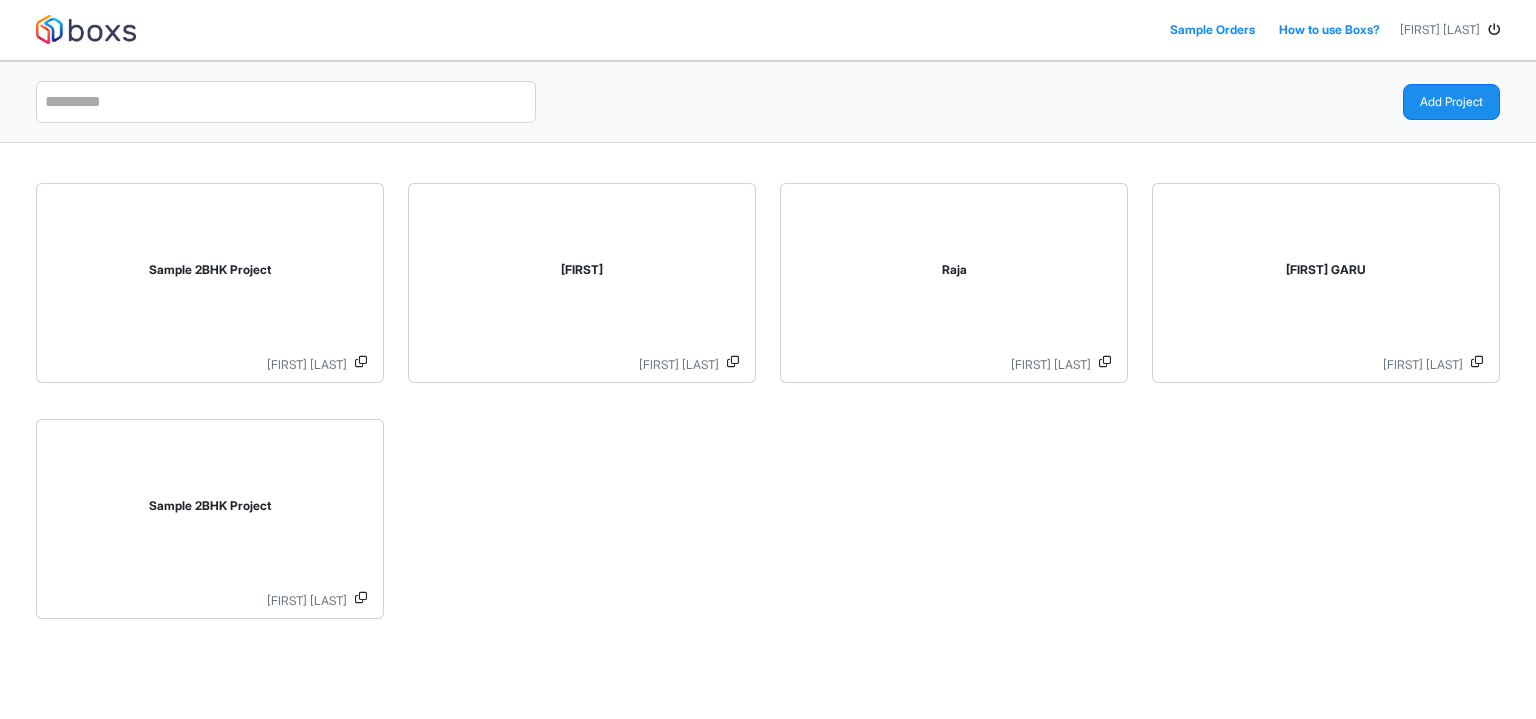 scroll, scrollTop: 0, scrollLeft: 0, axis: both 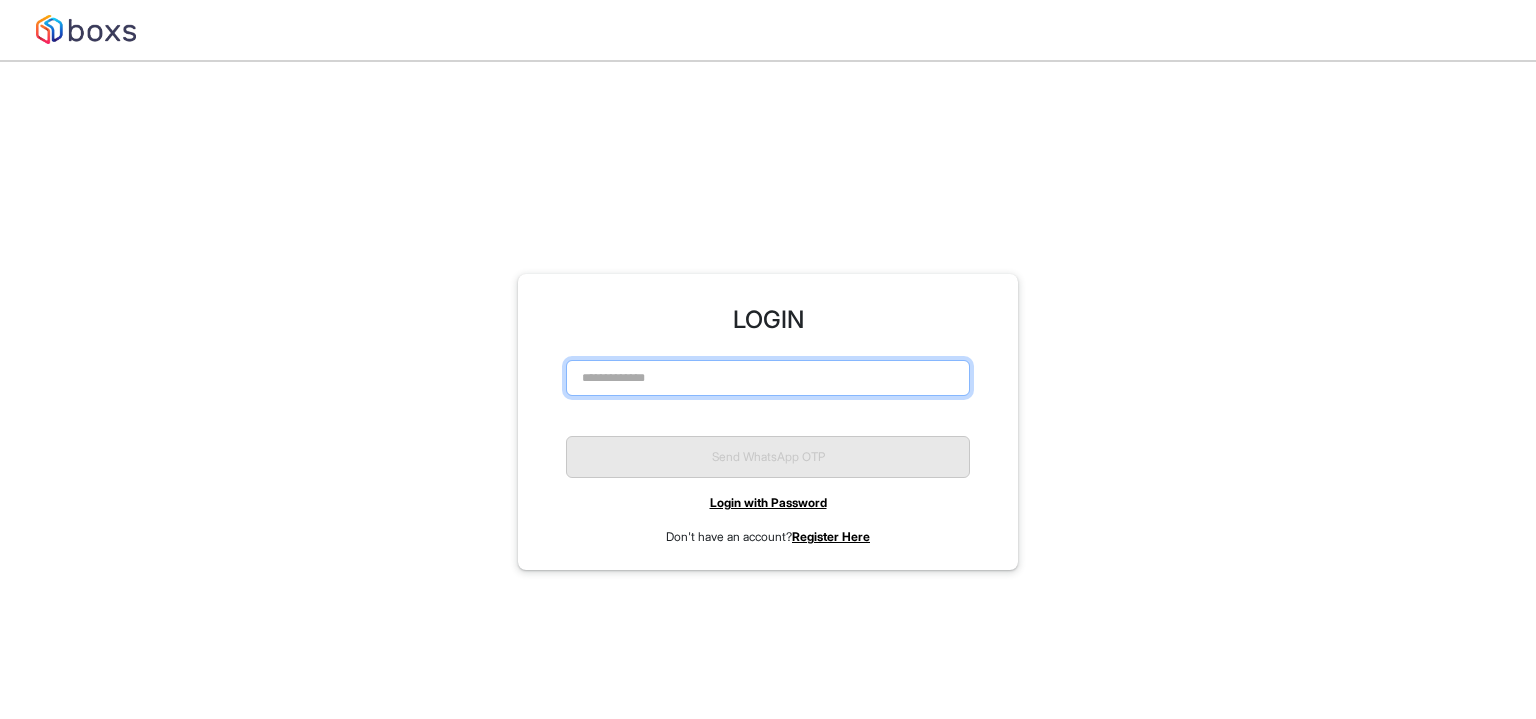 click at bounding box center [768, 378] 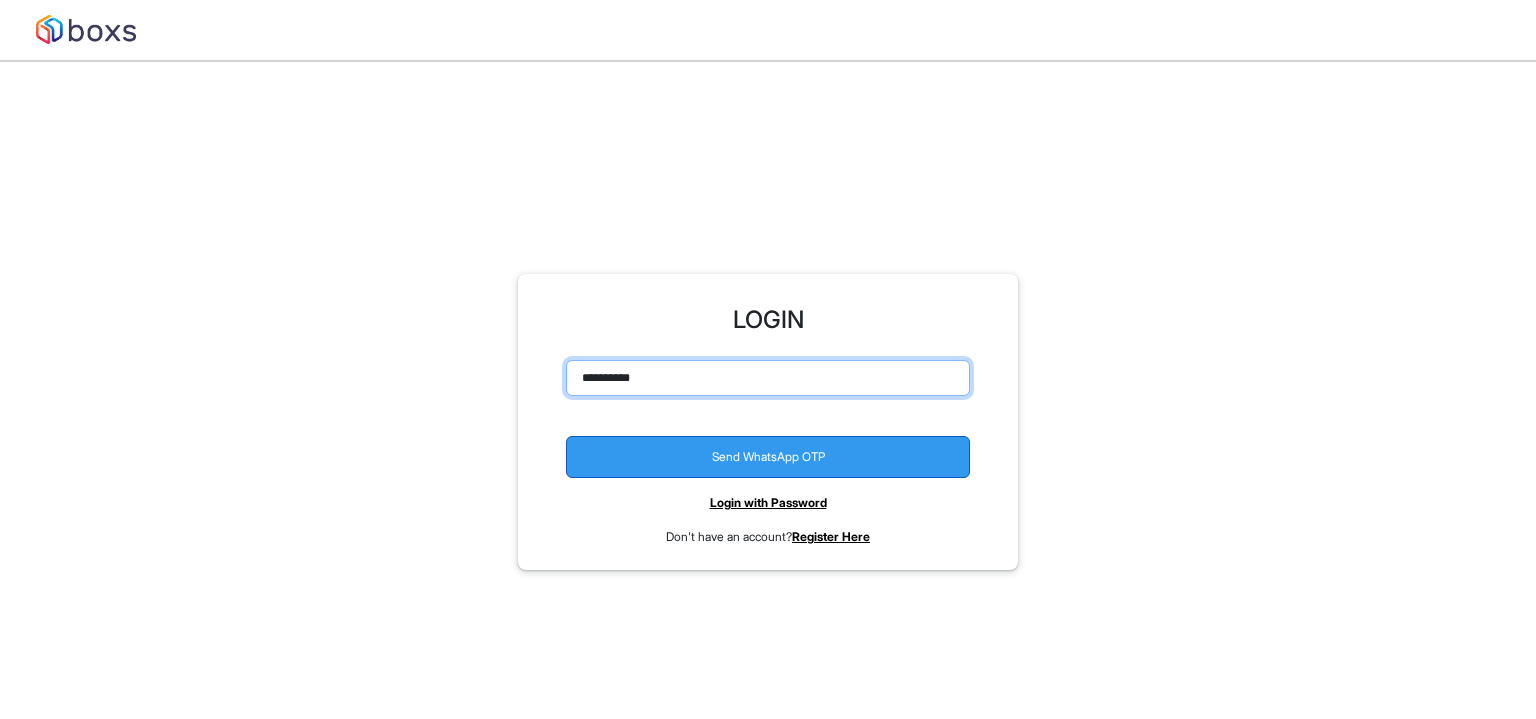 type on "**********" 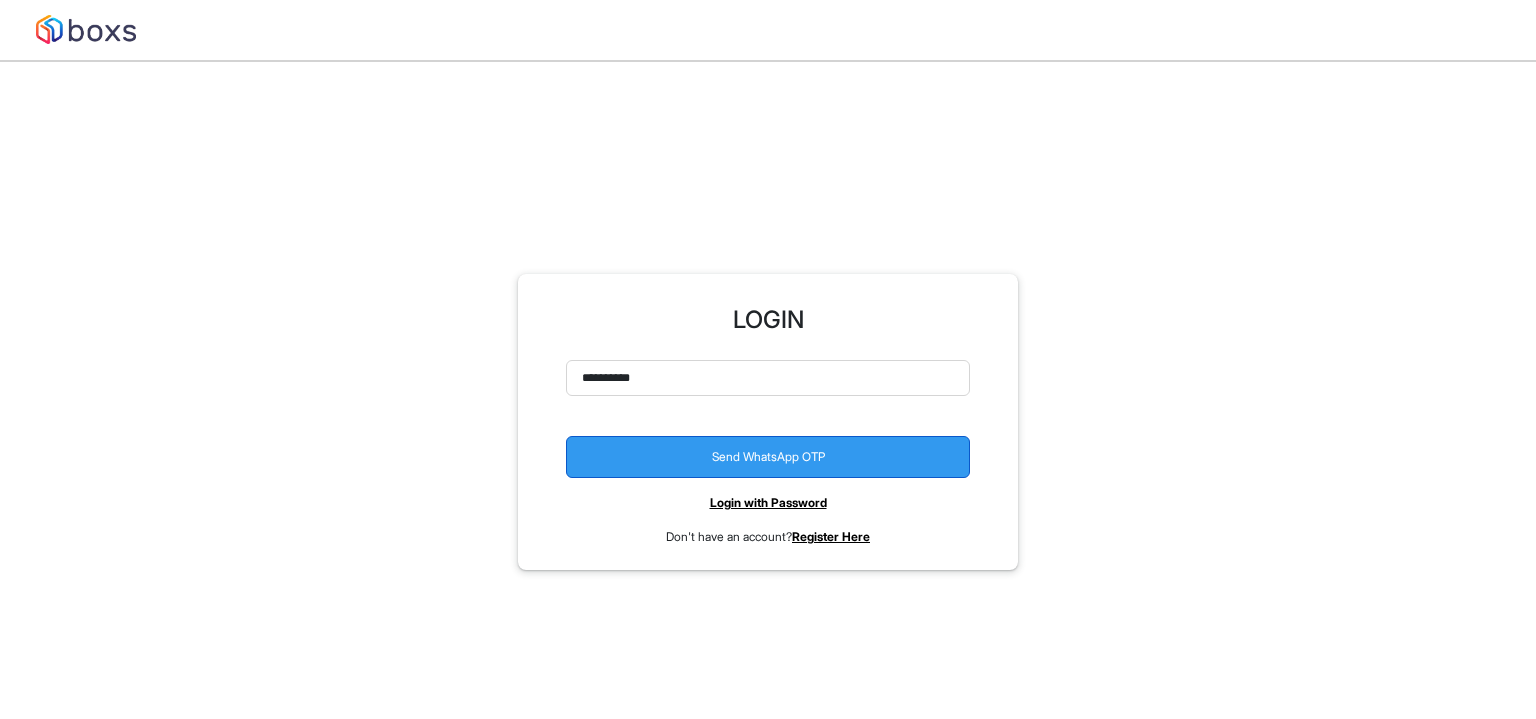 click on "Send WhatsApp OTP" at bounding box center (768, 457) 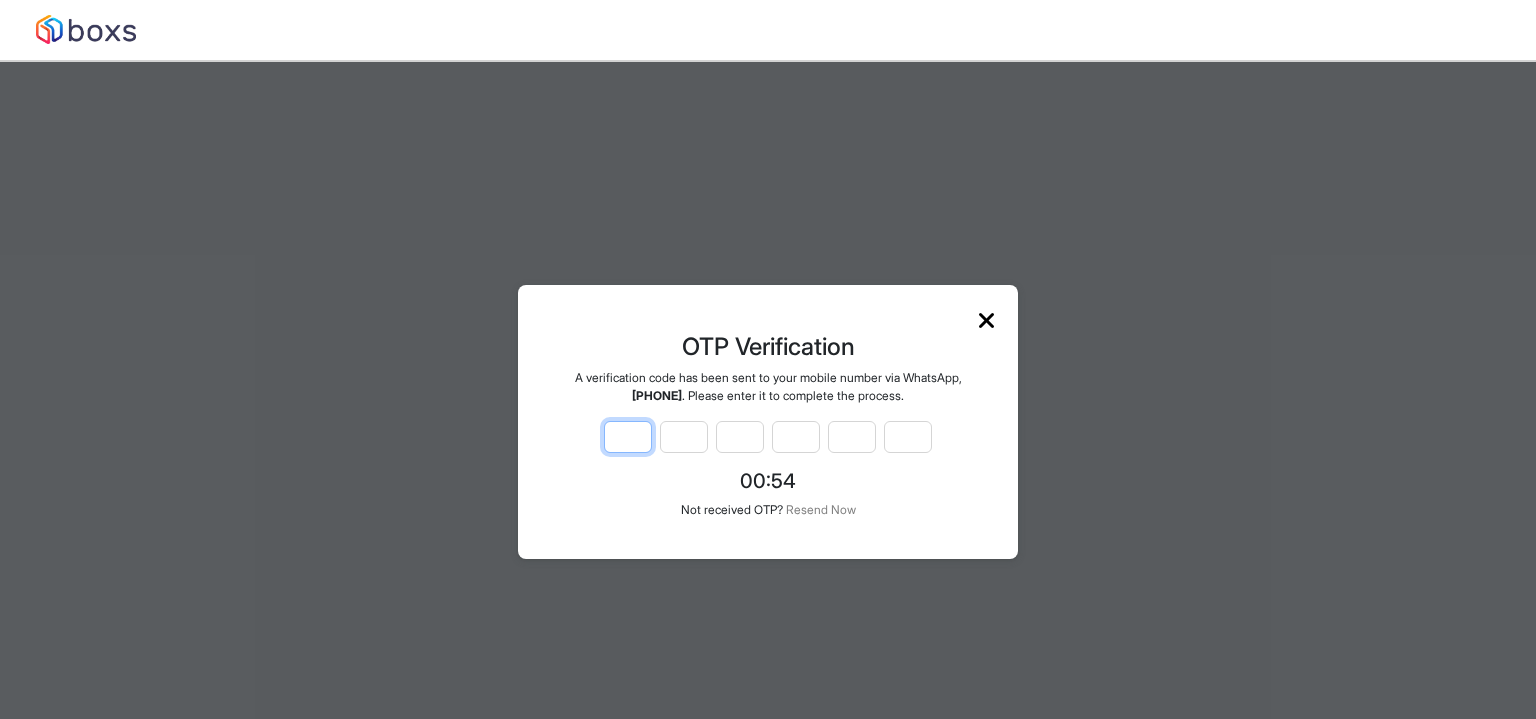 click at bounding box center (628, 437) 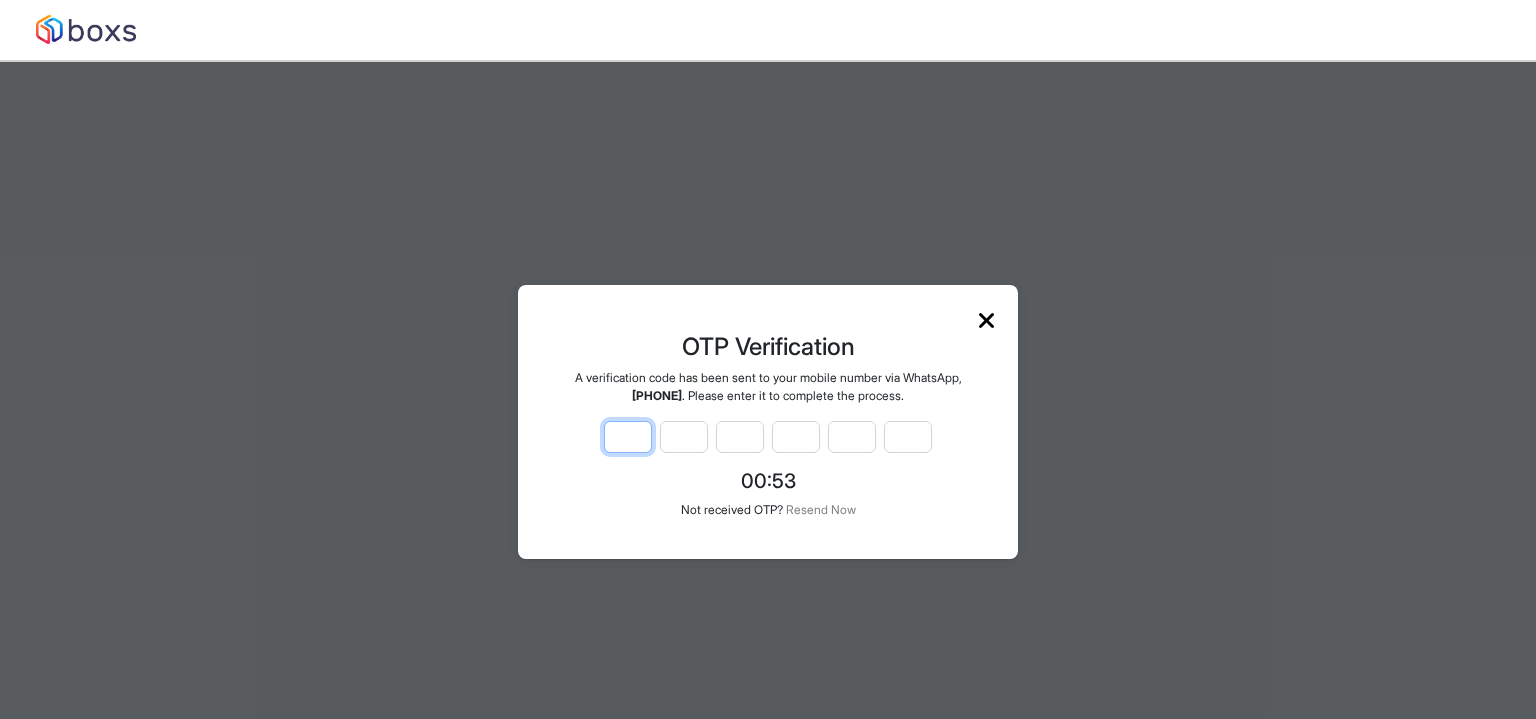 type on "*" 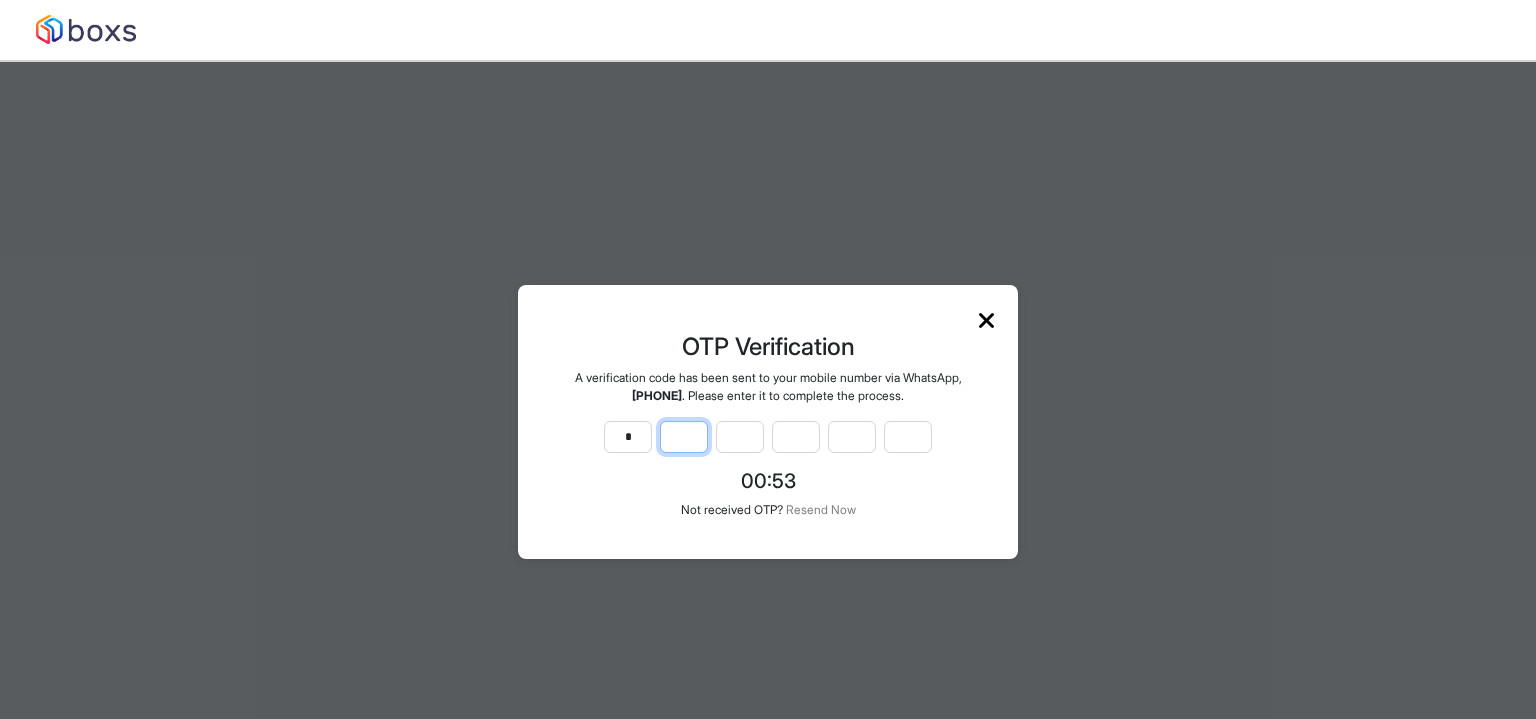 type on "*" 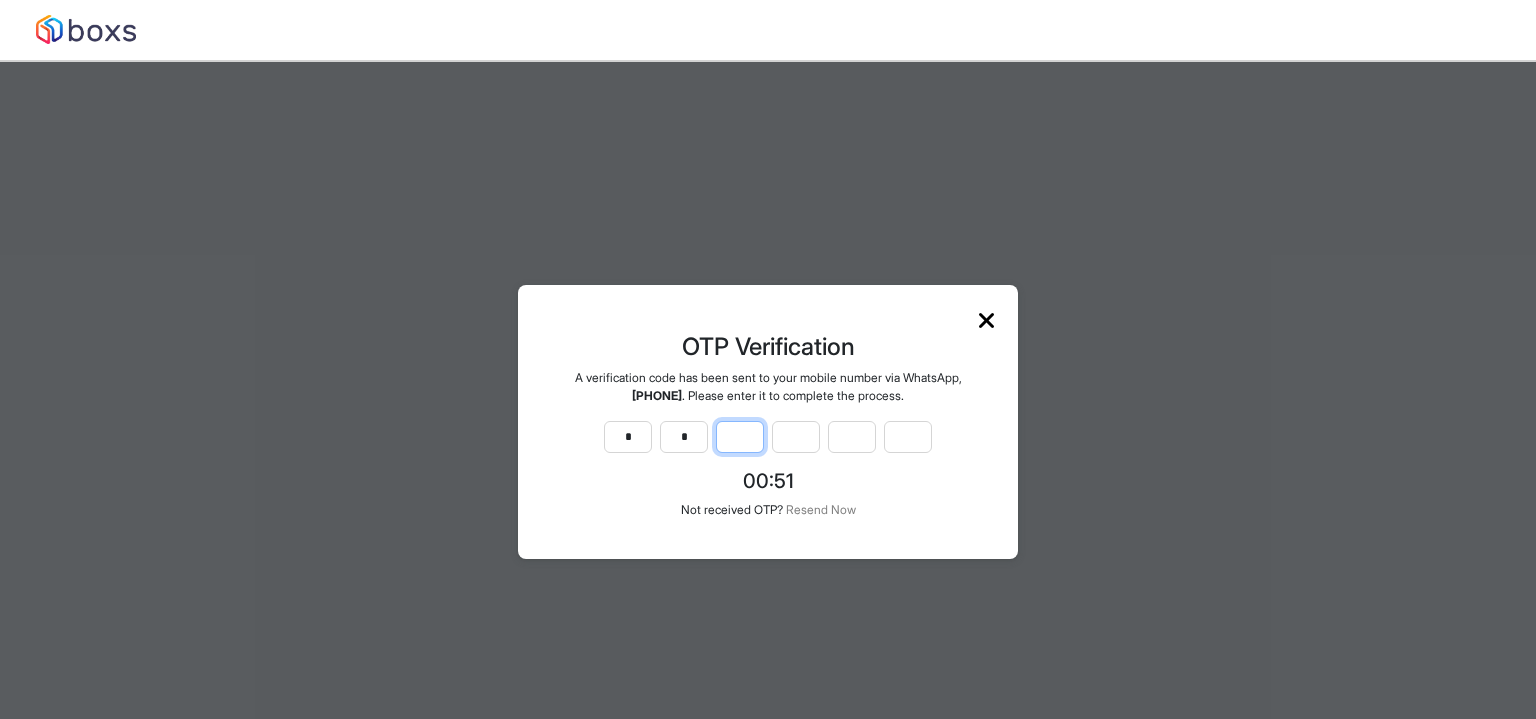 type on "*" 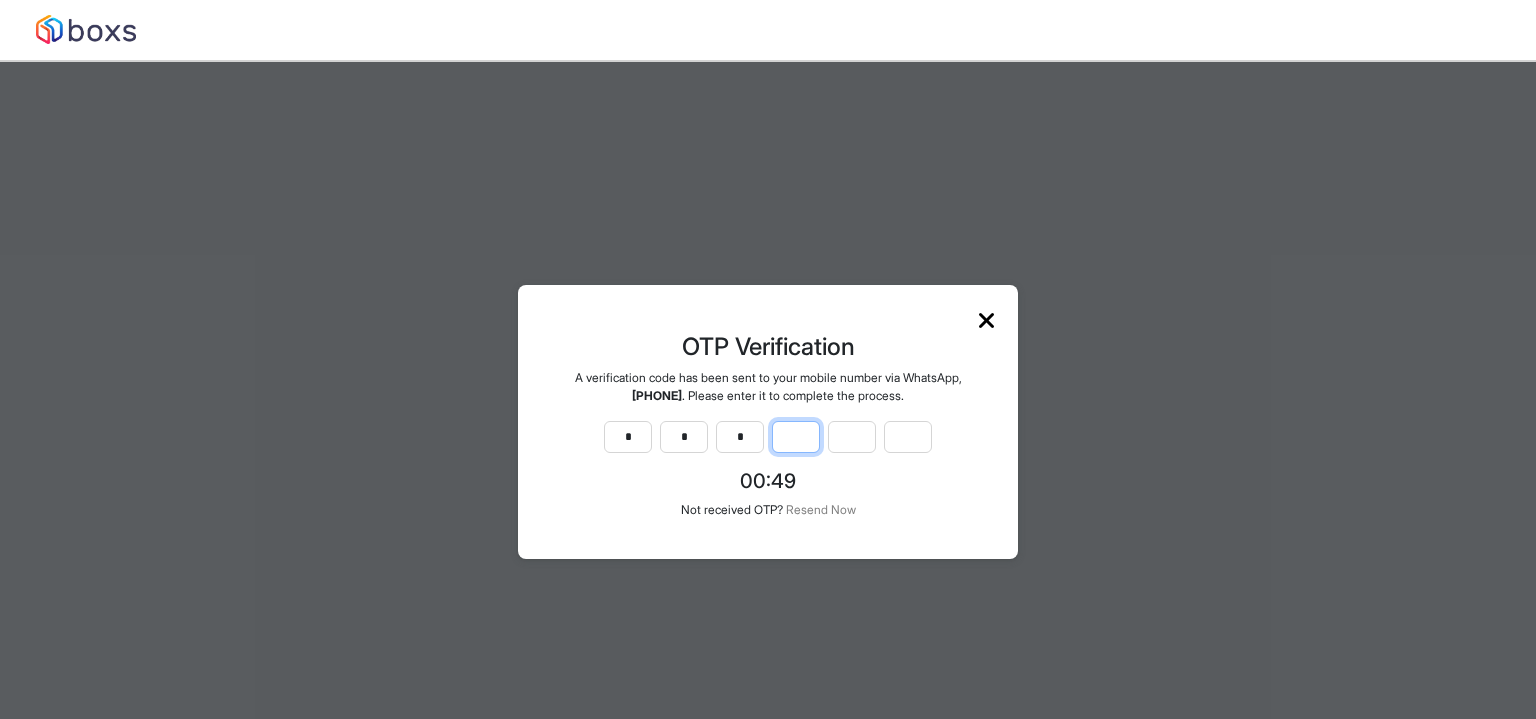 type on "*" 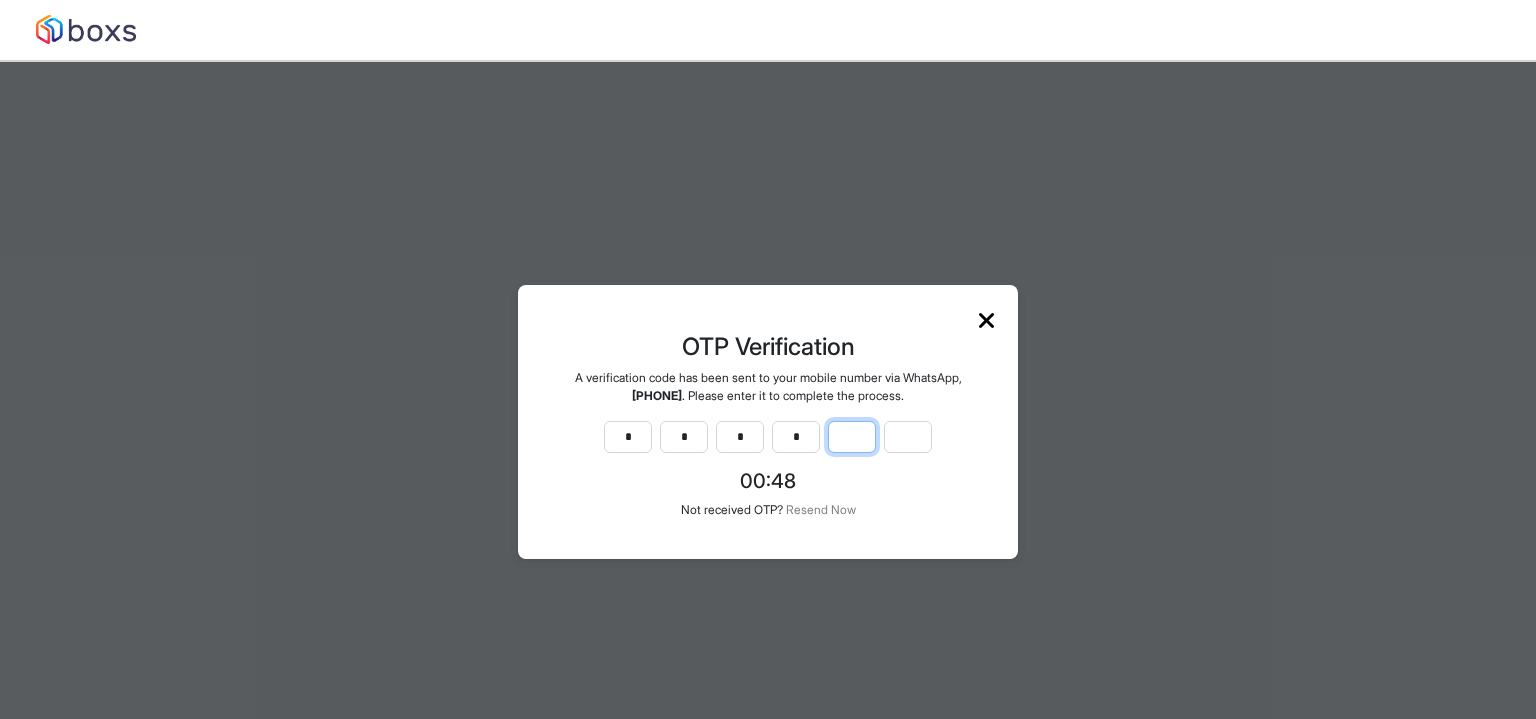 type on "*" 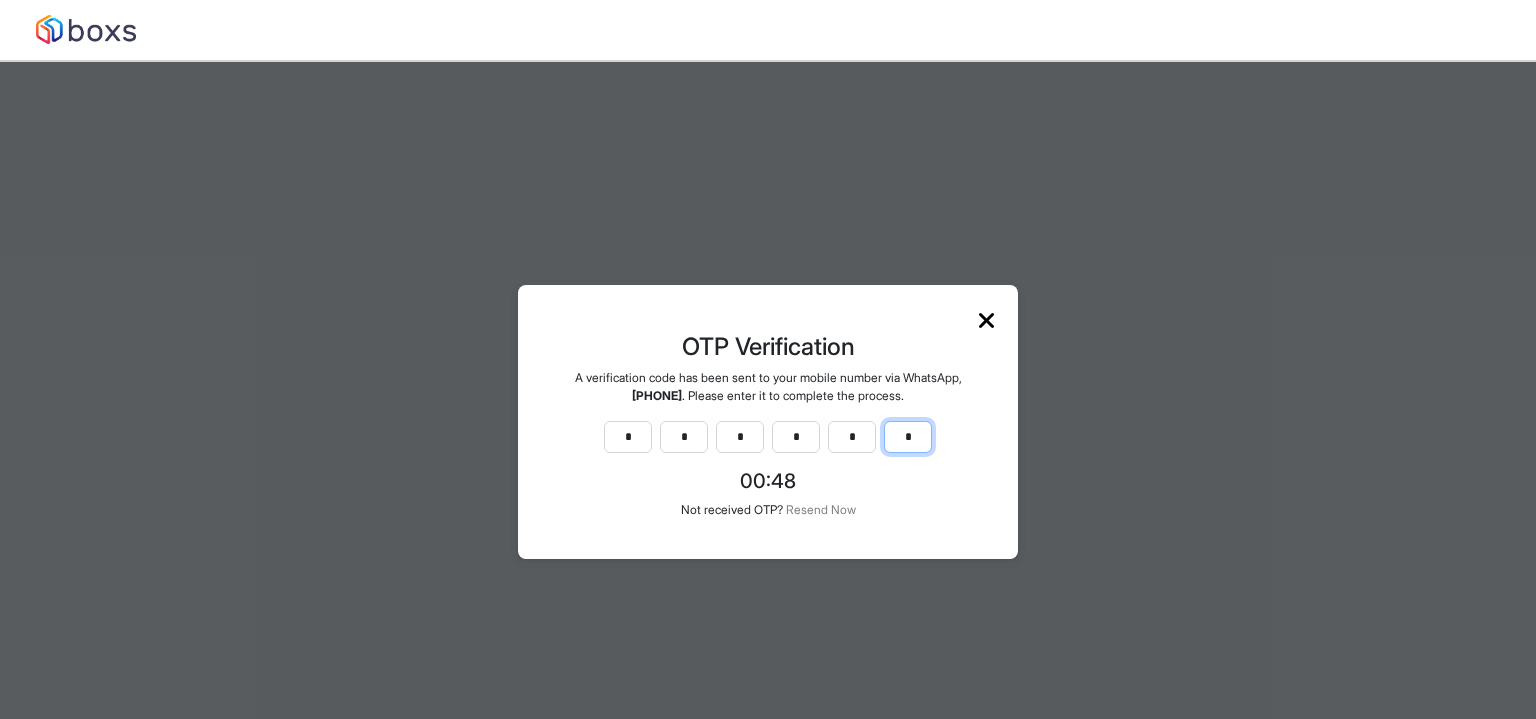 type on "*" 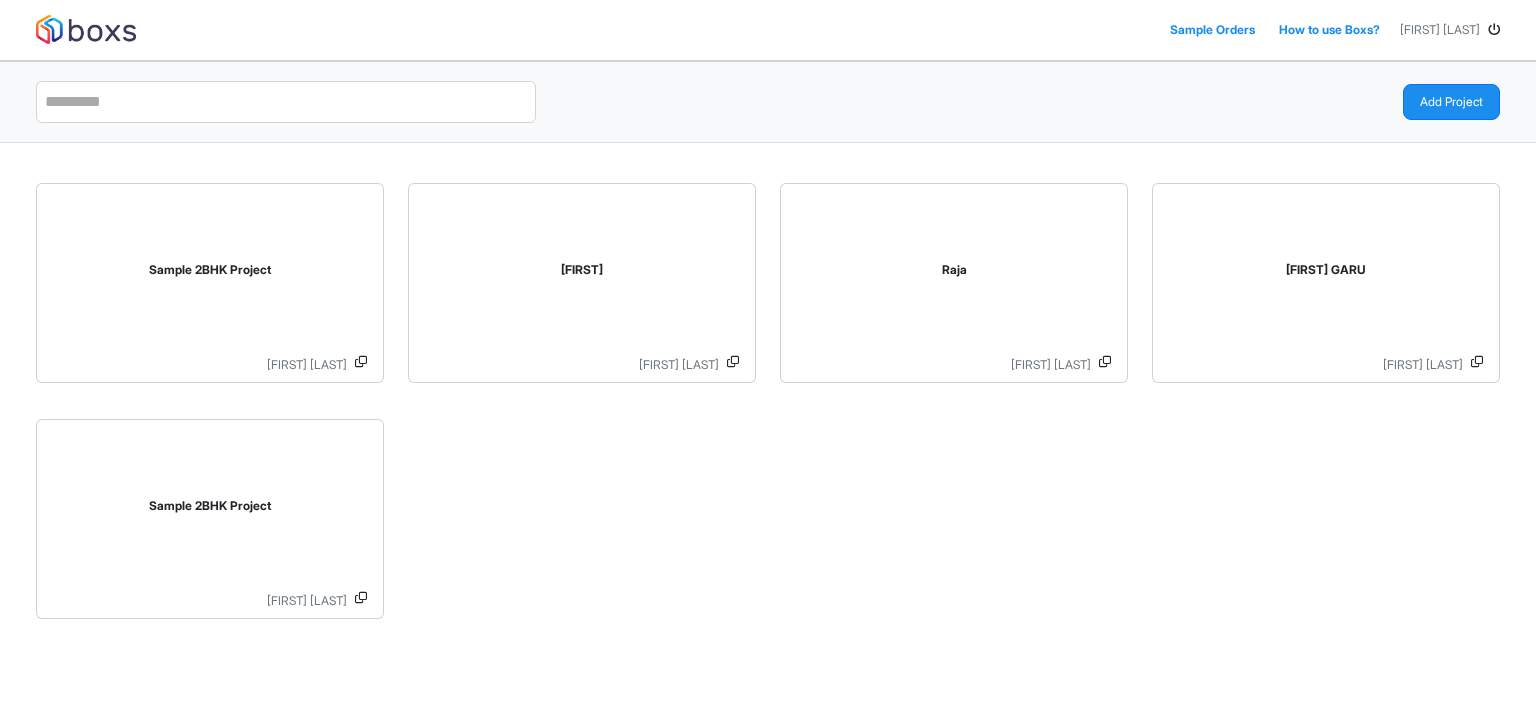 drag, startPoint x: 352, startPoint y: 256, endPoint x: 871, endPoint y: 550, distance: 596.48724 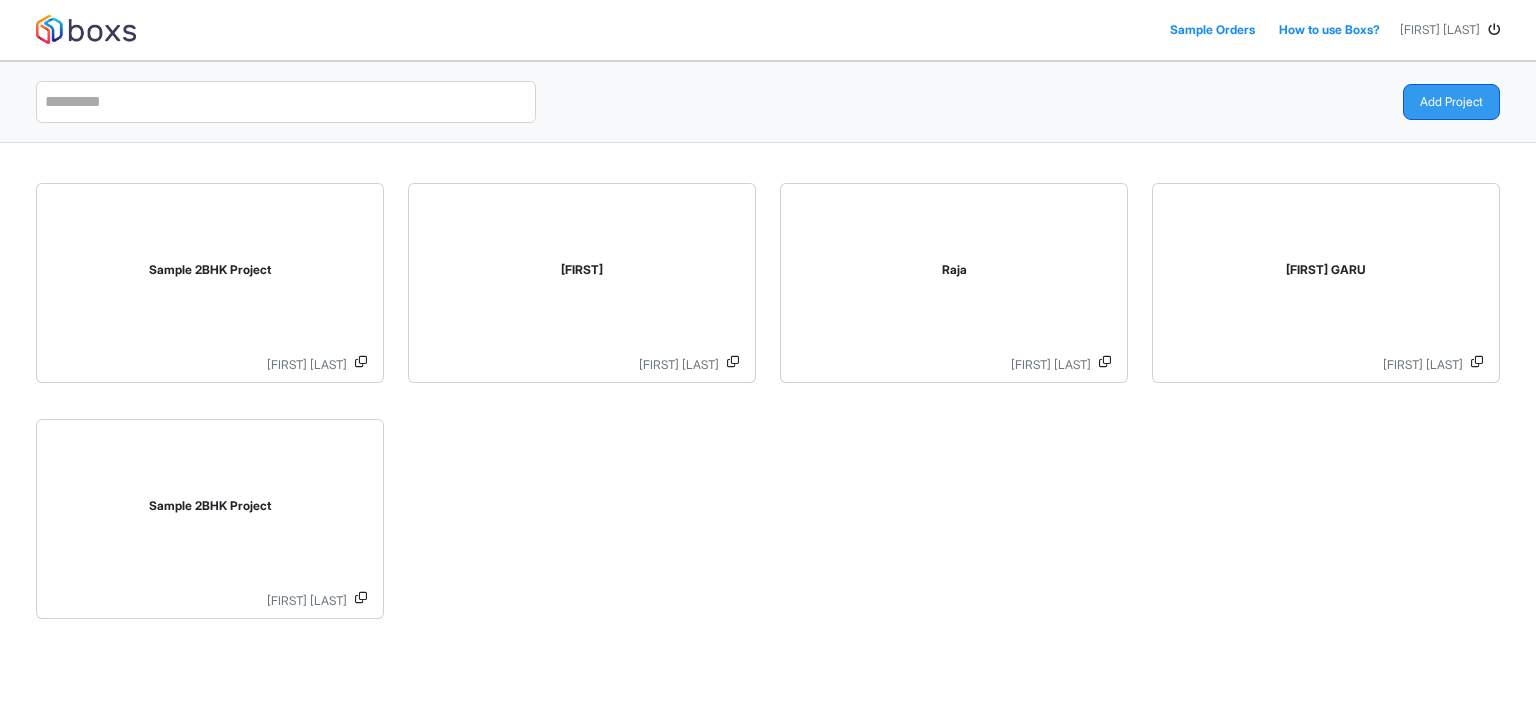 click on "Add Project" at bounding box center (1451, 102) 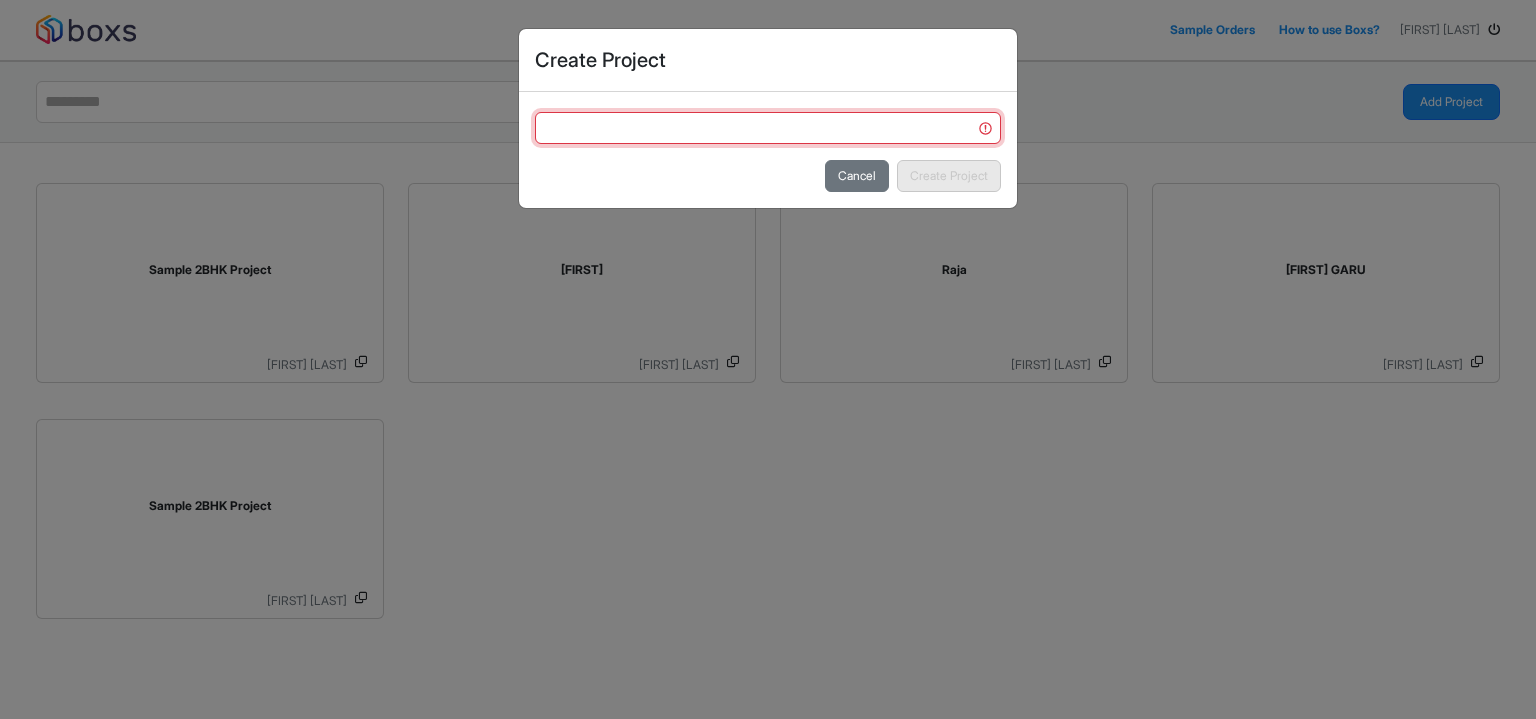 click at bounding box center (768, 128) 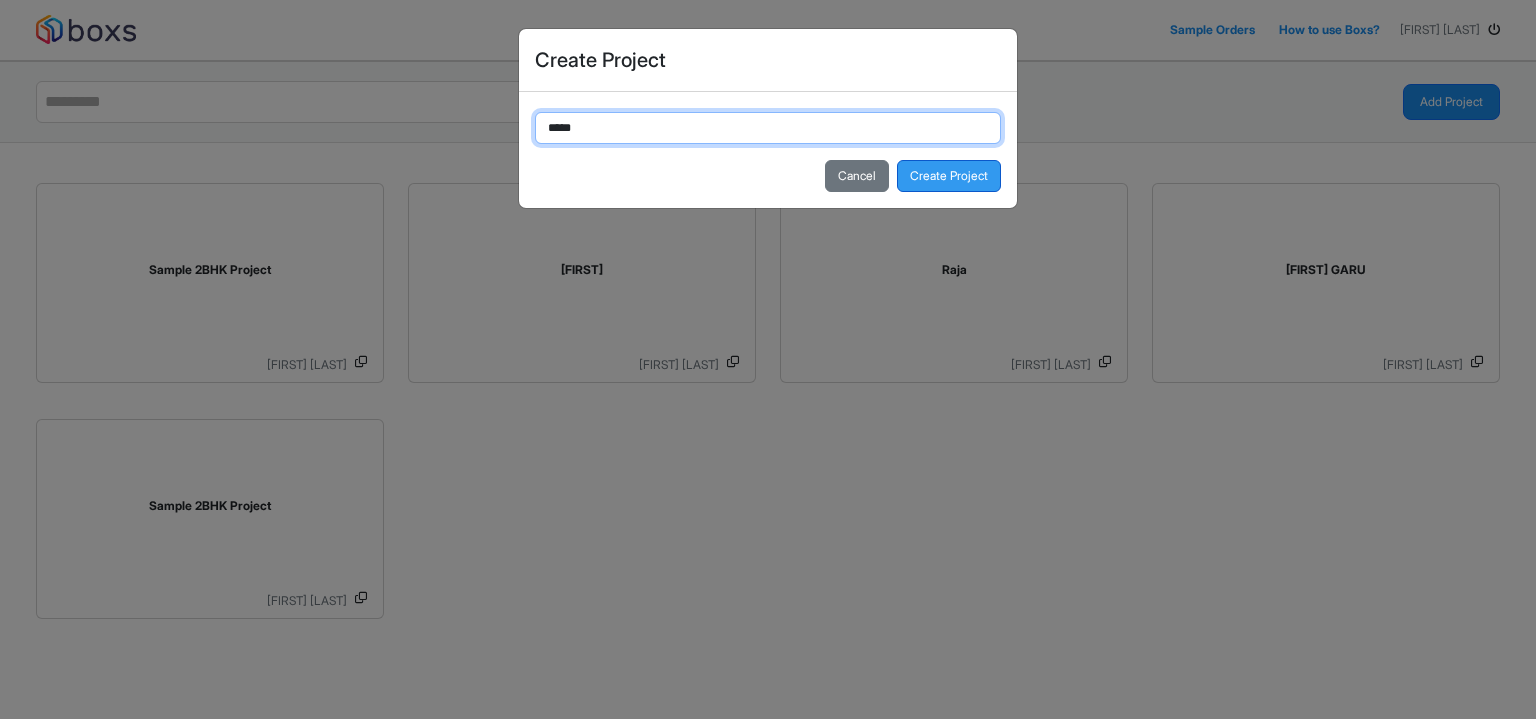 type on "*****" 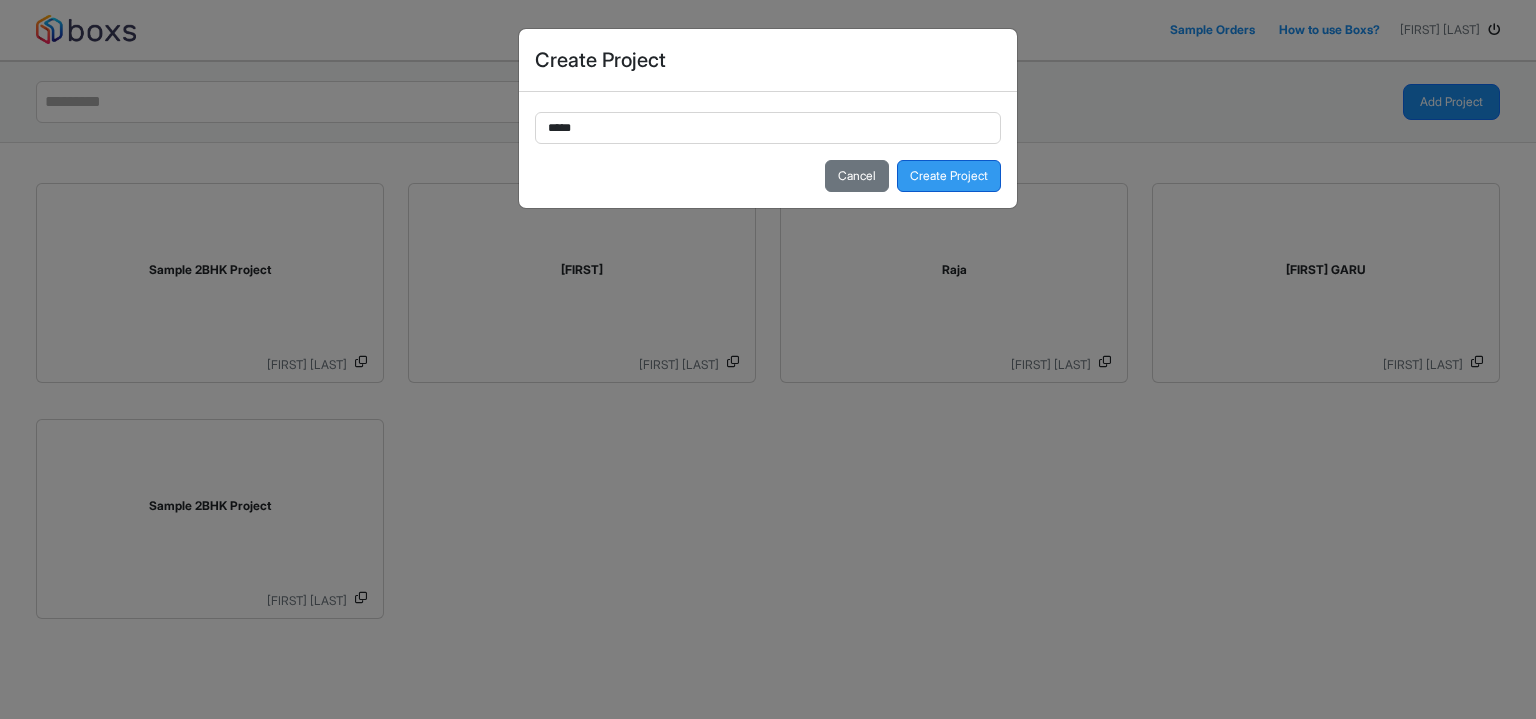 click on "Create Project" at bounding box center [949, 176] 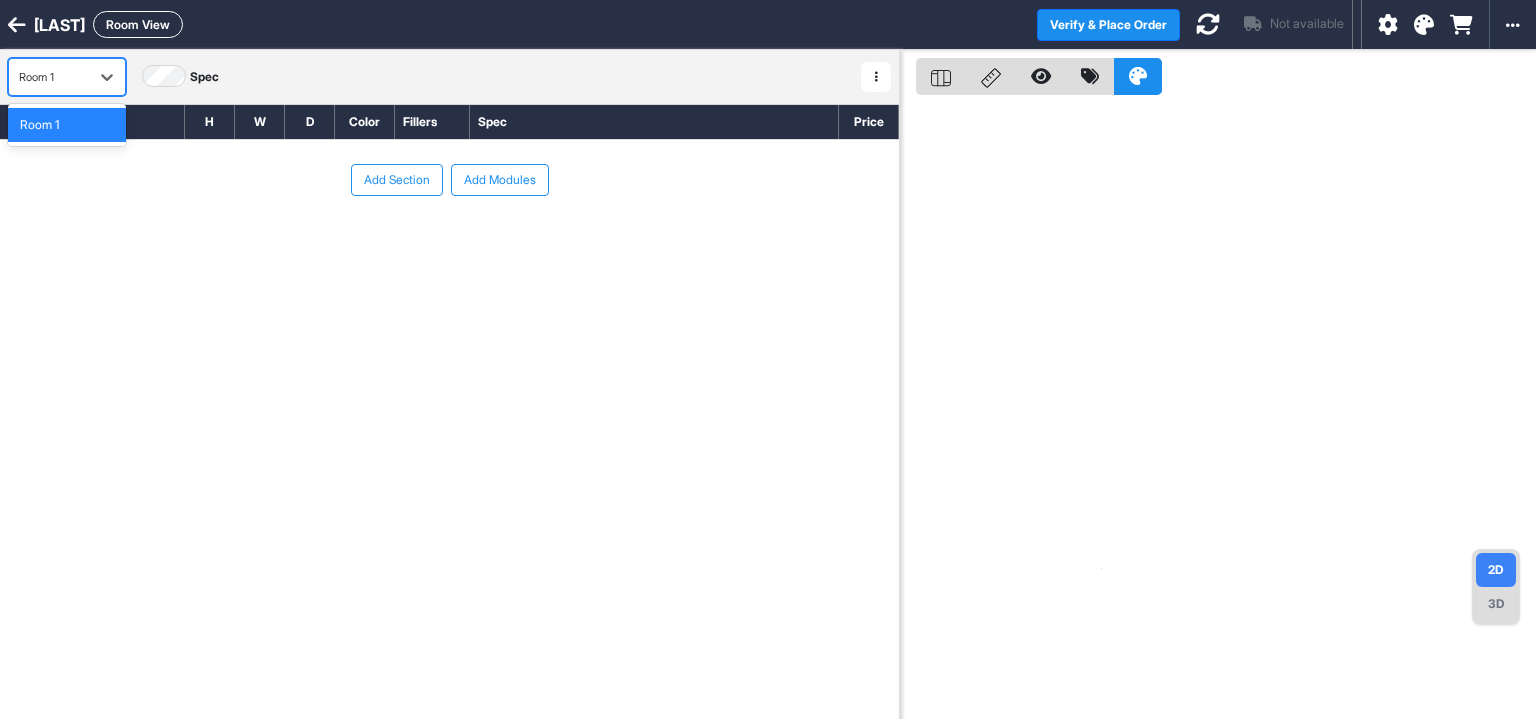 click on "Room 1" at bounding box center [49, 77] 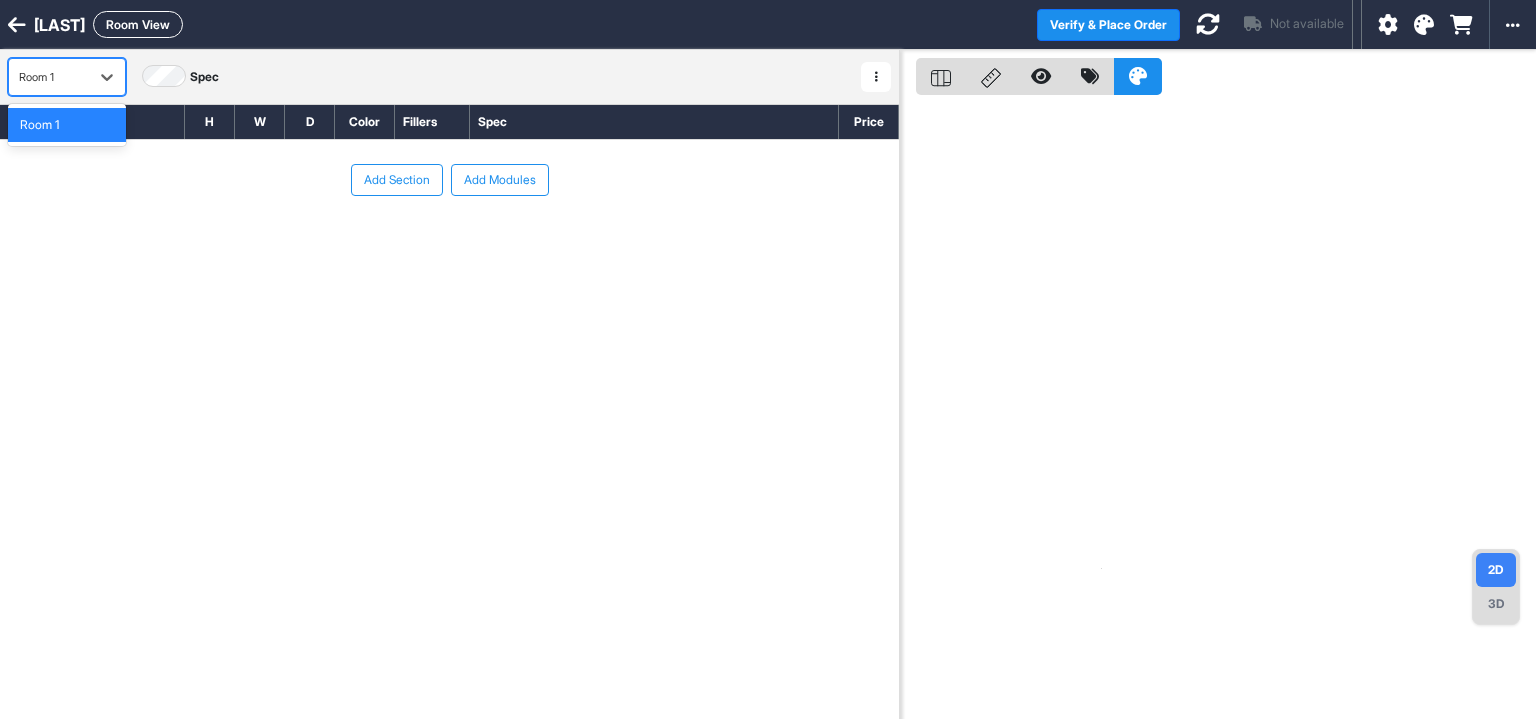 click on "Room 1" at bounding box center (49, 77) 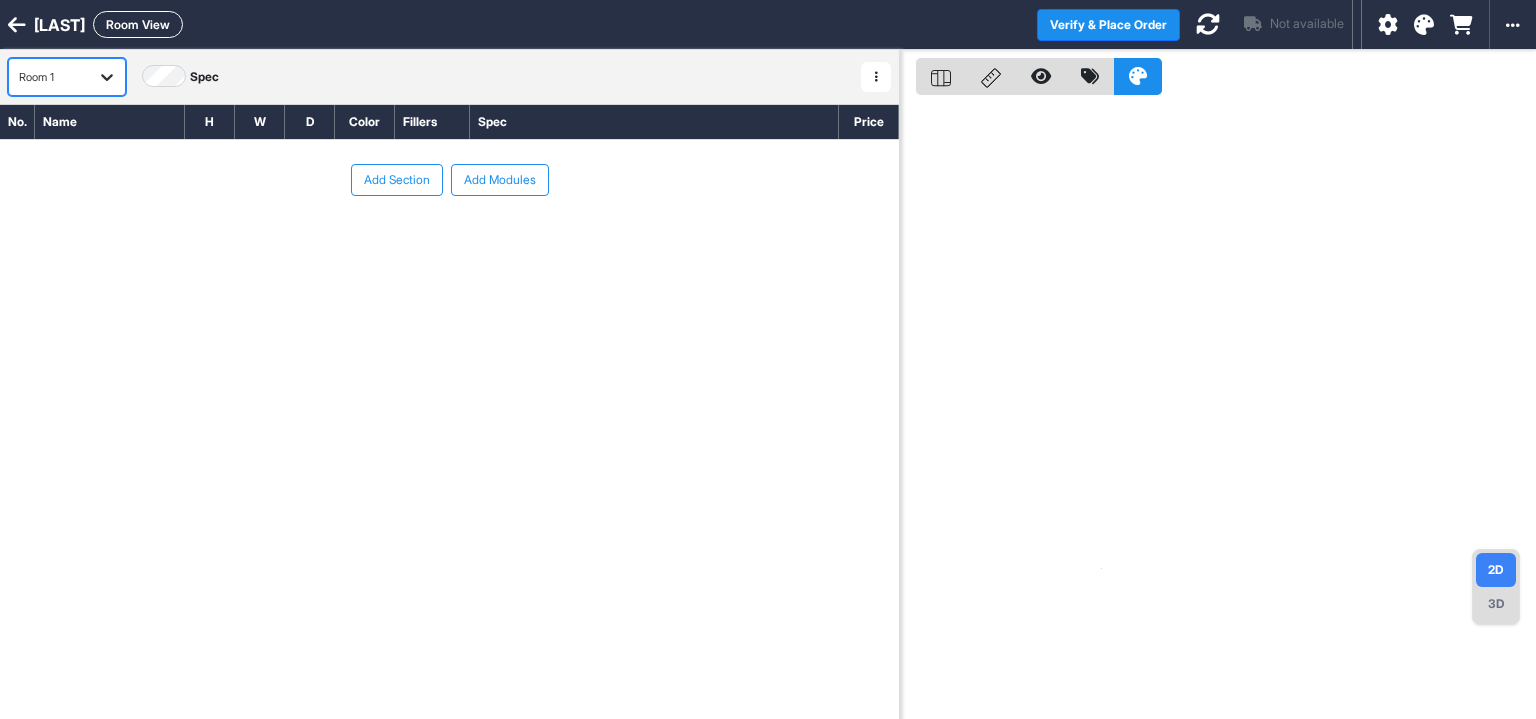 click 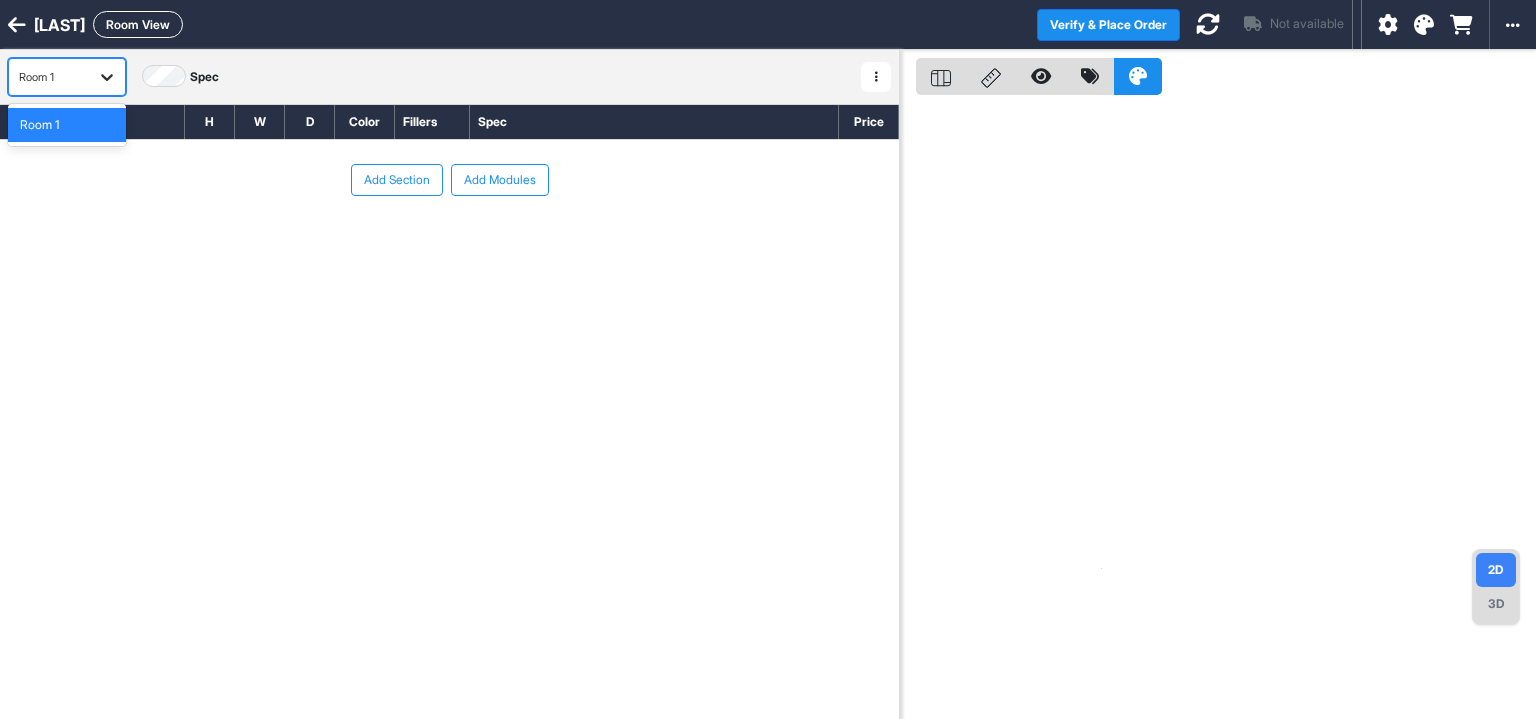 click at bounding box center [107, 77] 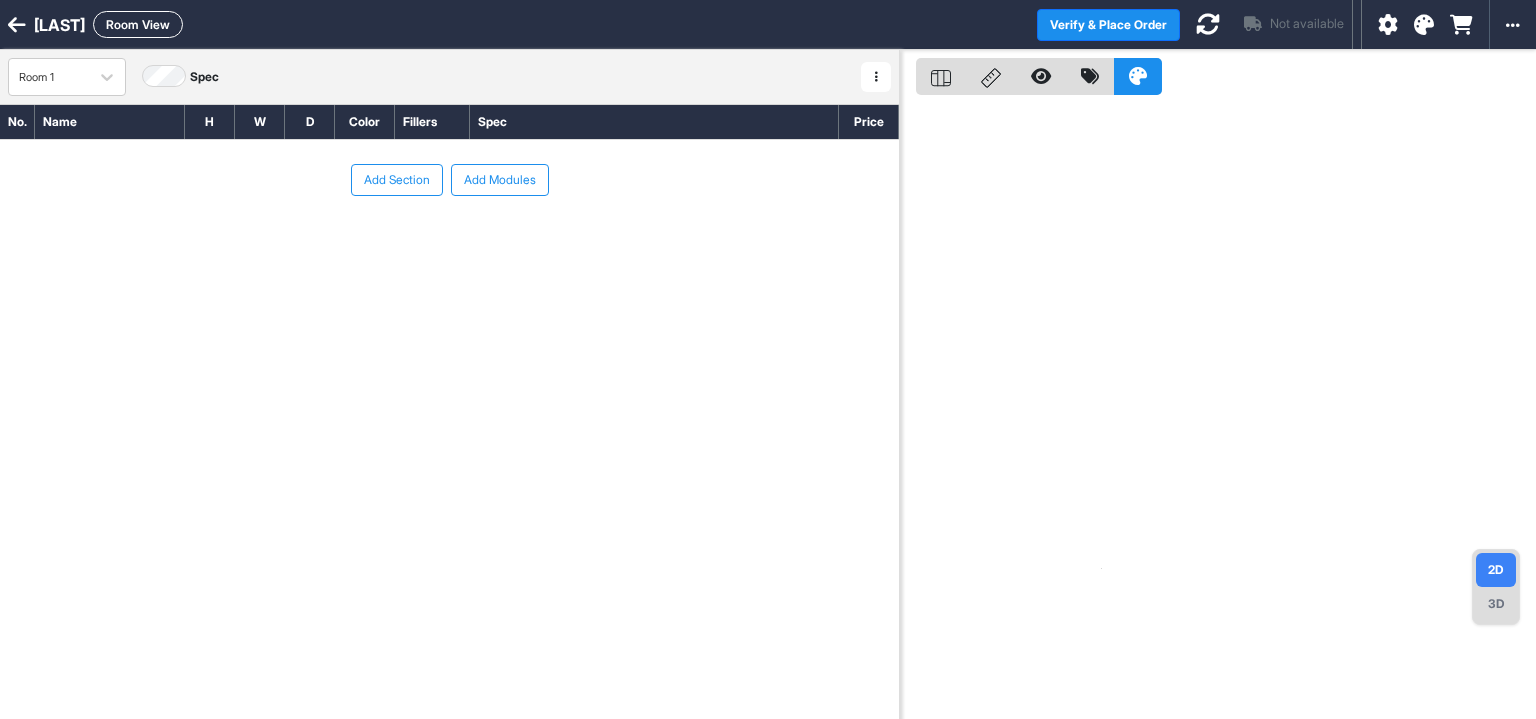 click on "Room View" at bounding box center [138, 24] 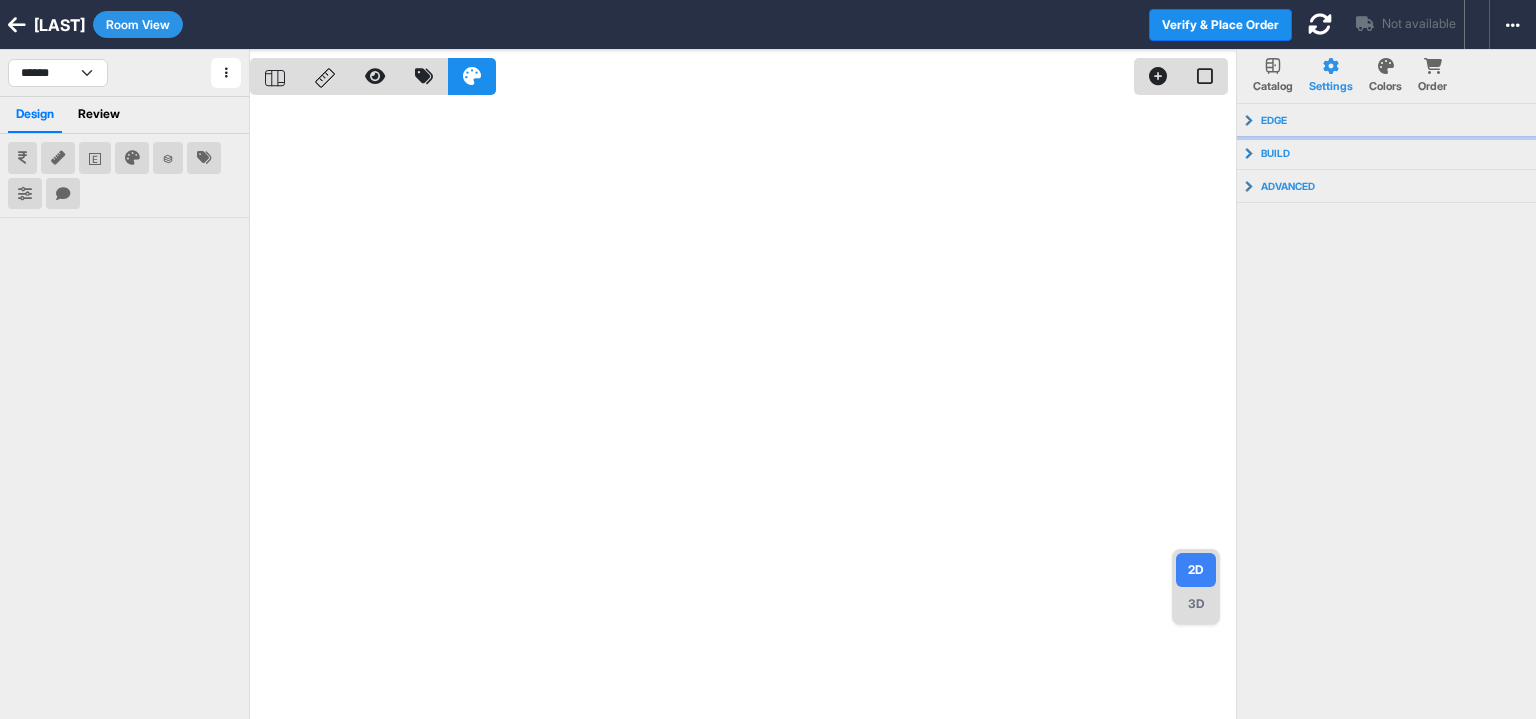 click on "edge" at bounding box center (1274, 120) 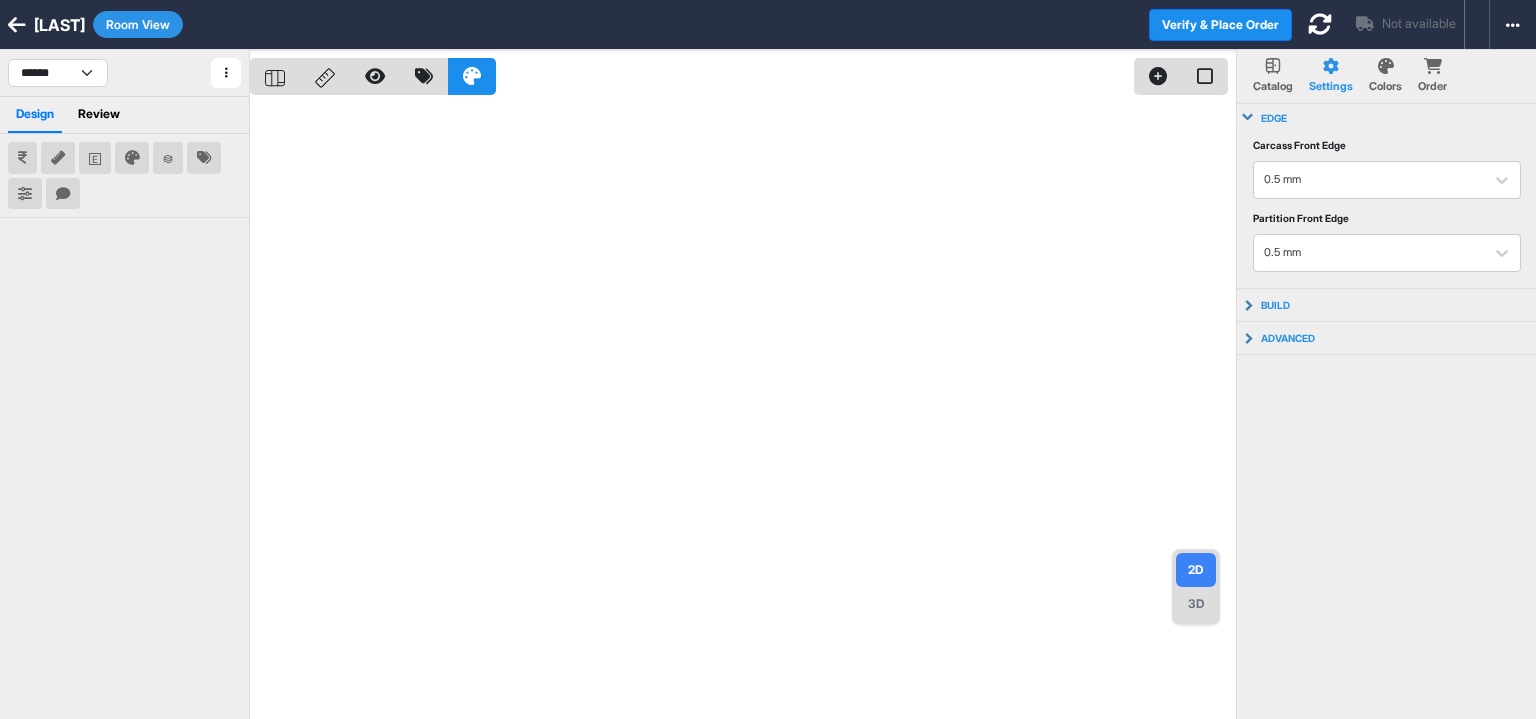 click at bounding box center [743, 409] 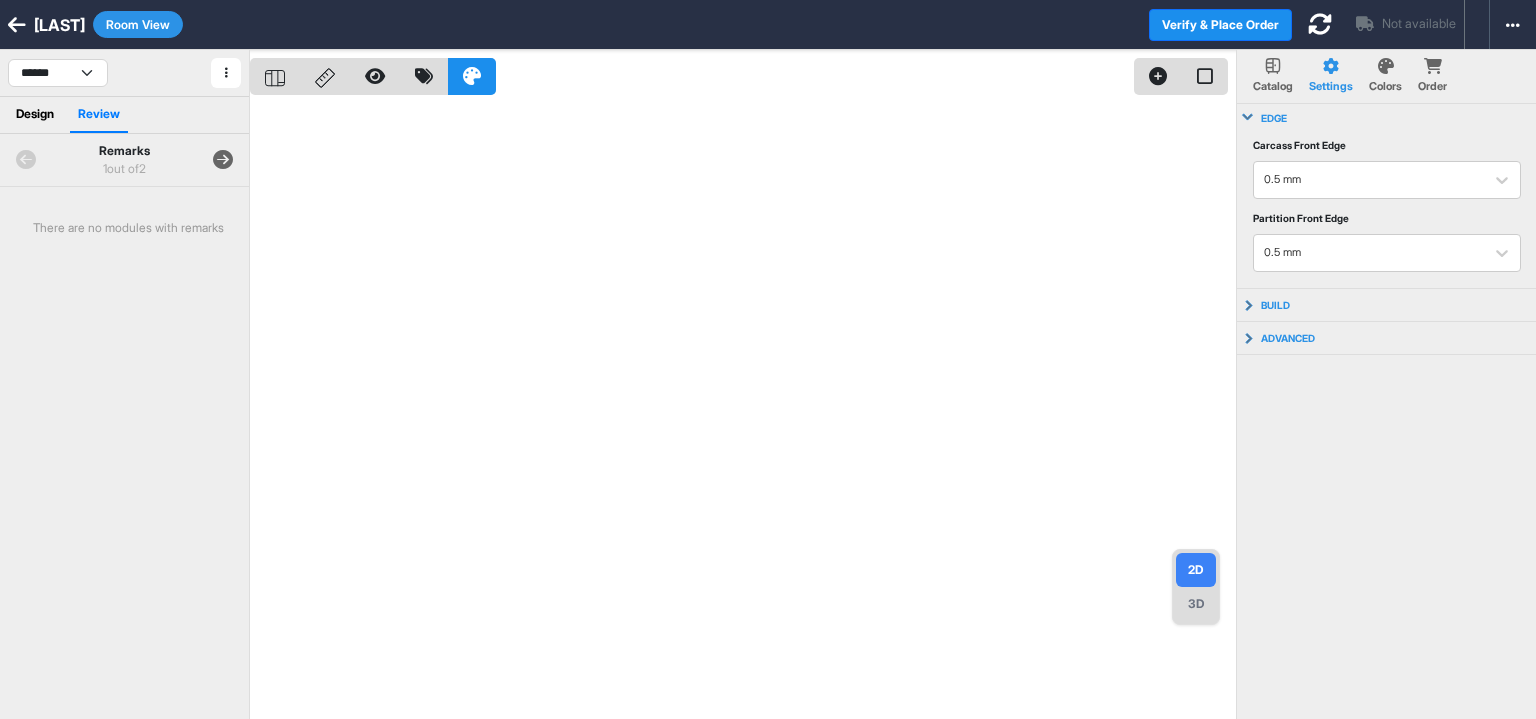click at bounding box center (223, 160) 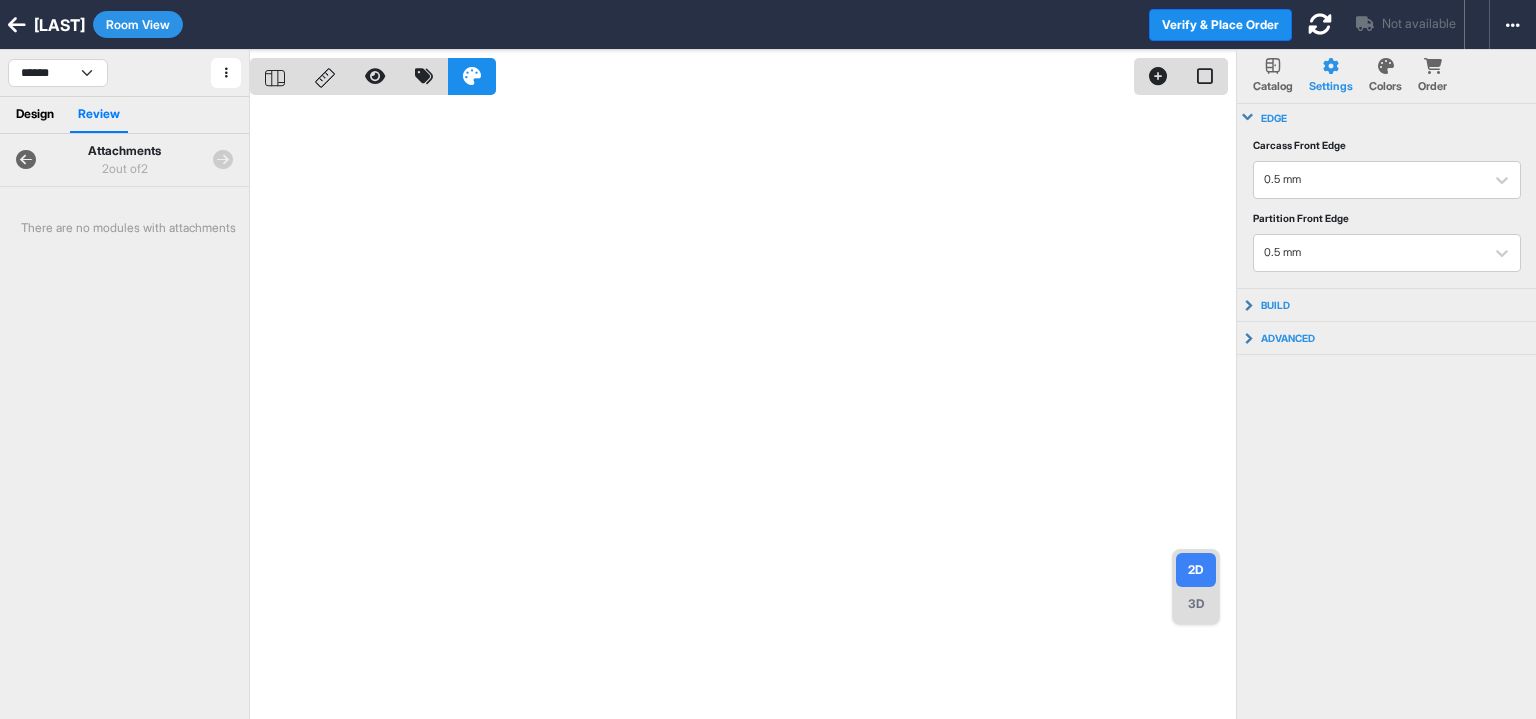 click at bounding box center (26, 160) 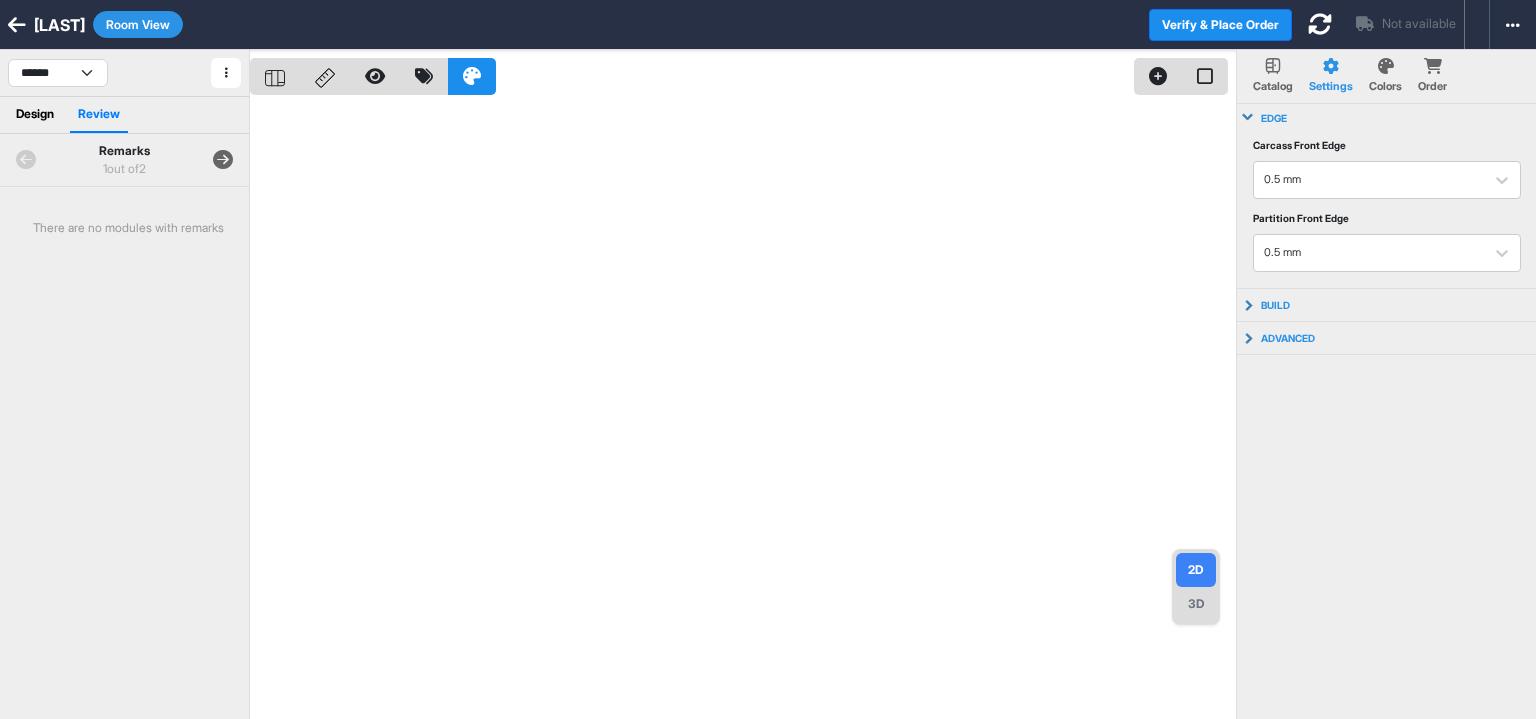 click at bounding box center (26, 160) 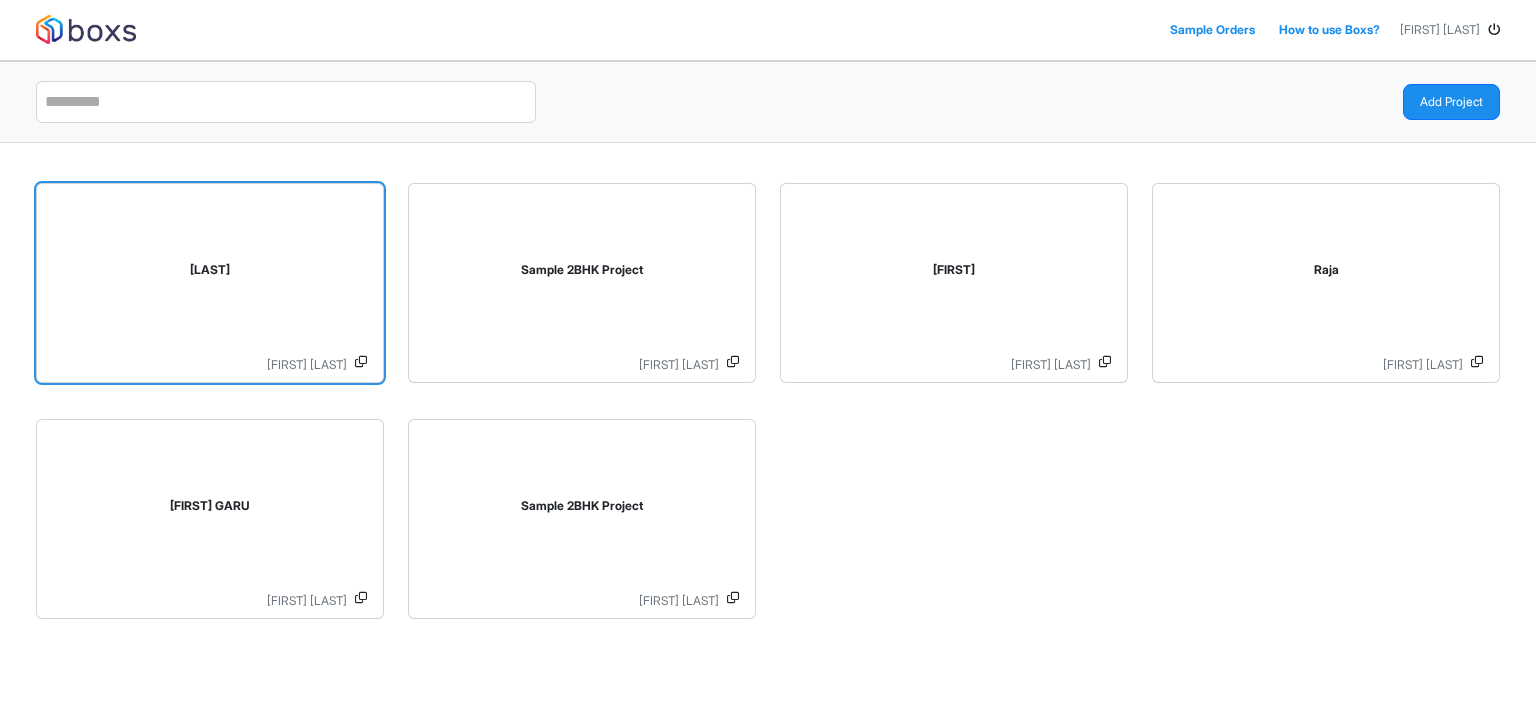 click on "[LAST]" at bounding box center (210, 274) 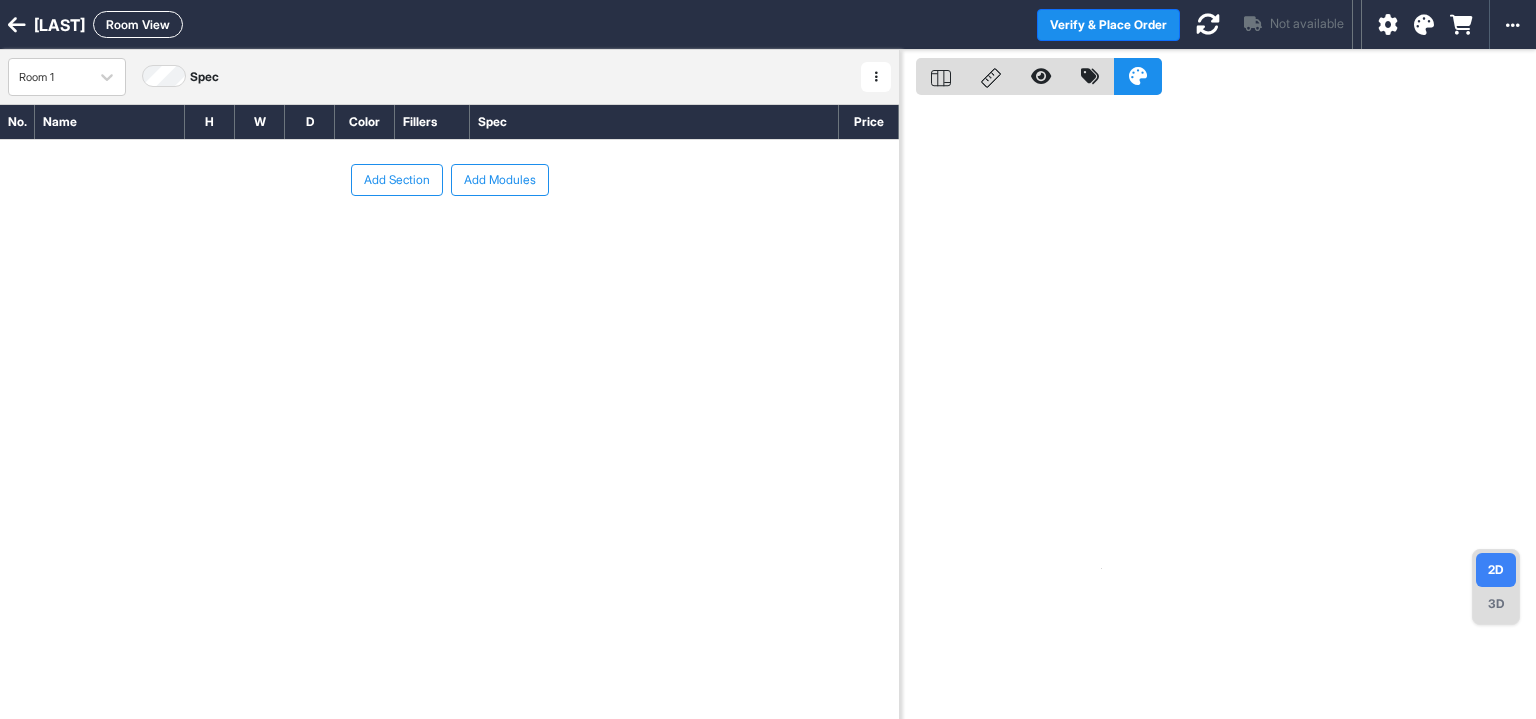 click on "Add Section" at bounding box center (397, 180) 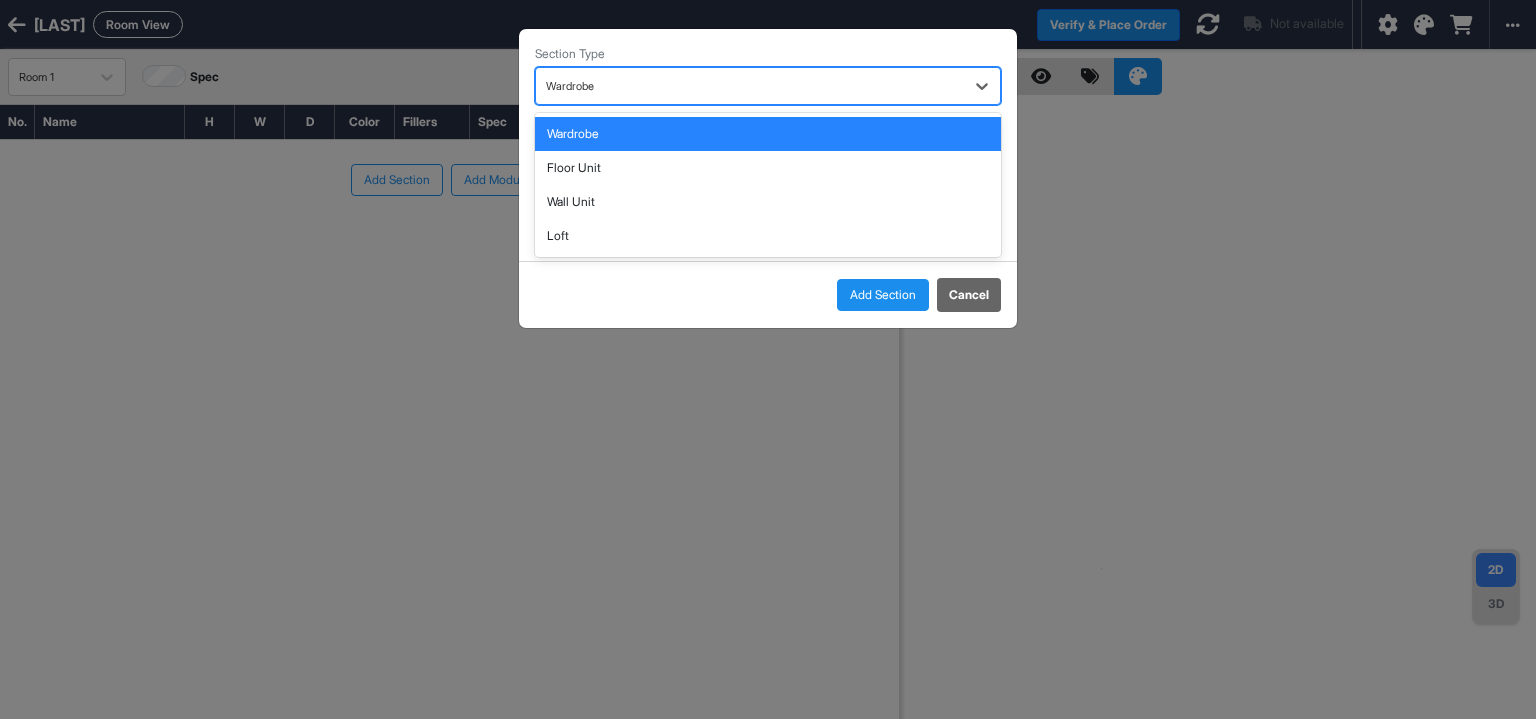 click at bounding box center [750, 86] 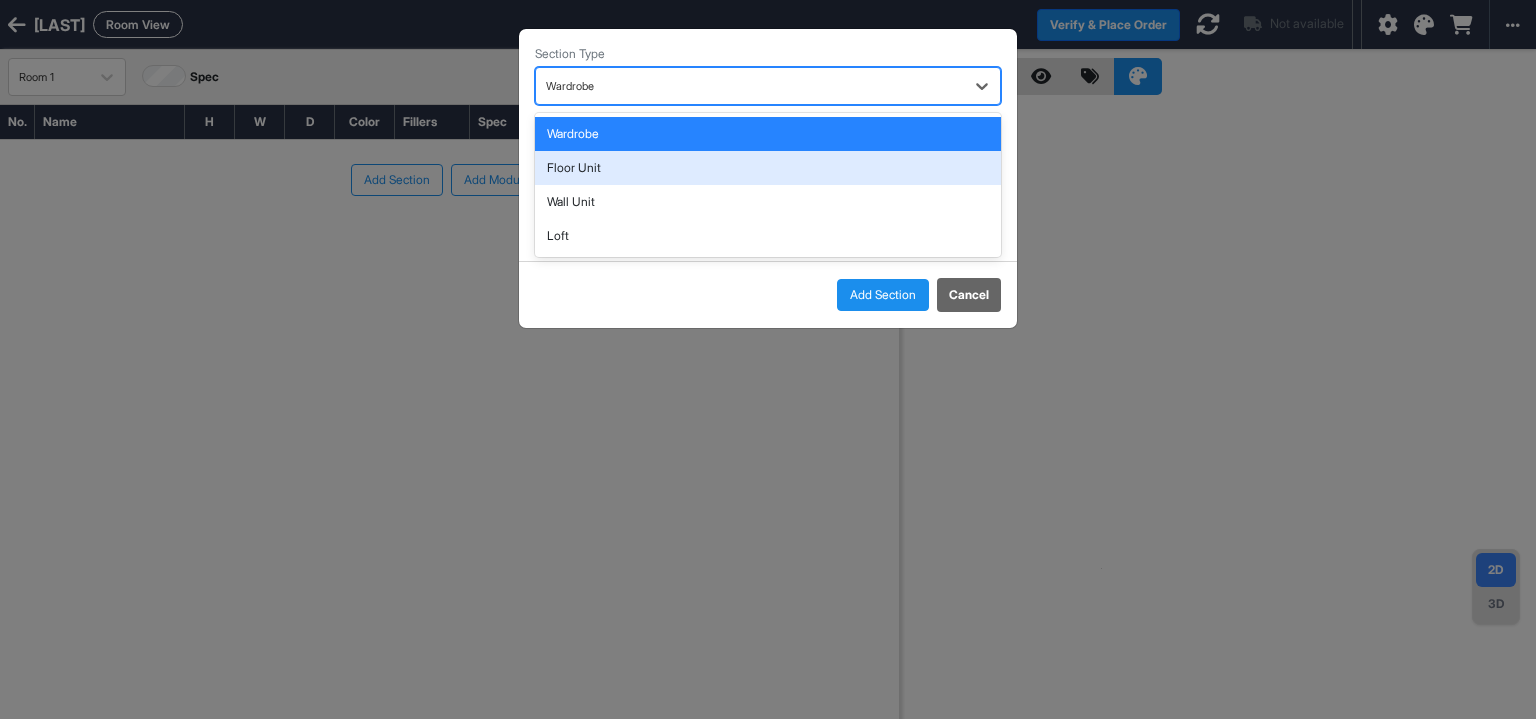 click on "Floor Unit" at bounding box center [768, 168] 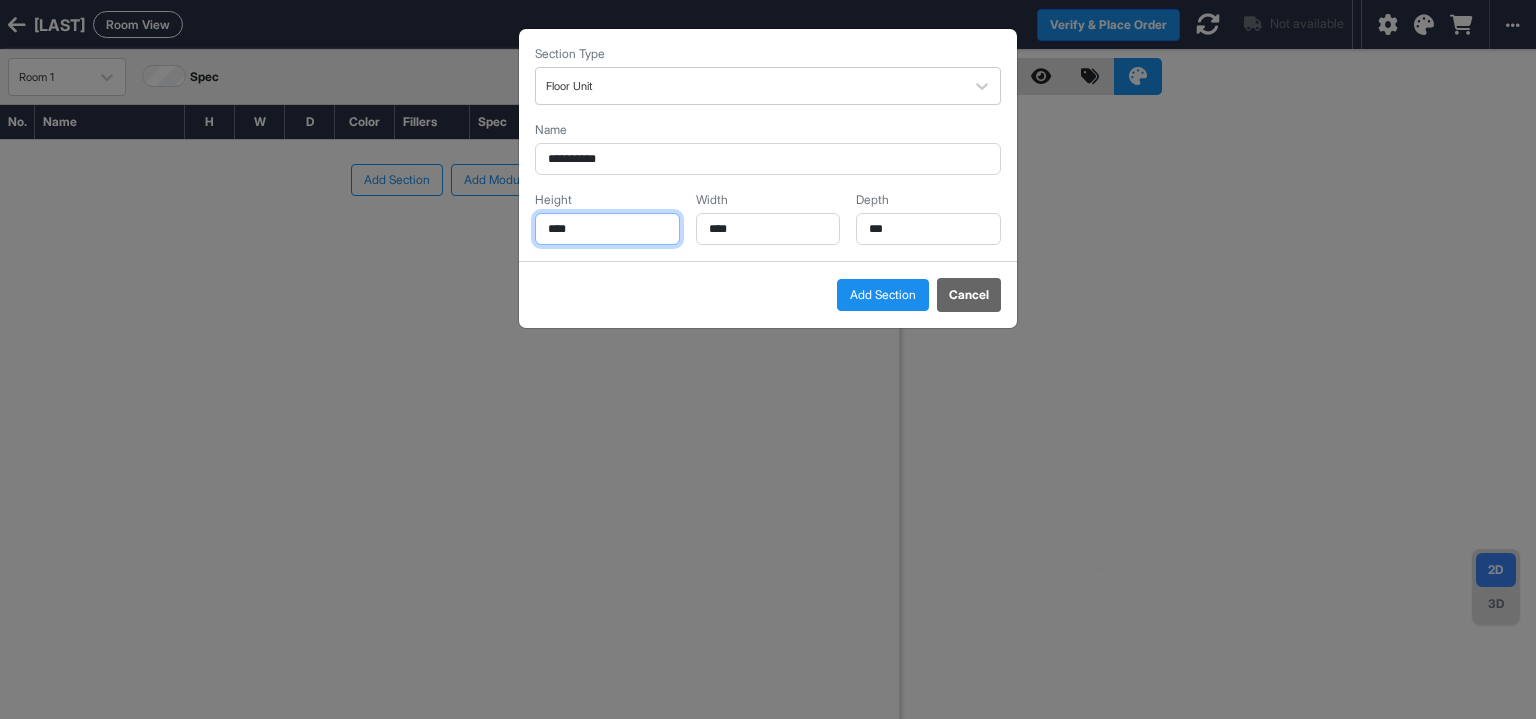 drag, startPoint x: 596, startPoint y: 228, endPoint x: 482, endPoint y: 249, distance: 115.918076 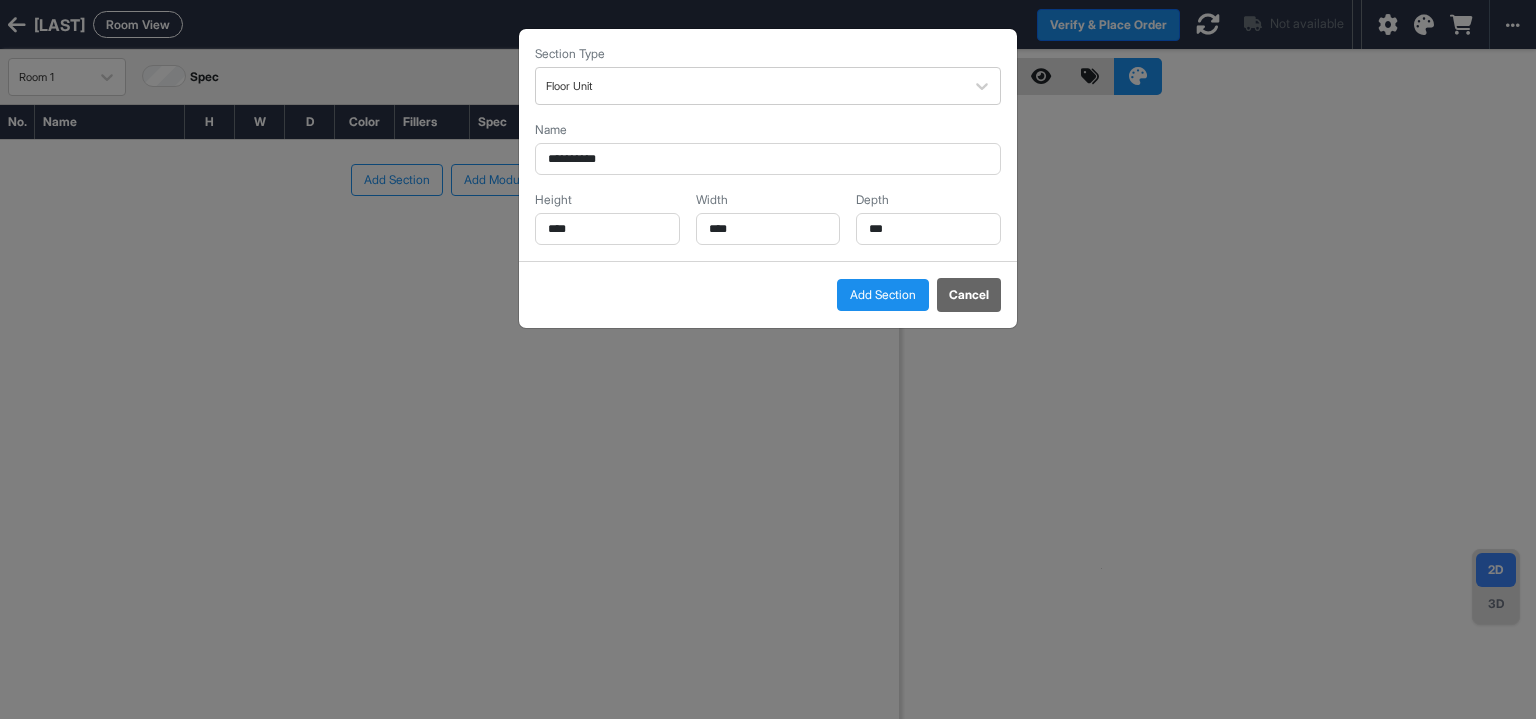 click on "**********" at bounding box center (768, 359) 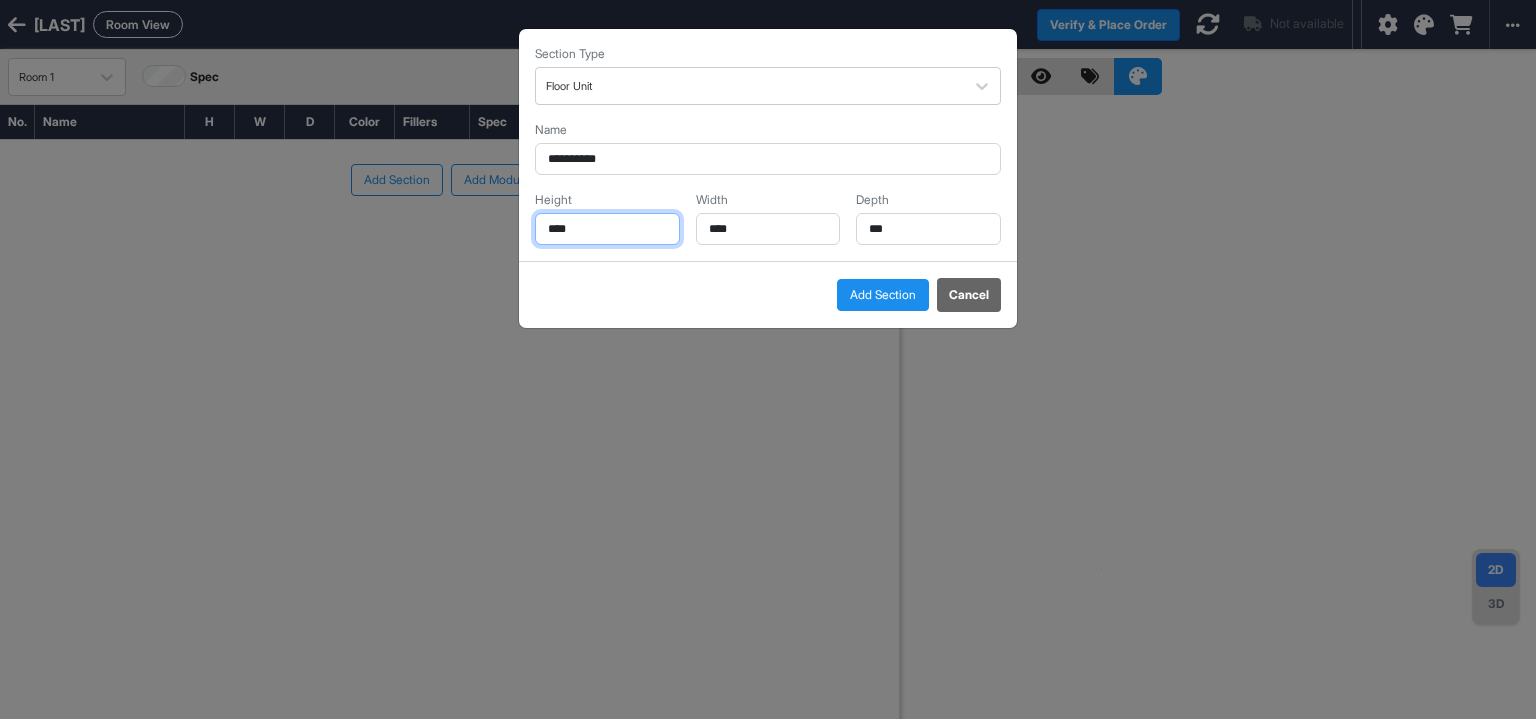 click on "****" at bounding box center [607, 229] 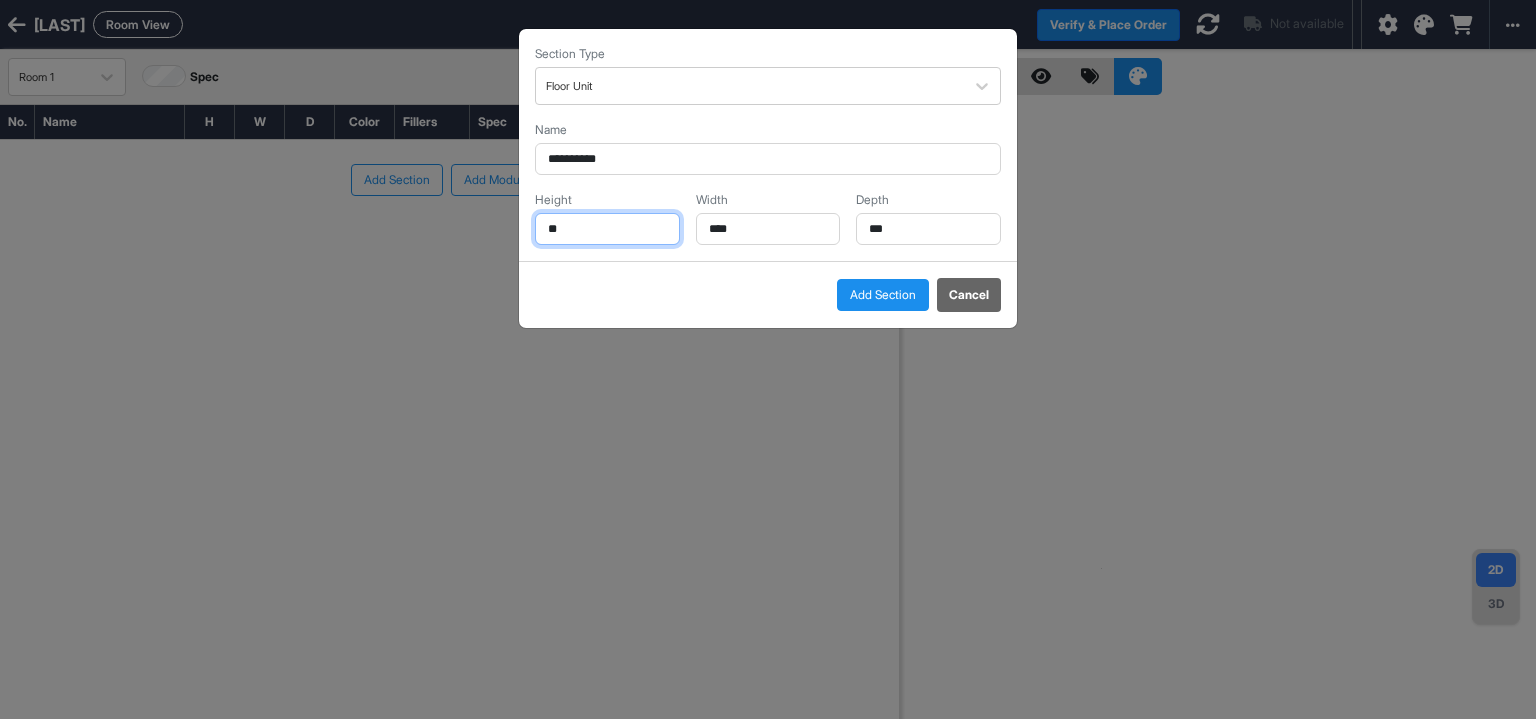 type on "*" 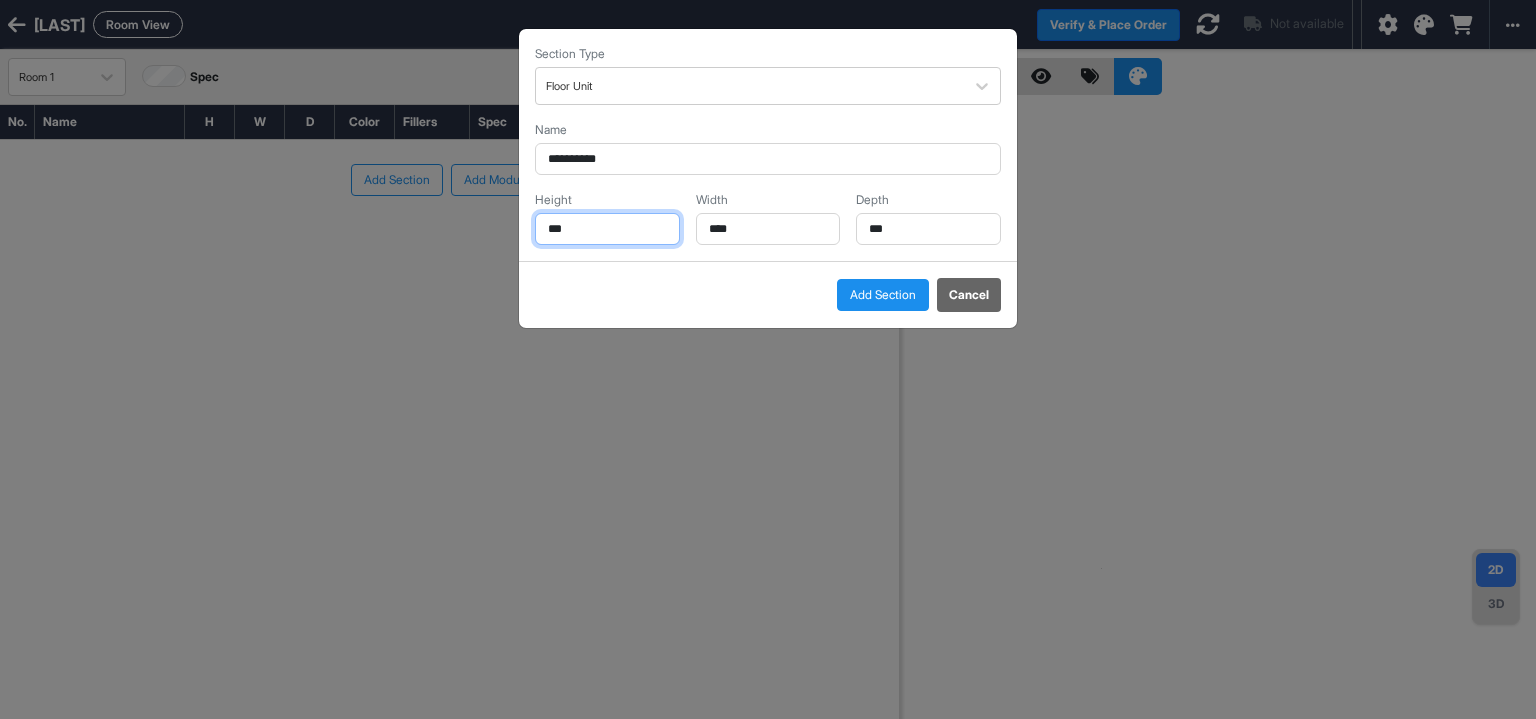 type on "***" 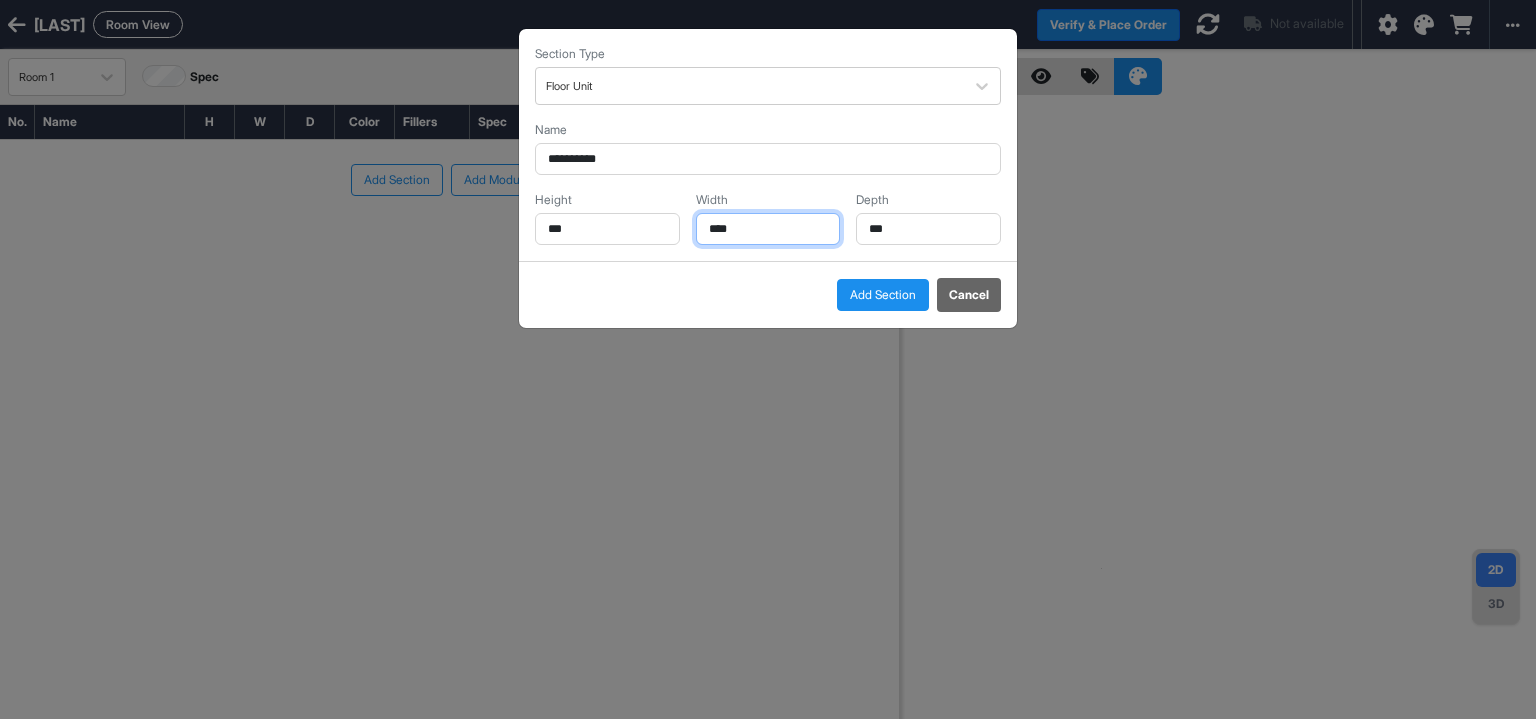 drag, startPoint x: 772, startPoint y: 222, endPoint x: 637, endPoint y: 240, distance: 136.19472 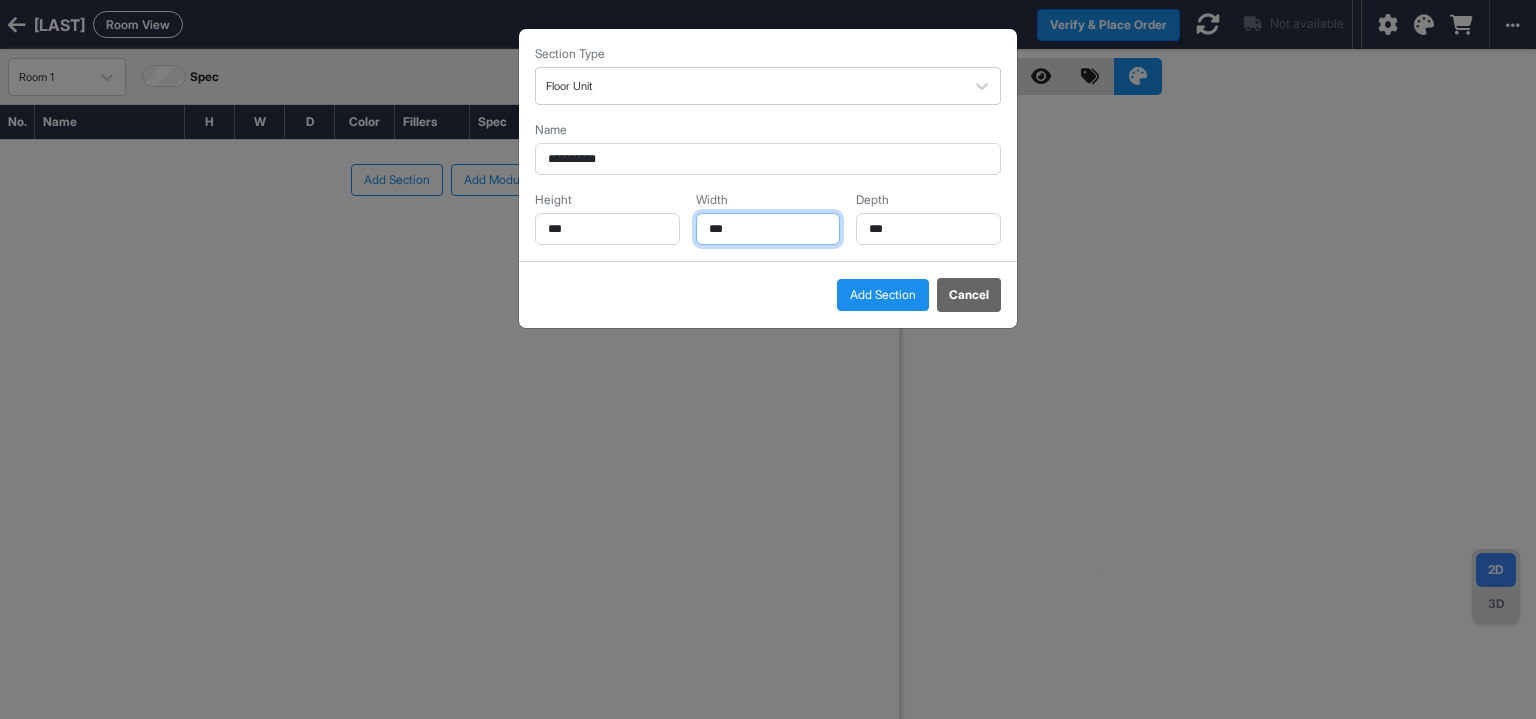 type on "***" 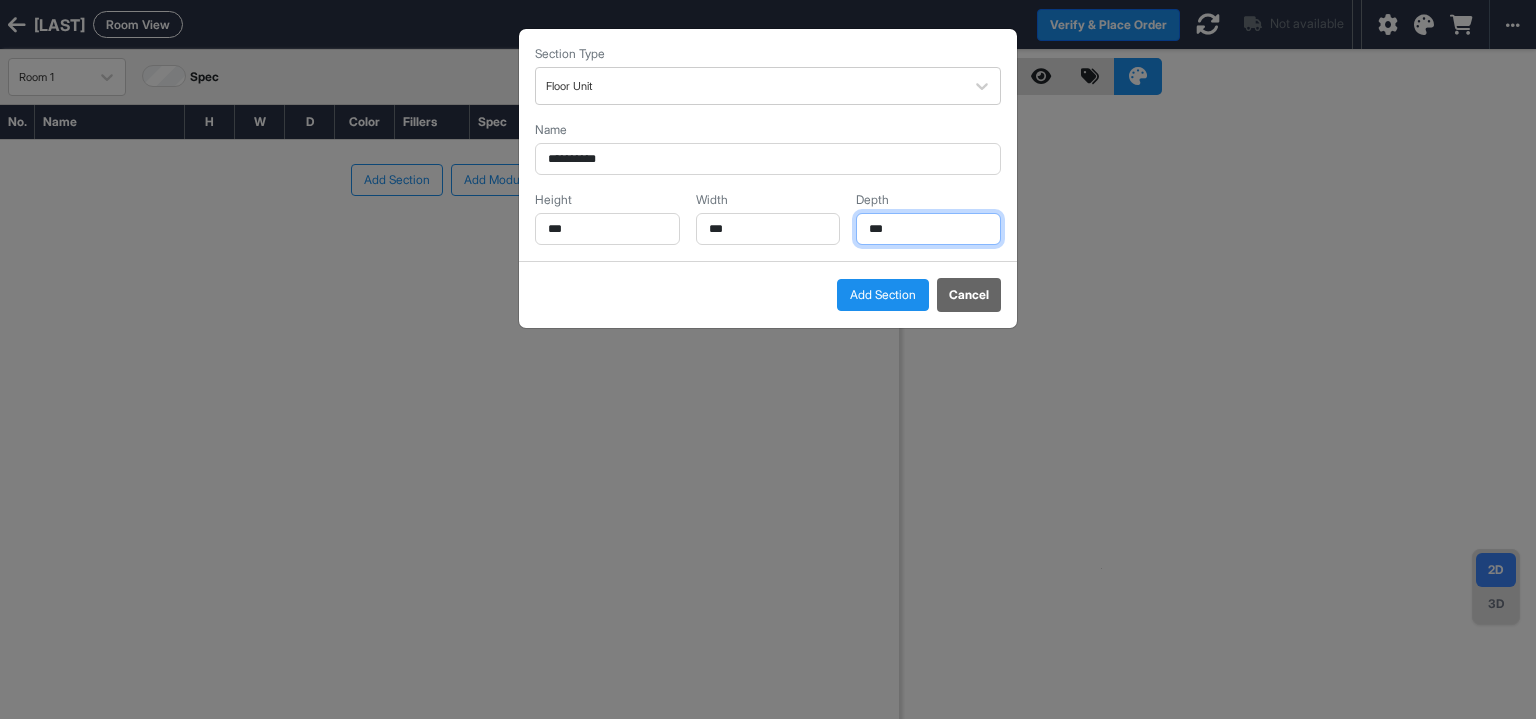 drag, startPoint x: 914, startPoint y: 224, endPoint x: 778, endPoint y: 244, distance: 137.46272 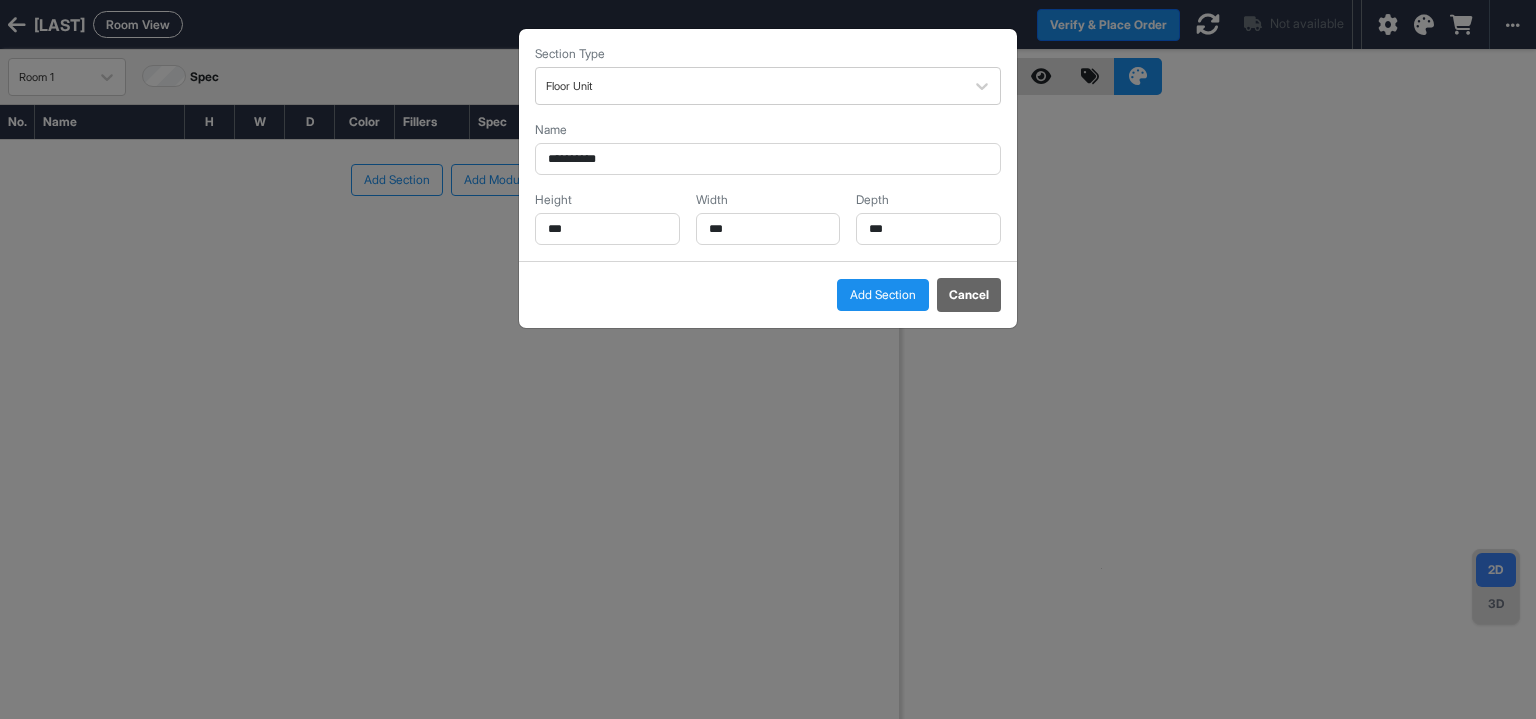 click on "Add Section" at bounding box center (883, 295) 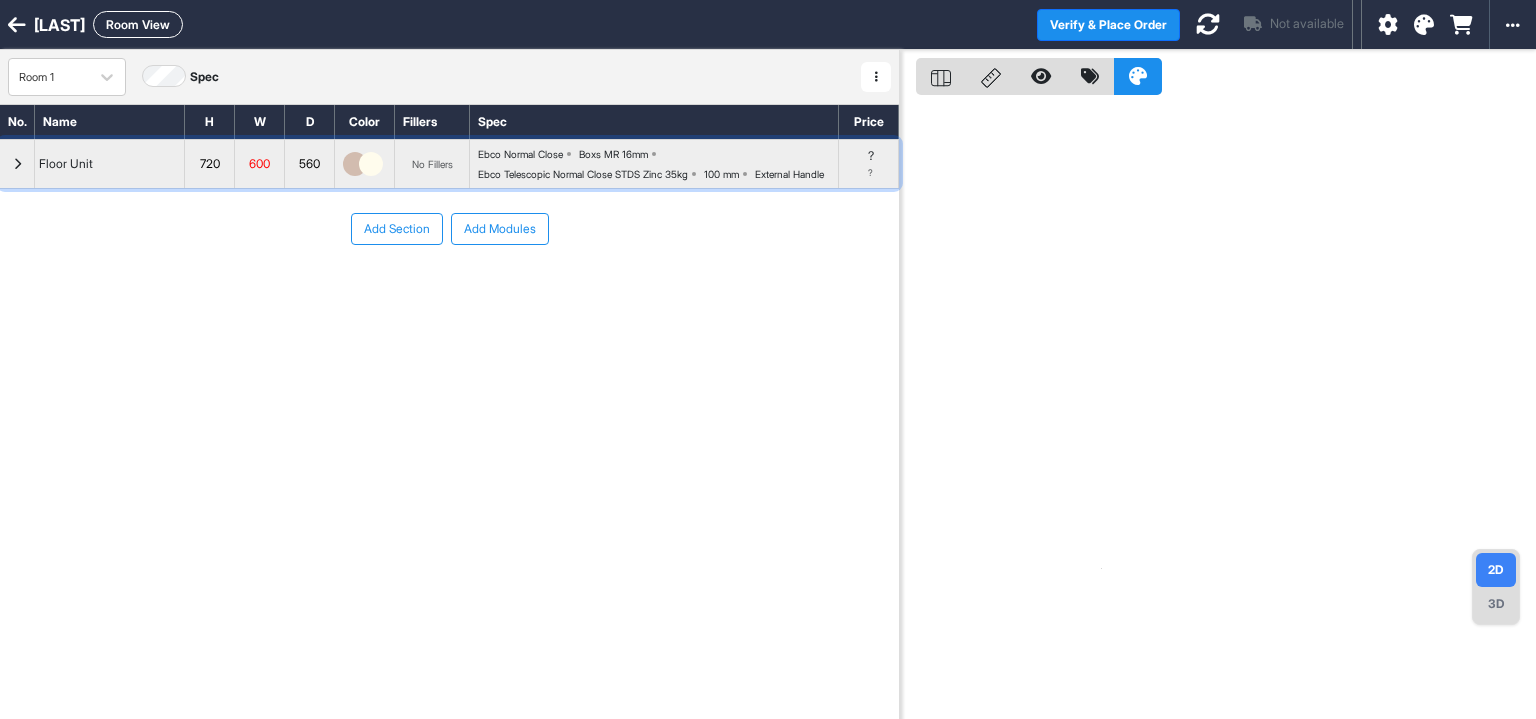 click on "Floor Unit" at bounding box center (110, 164) 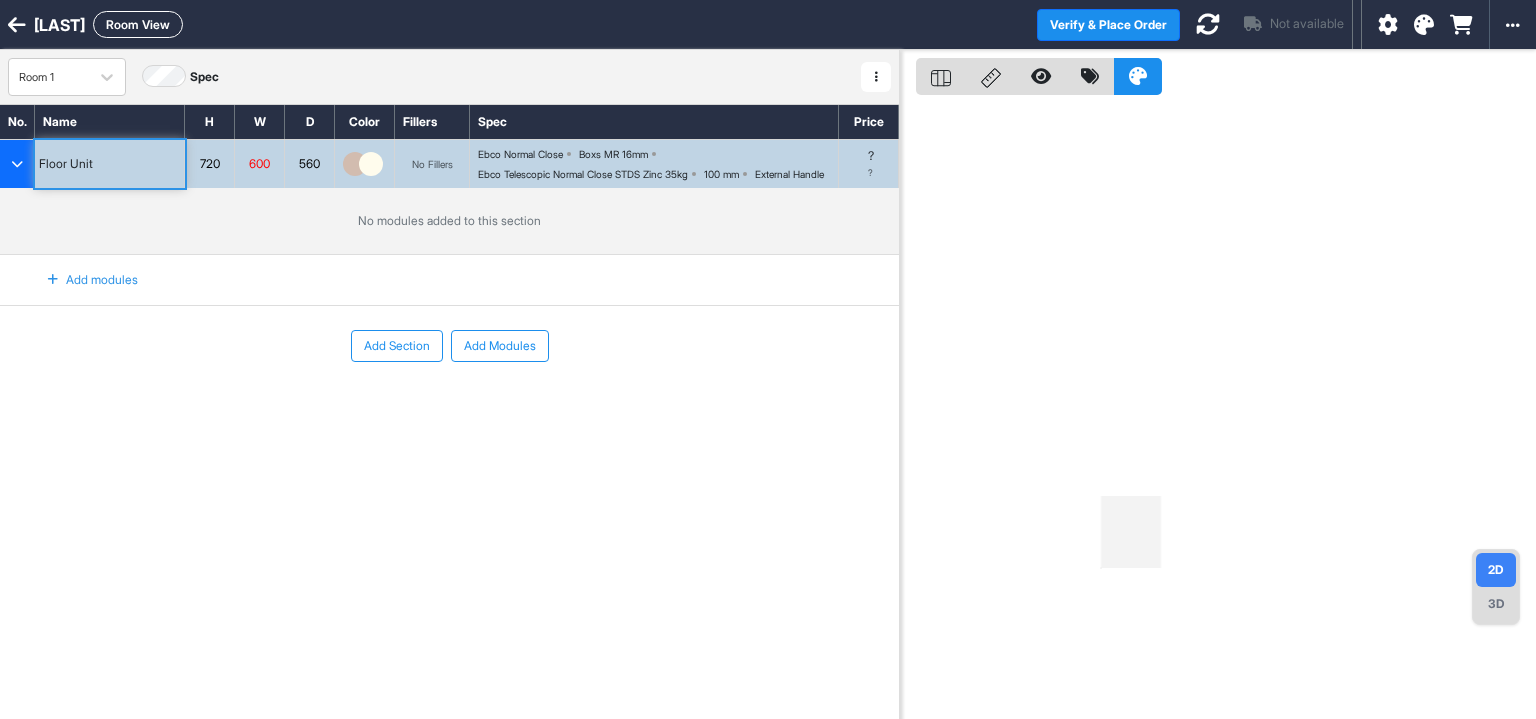 click at bounding box center (371, 164) 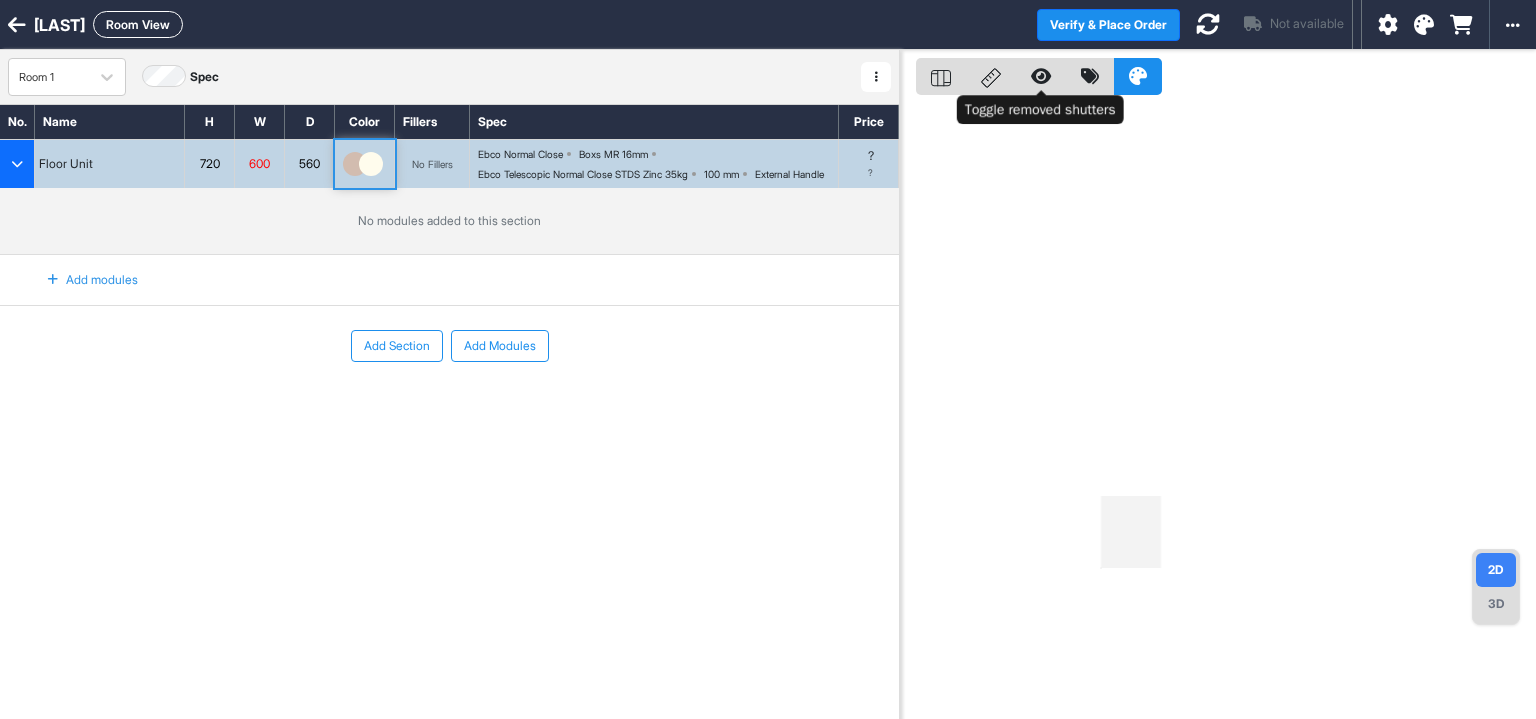 click at bounding box center [1041, 76] 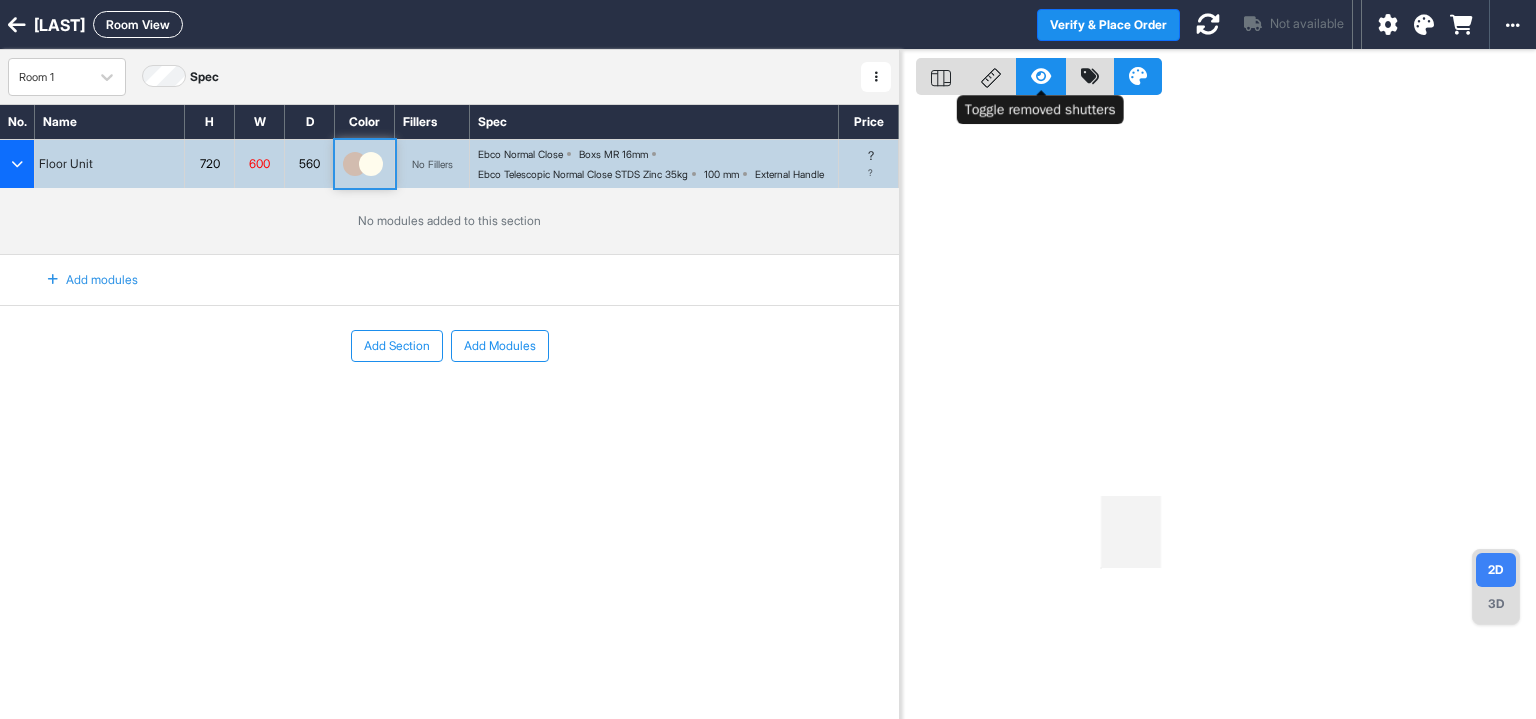 click at bounding box center [1041, 76] 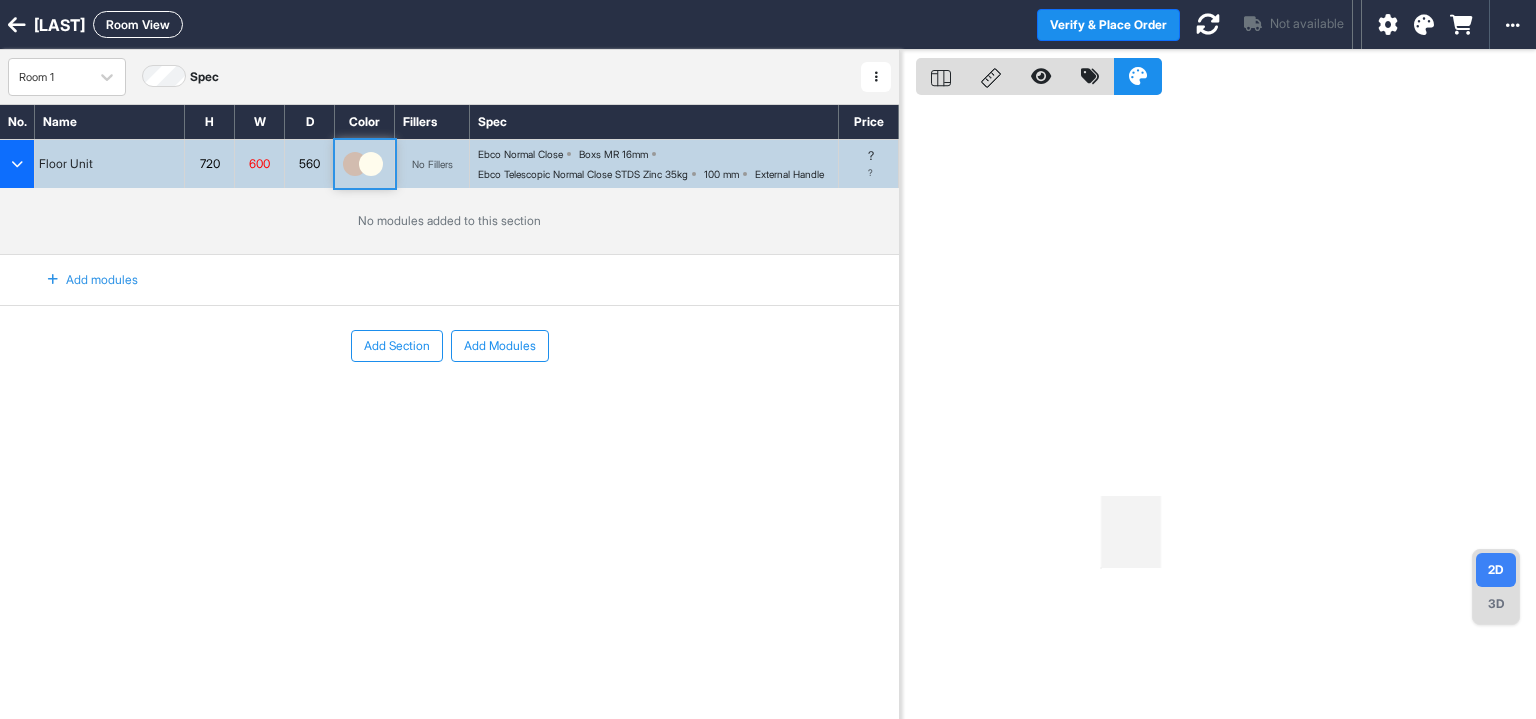 click at bounding box center [17, 164] 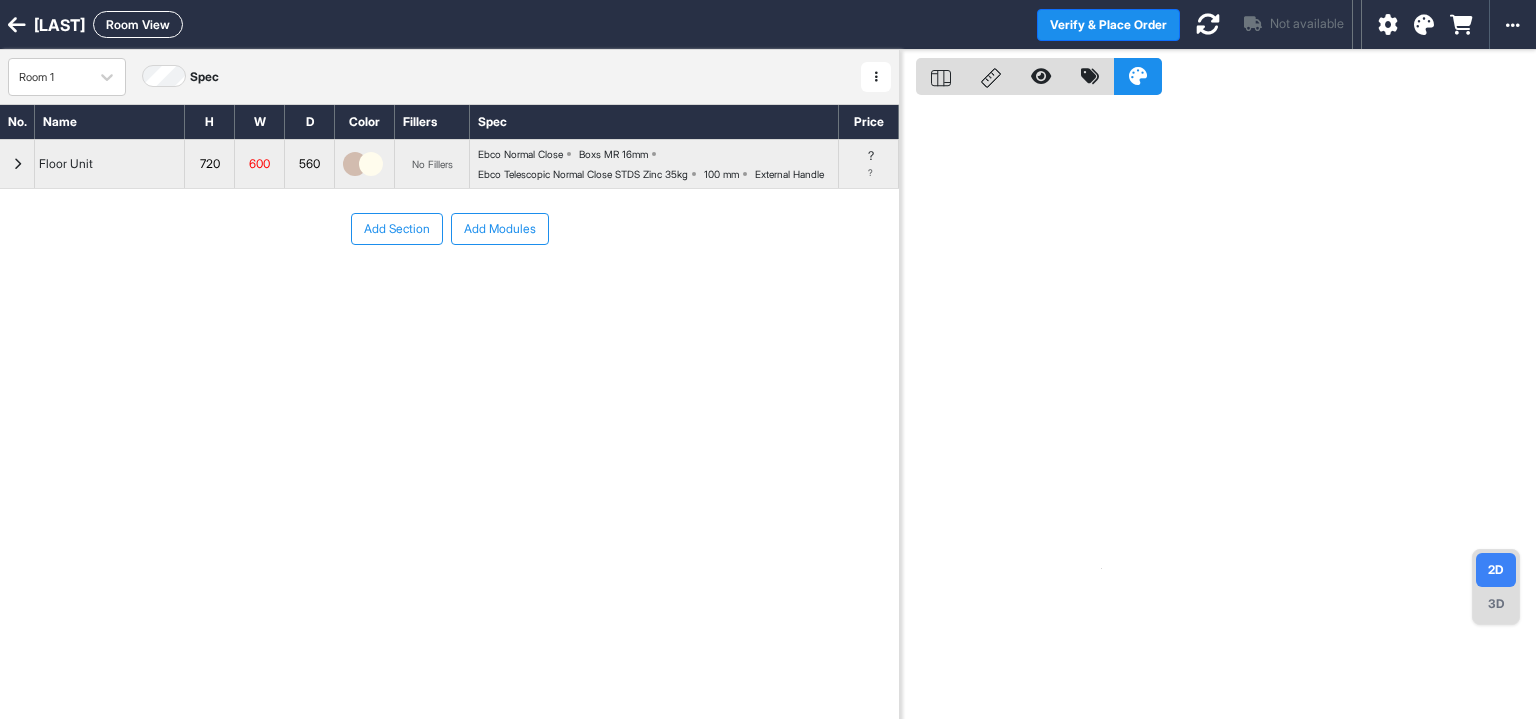 click at bounding box center (876, 77) 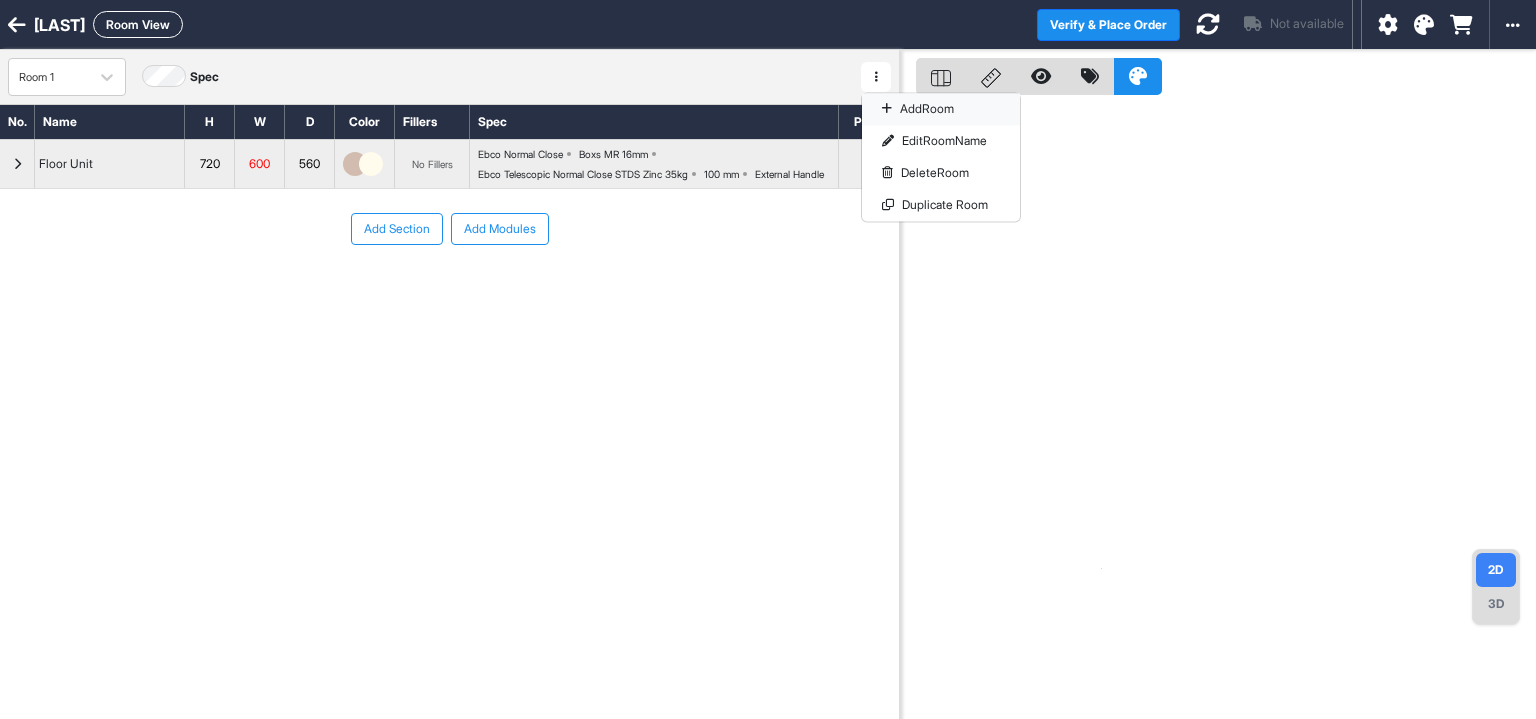 click on "Add  Room" at bounding box center [941, 109] 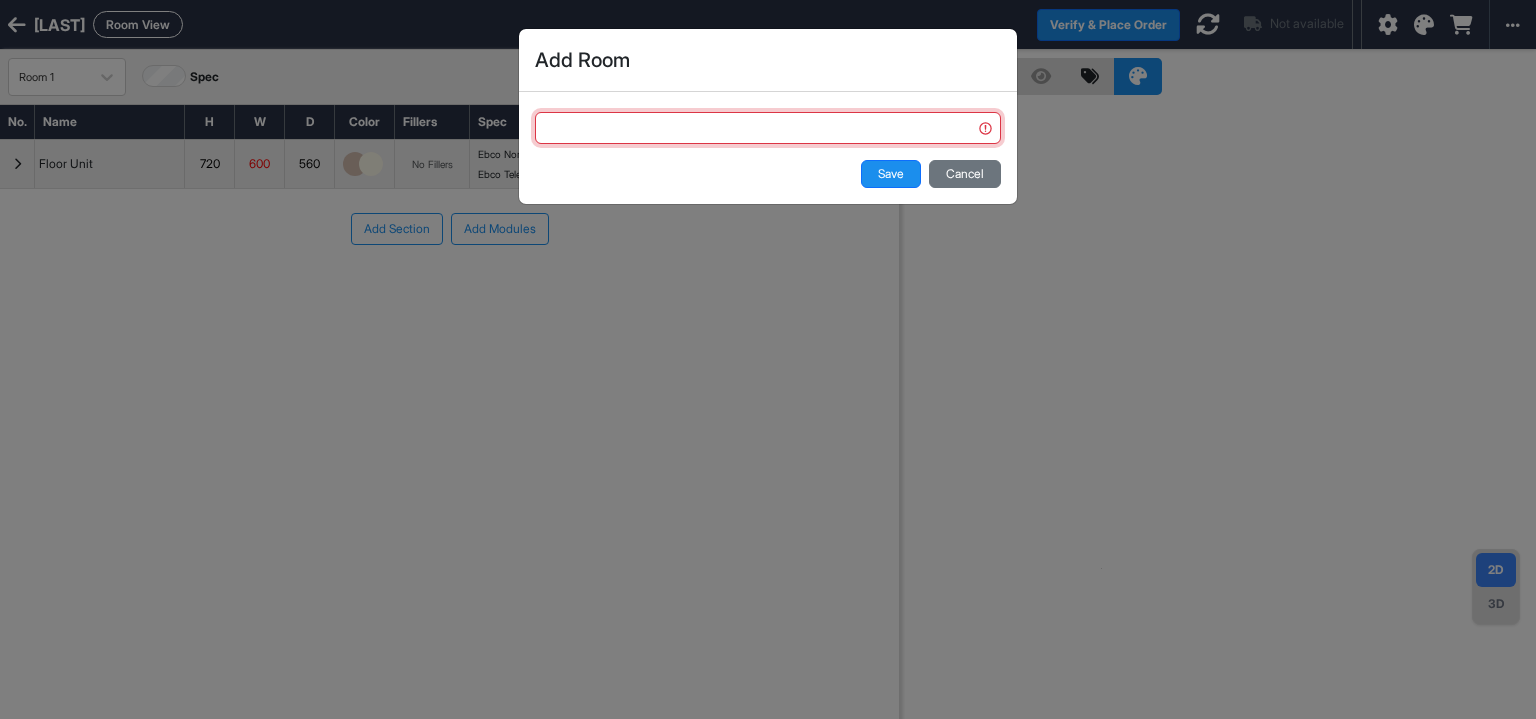 click at bounding box center [768, 128] 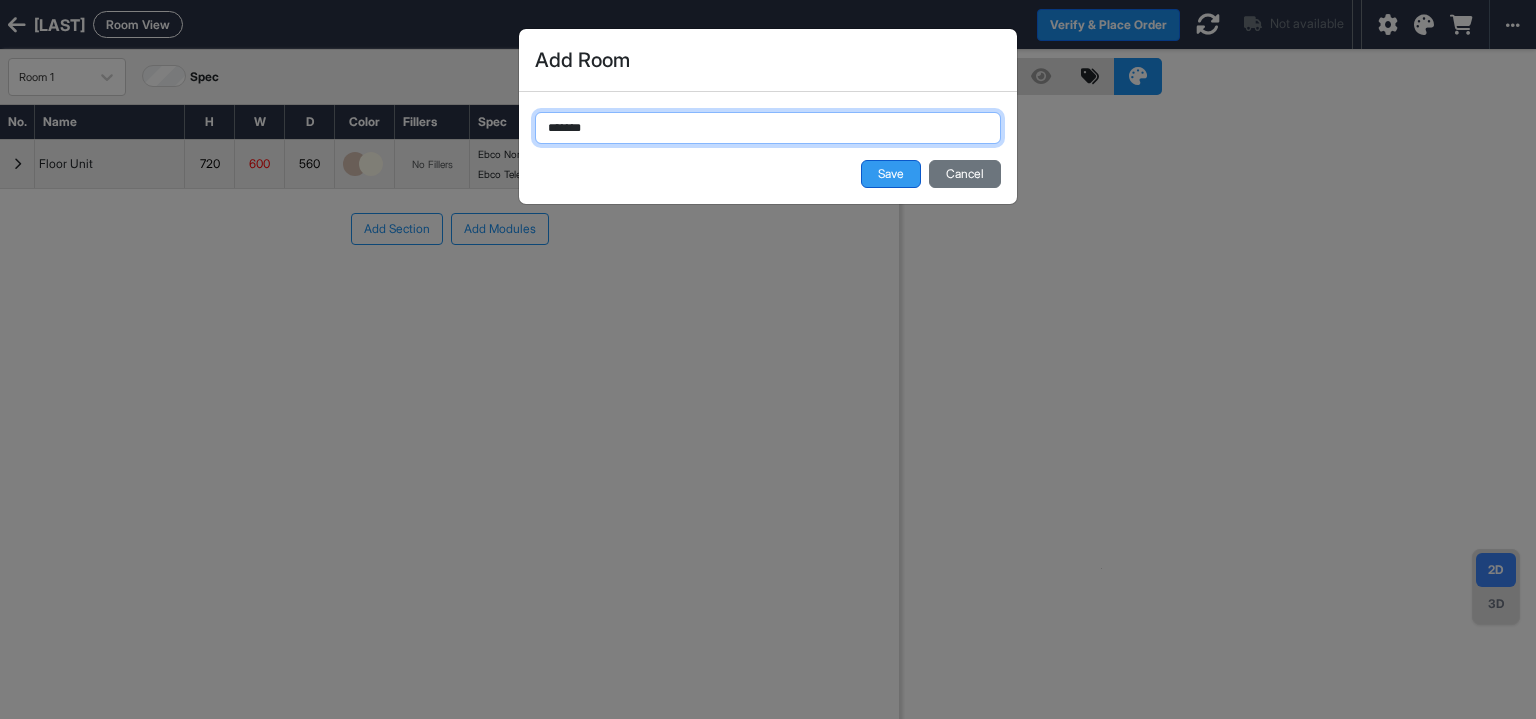 type on "*******" 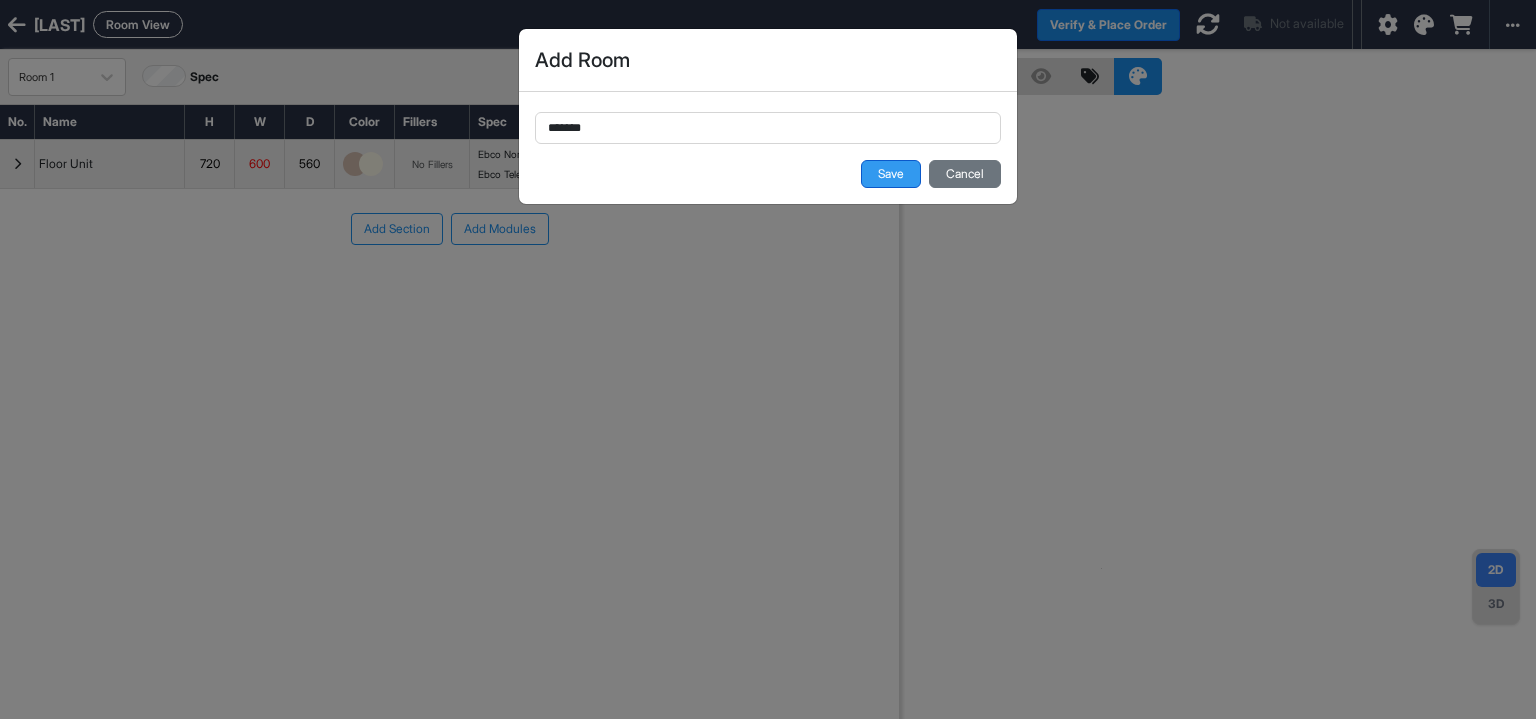 click on "Save" at bounding box center [891, 174] 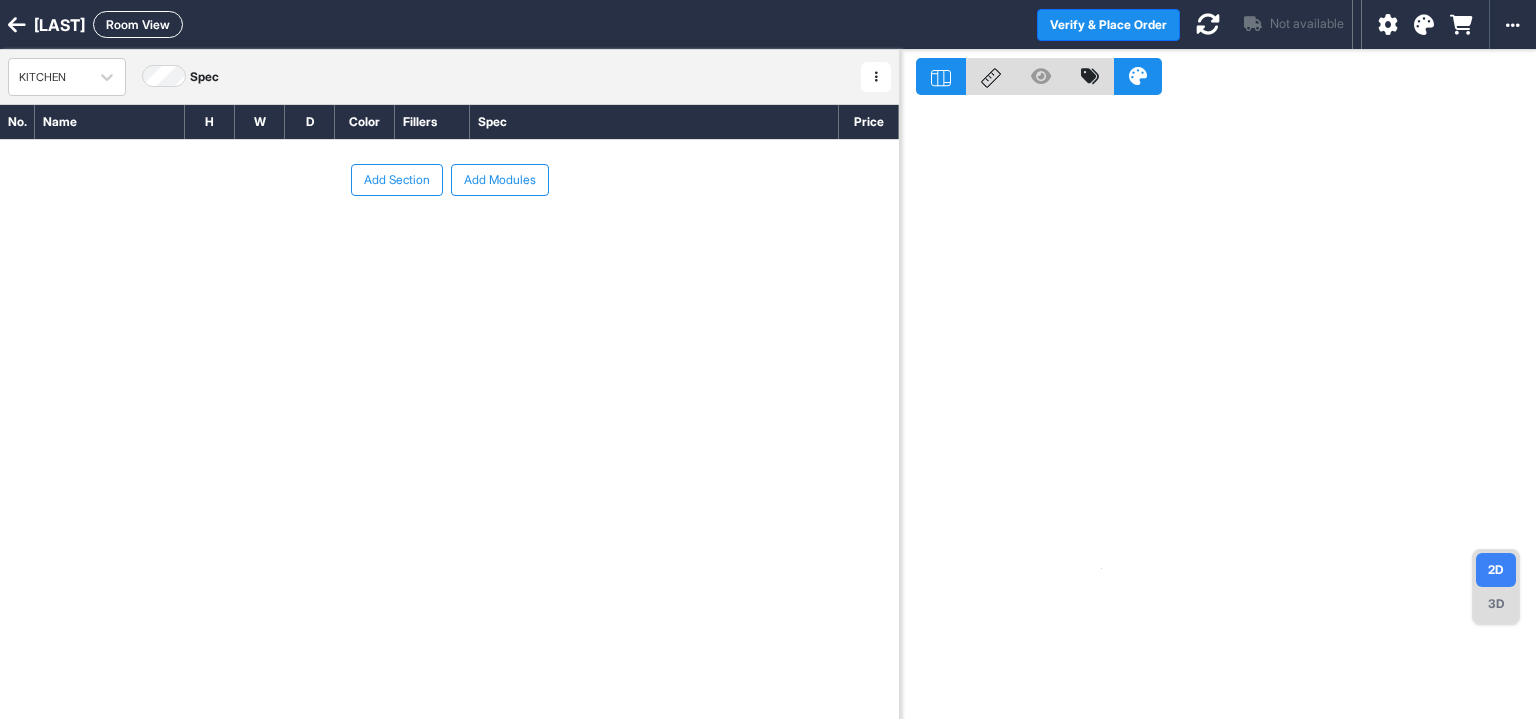click on "Add Modules" at bounding box center [500, 180] 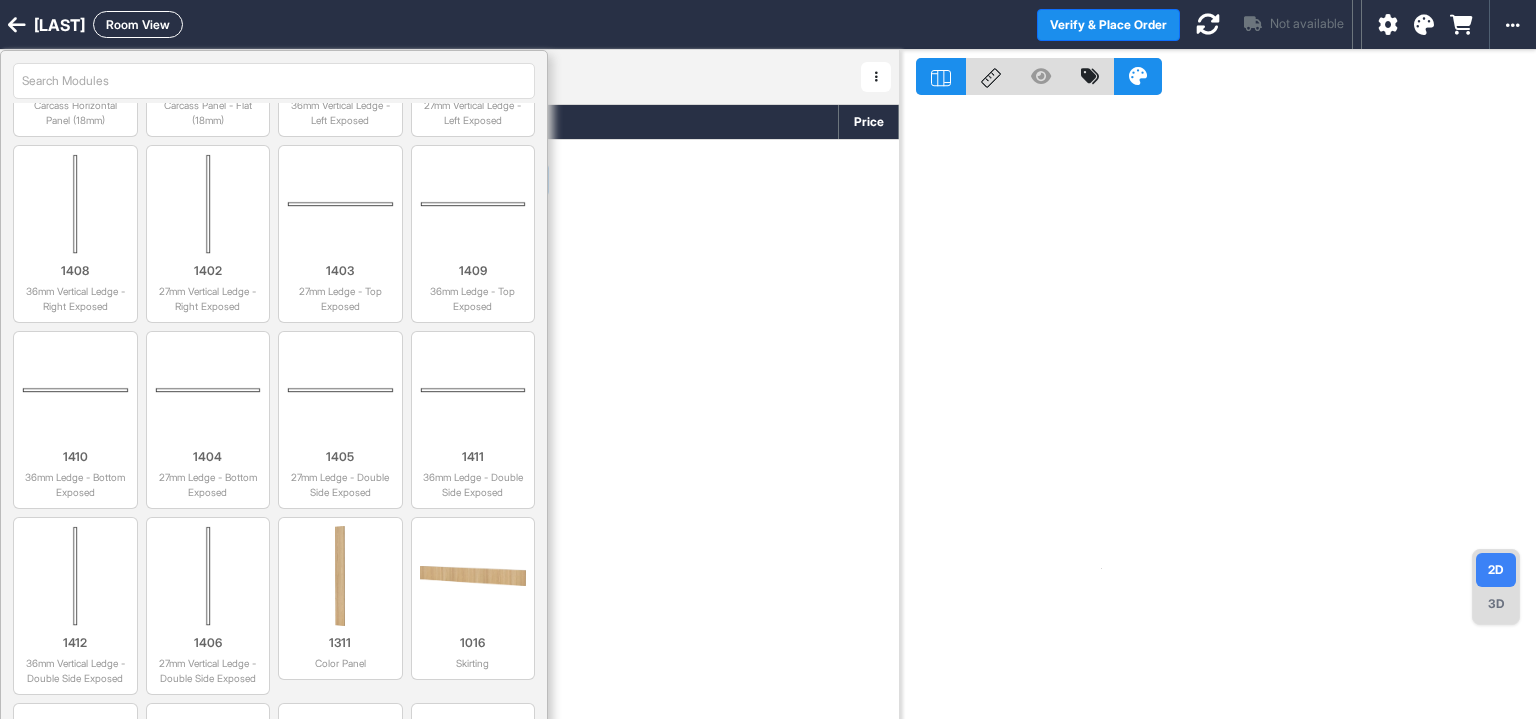 scroll, scrollTop: 4893, scrollLeft: 0, axis: vertical 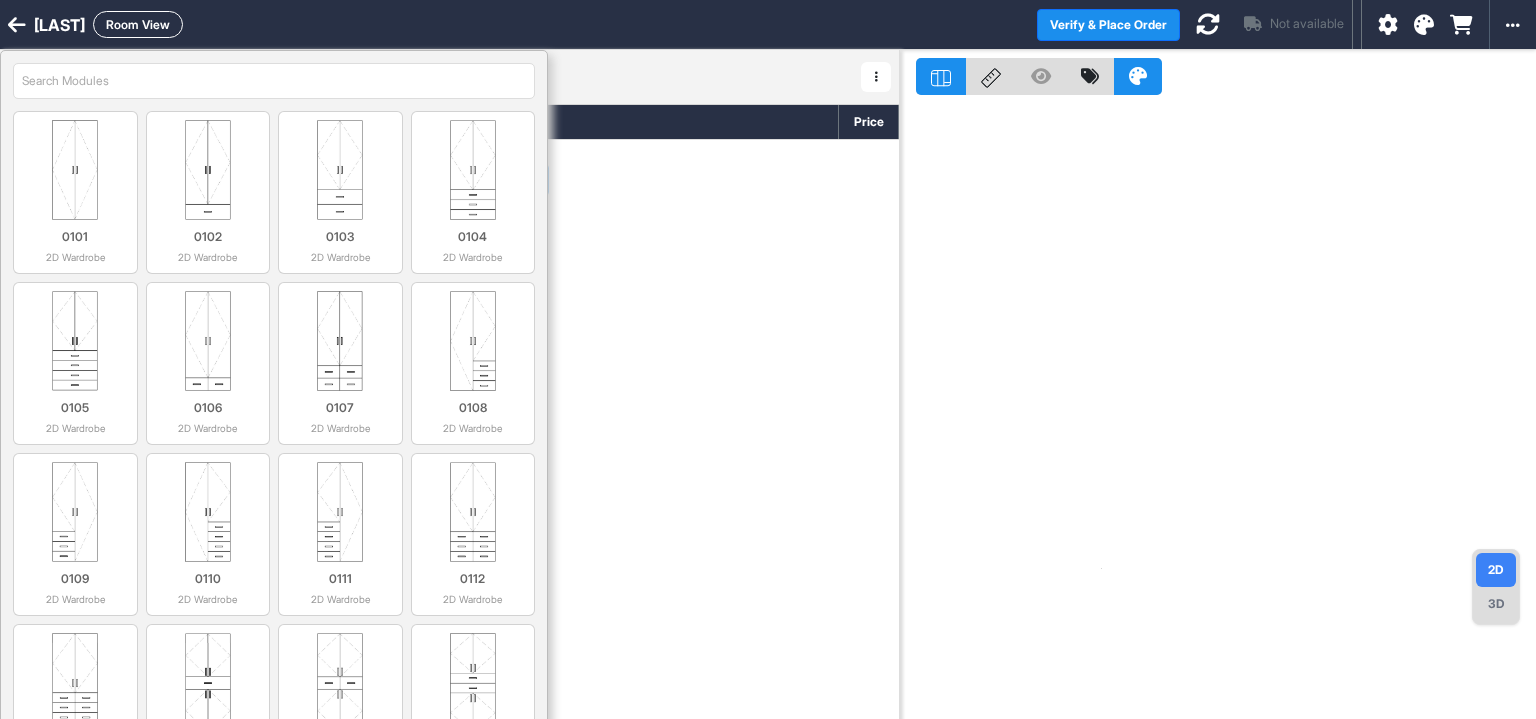 click on "Add Section Add Modules" at bounding box center (449, 240) 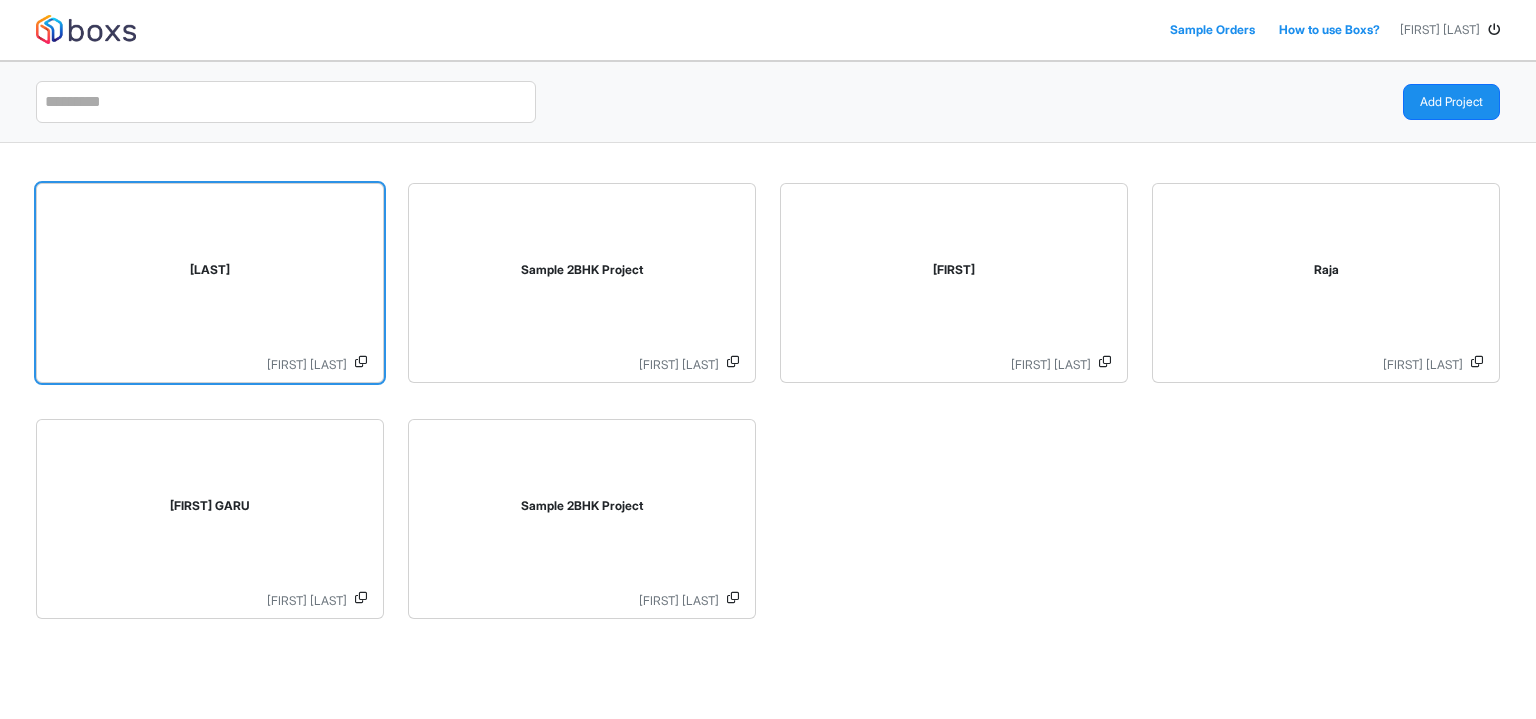 click on "[LAST]" at bounding box center [210, 274] 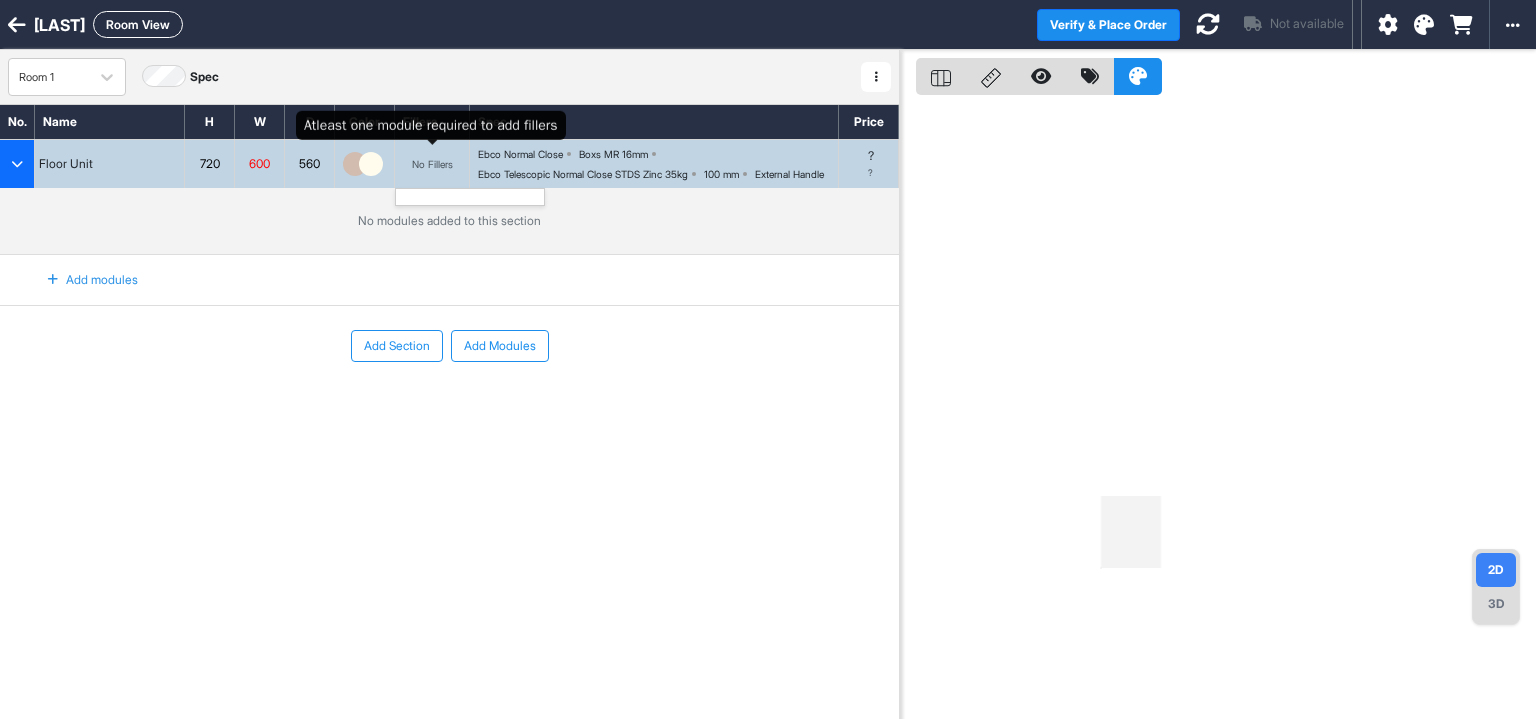 click on "No Fillers" at bounding box center [432, 164] 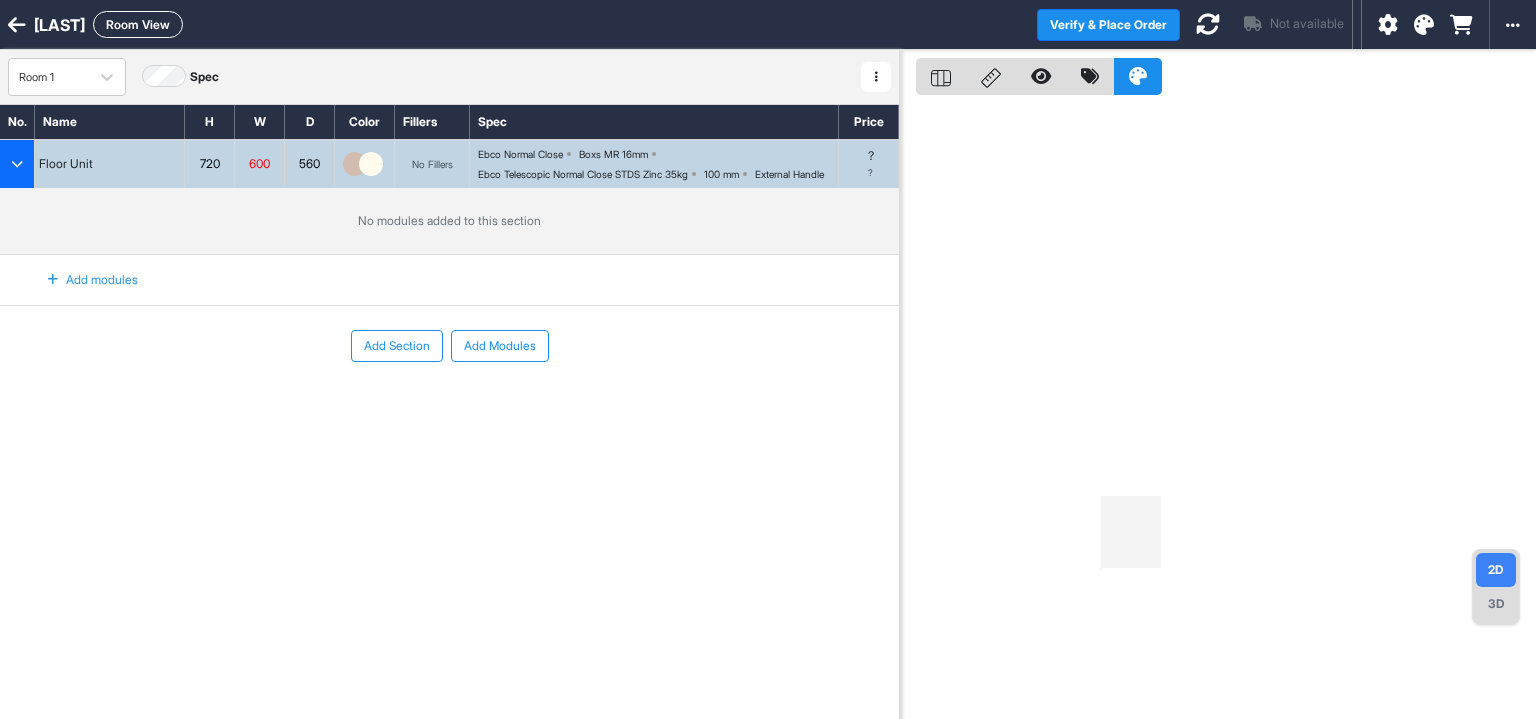 click on "Add Modules" at bounding box center [500, 346] 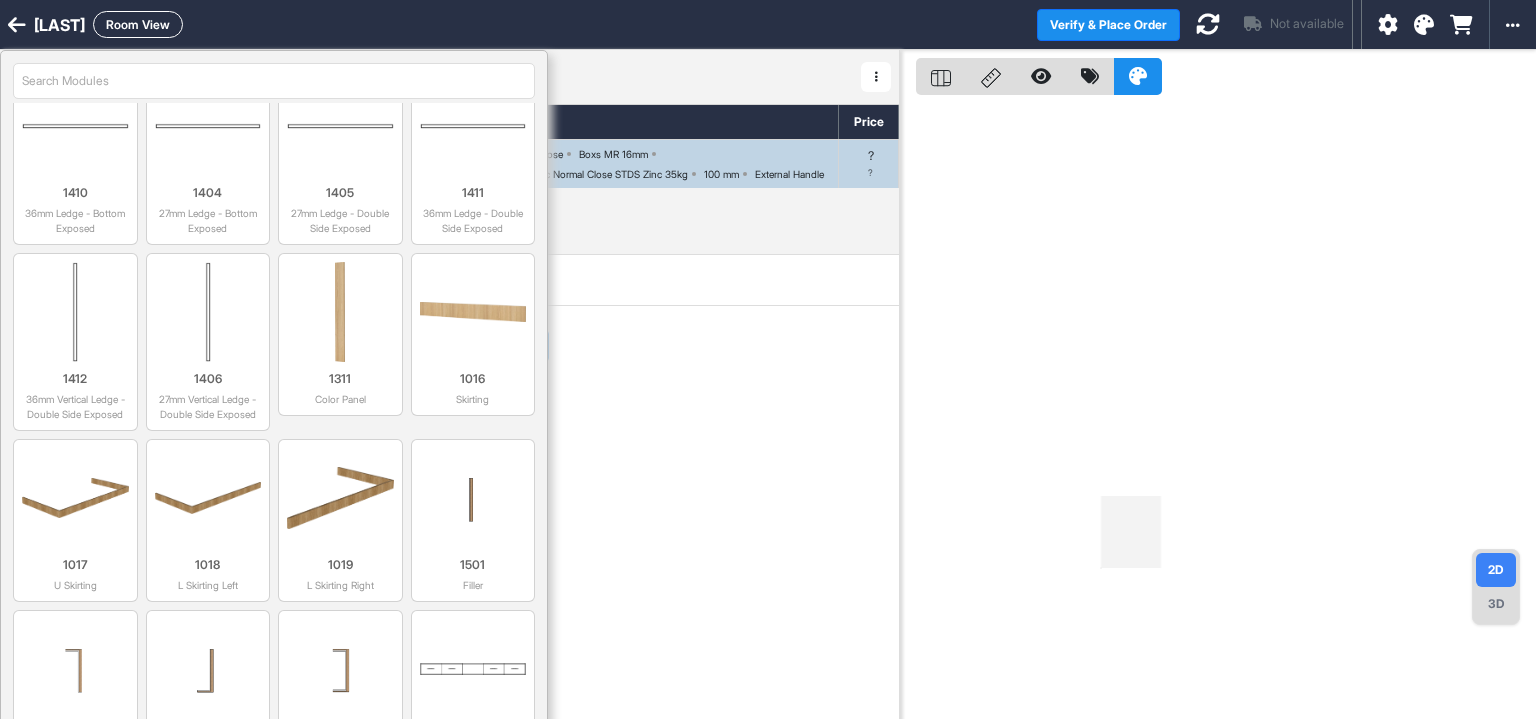 scroll, scrollTop: 4893, scrollLeft: 0, axis: vertical 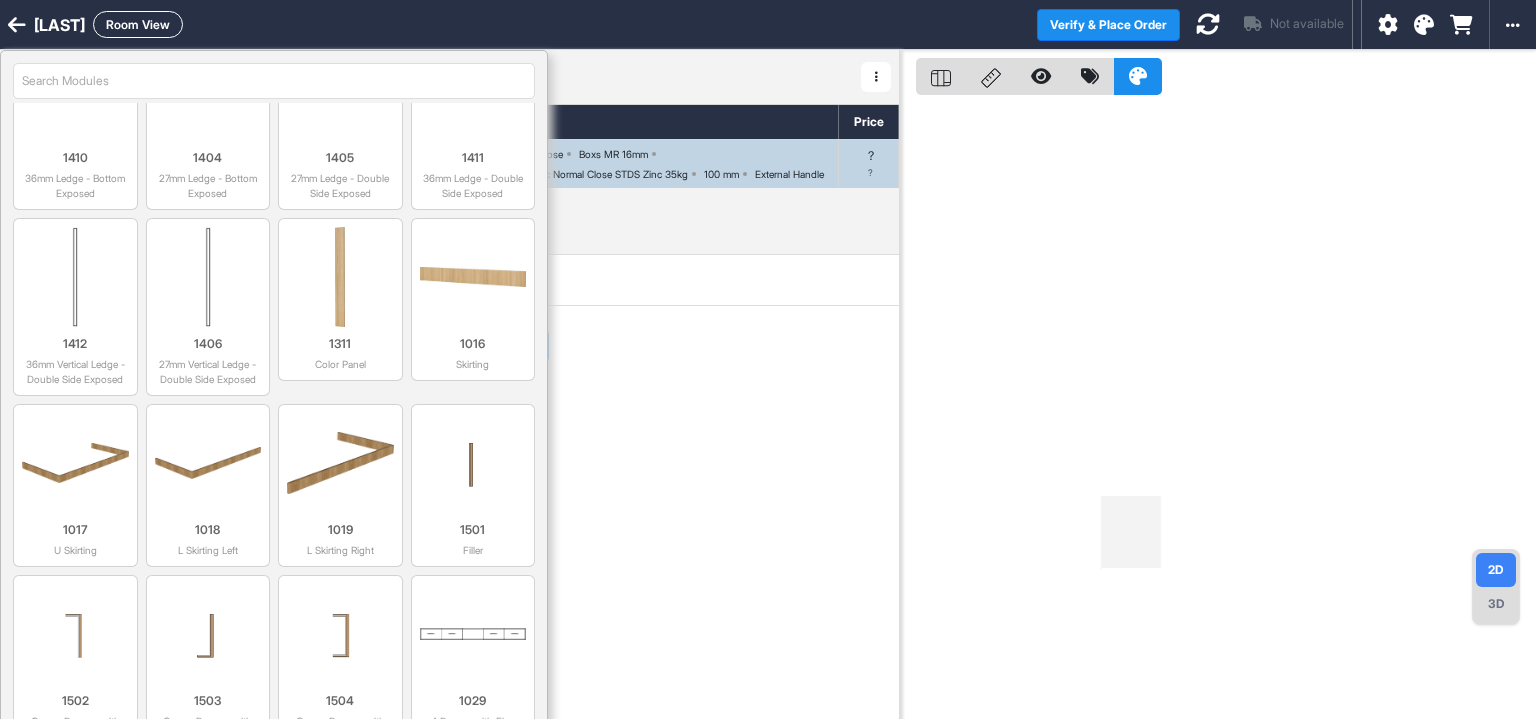 click on "Add Section Add Modules" at bounding box center (449, 406) 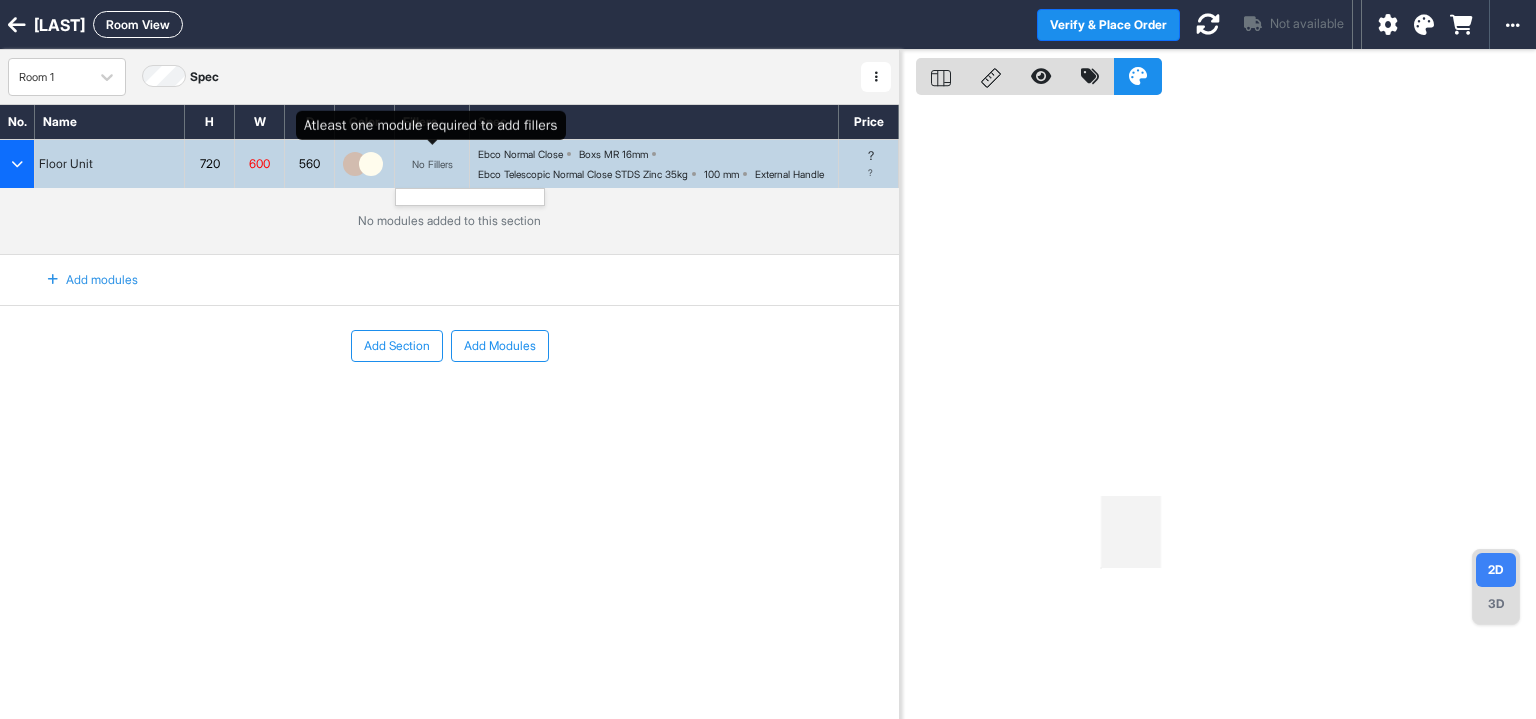 click on "No Fillers" at bounding box center [432, 164] 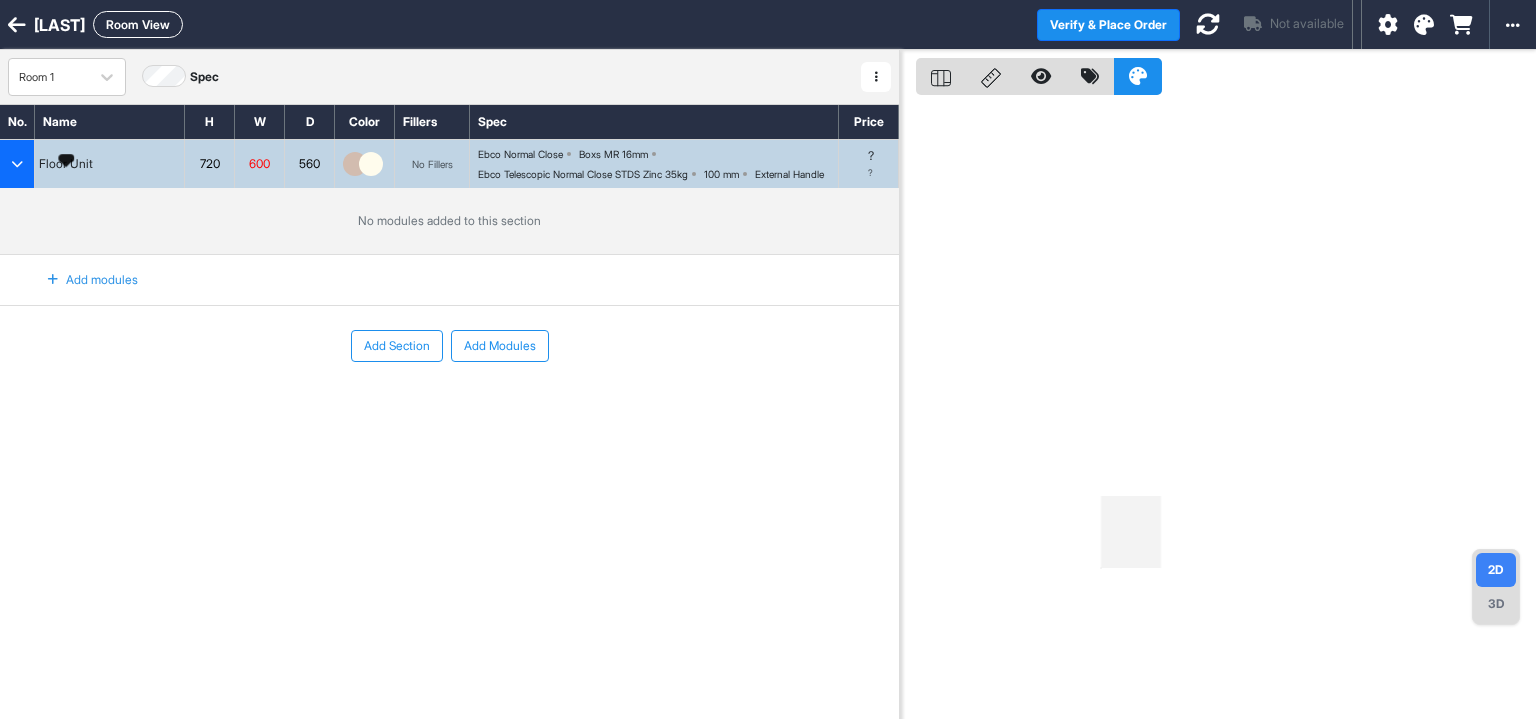 click on "Floor Unit" at bounding box center [66, 164] 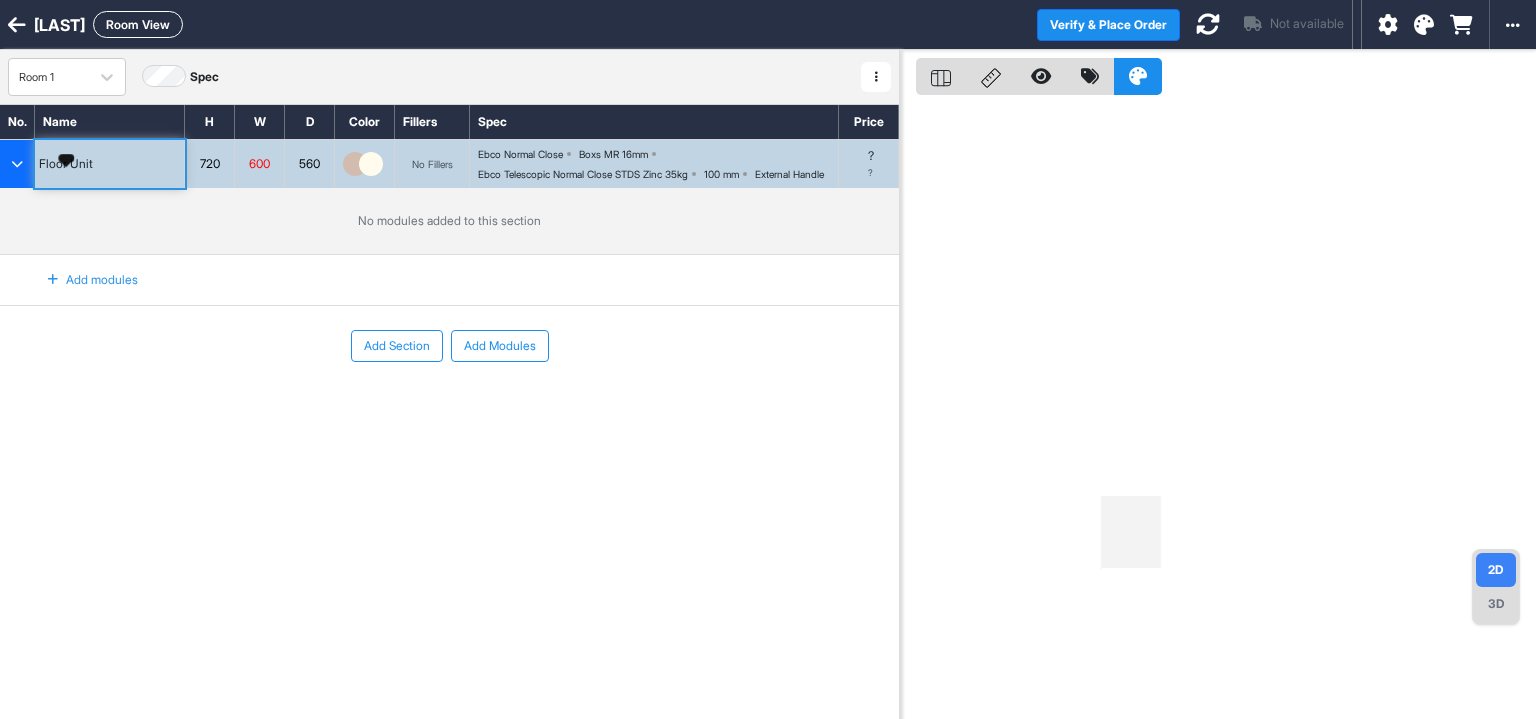 click on "Floor Unit" at bounding box center (66, 164) 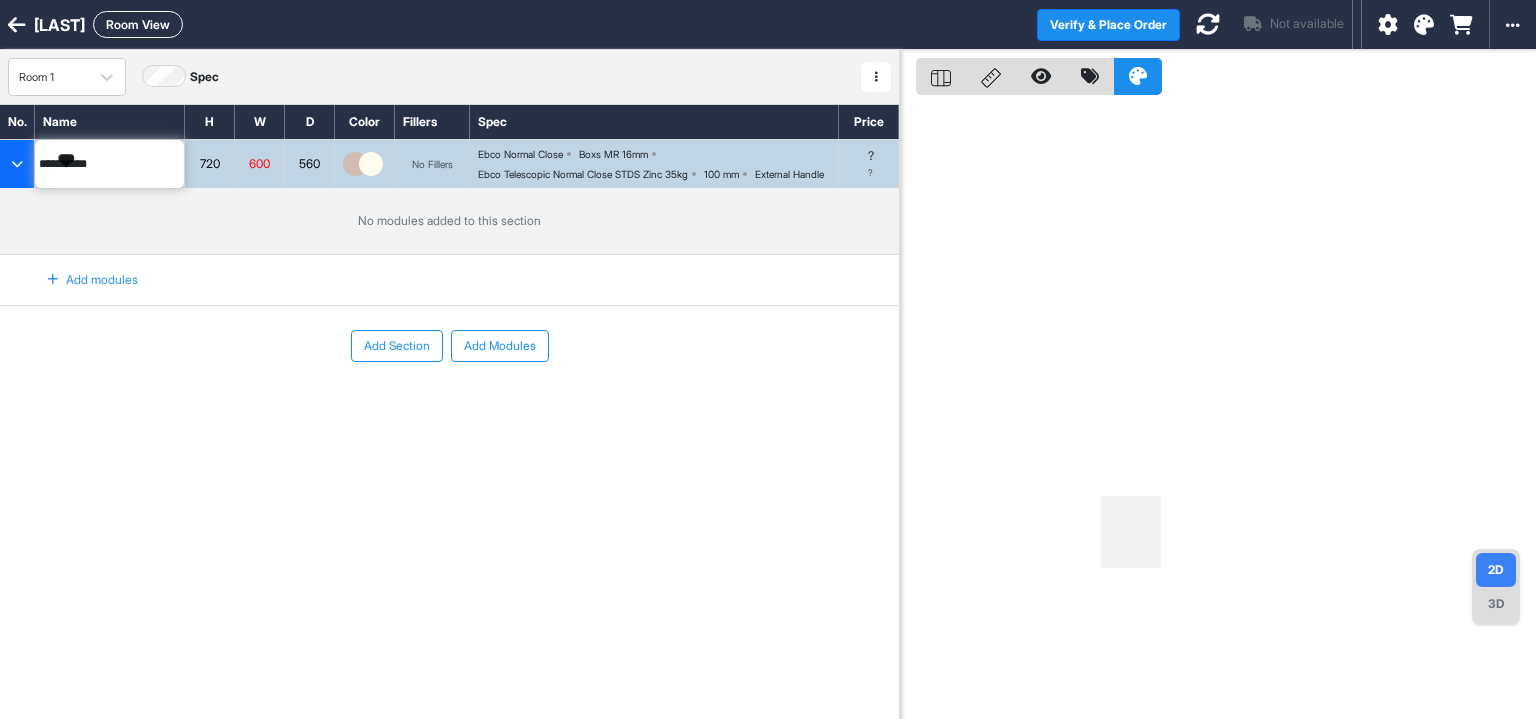 click at bounding box center (17, 164) 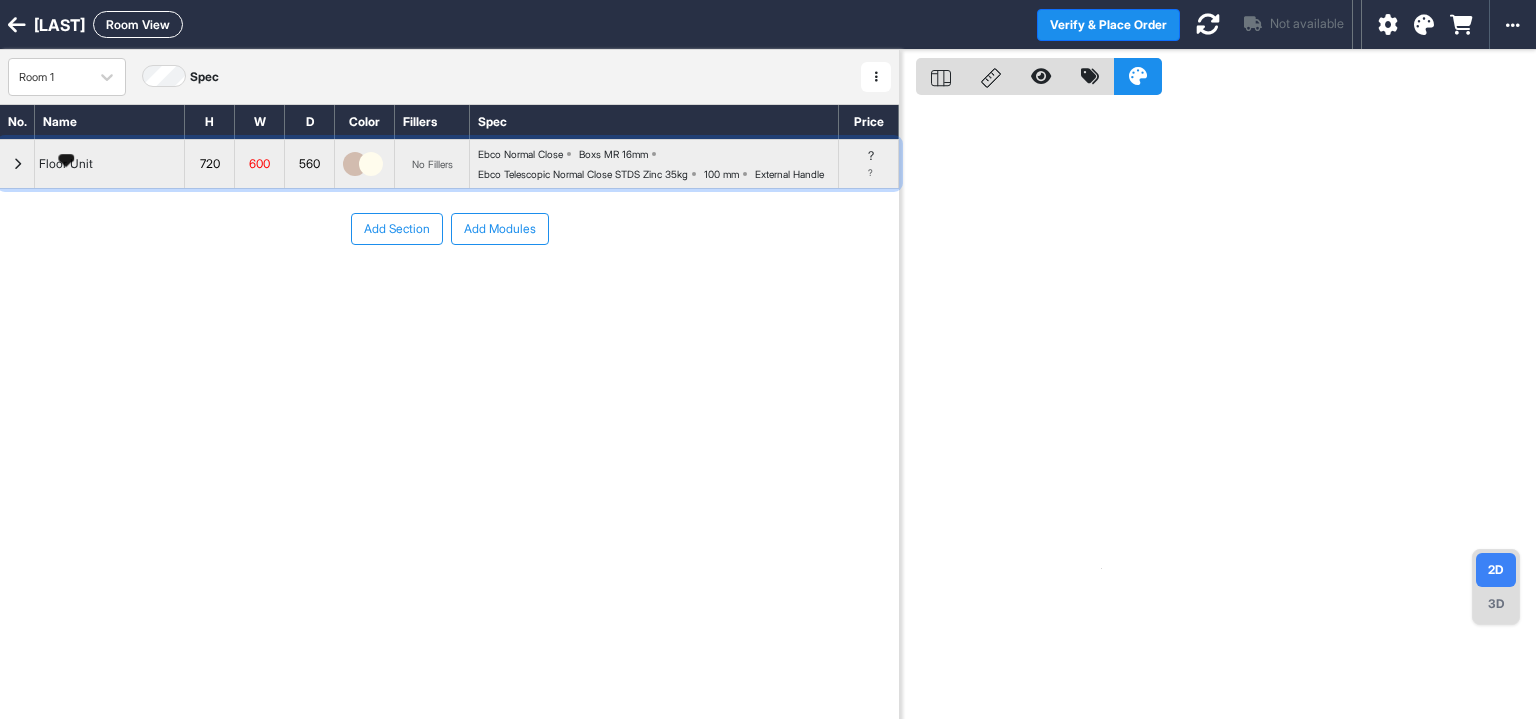 click on "Floor Unit" at bounding box center (66, 164) 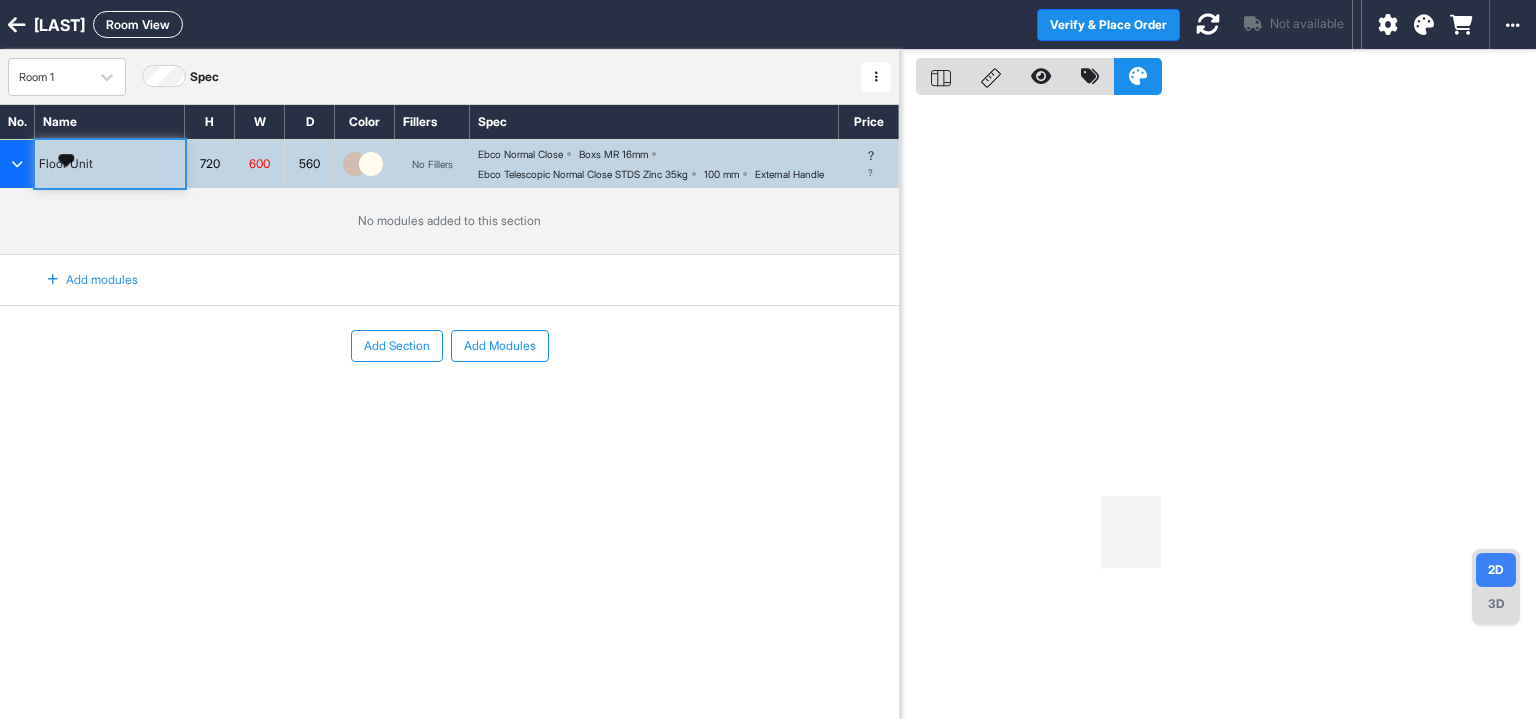 click on "Floor Unit" at bounding box center [66, 164] 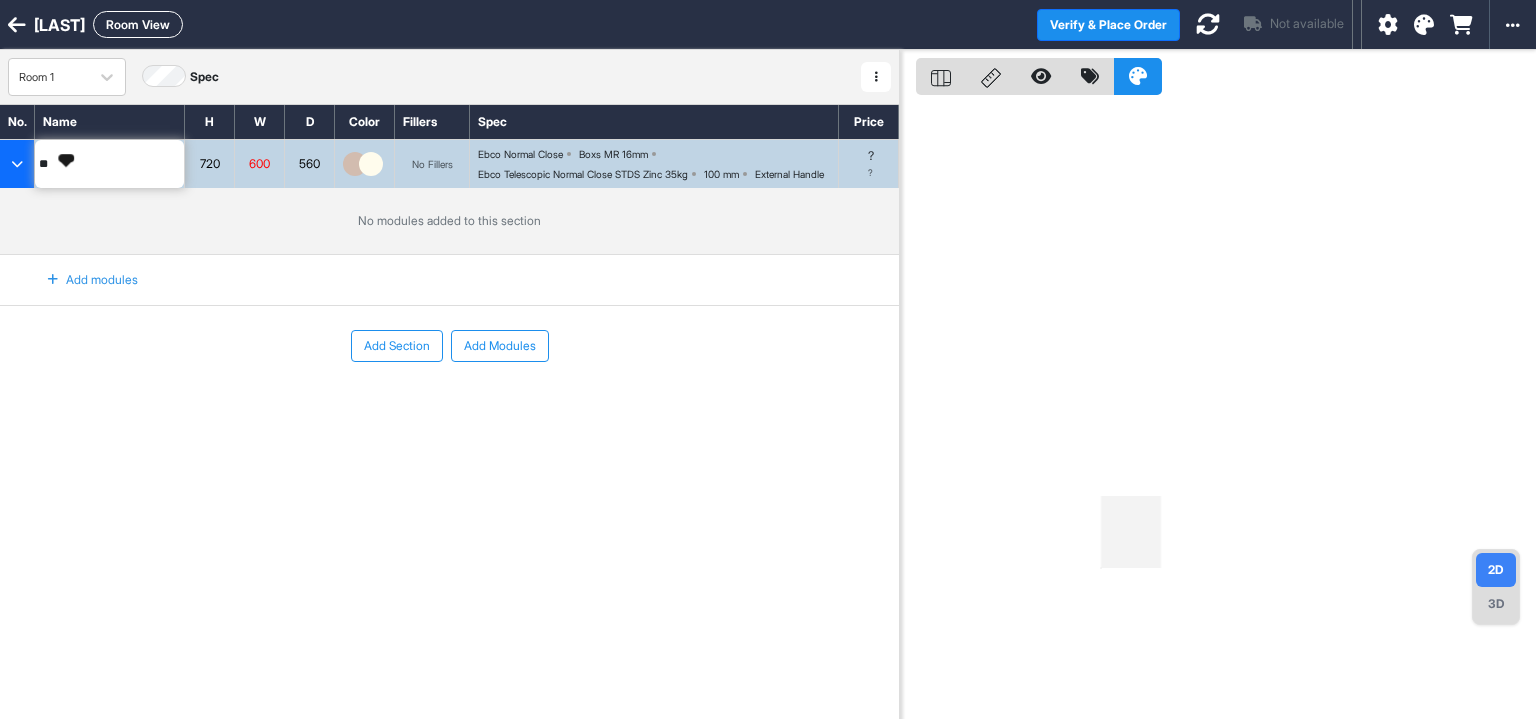 type on "*" 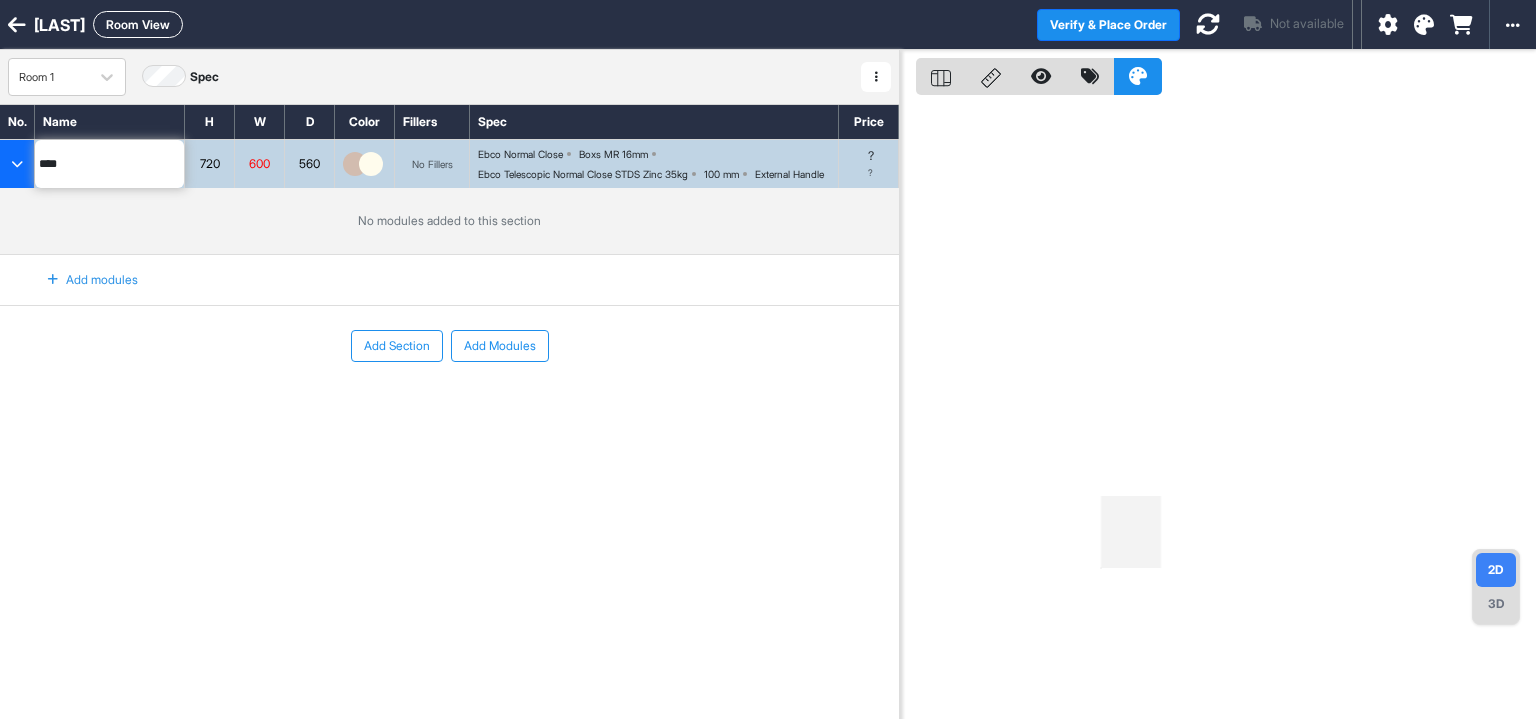 type on "****" 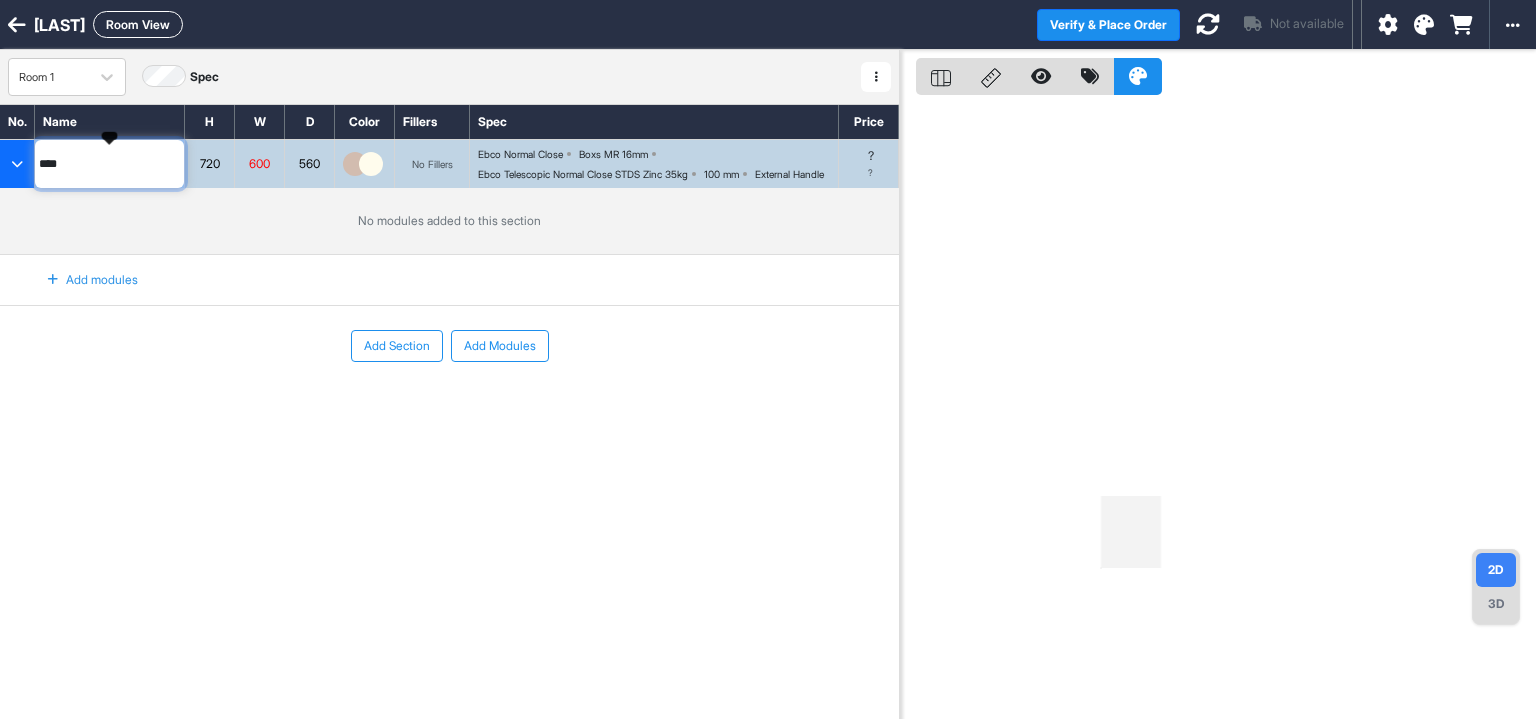 click on "****" at bounding box center [109, 164] 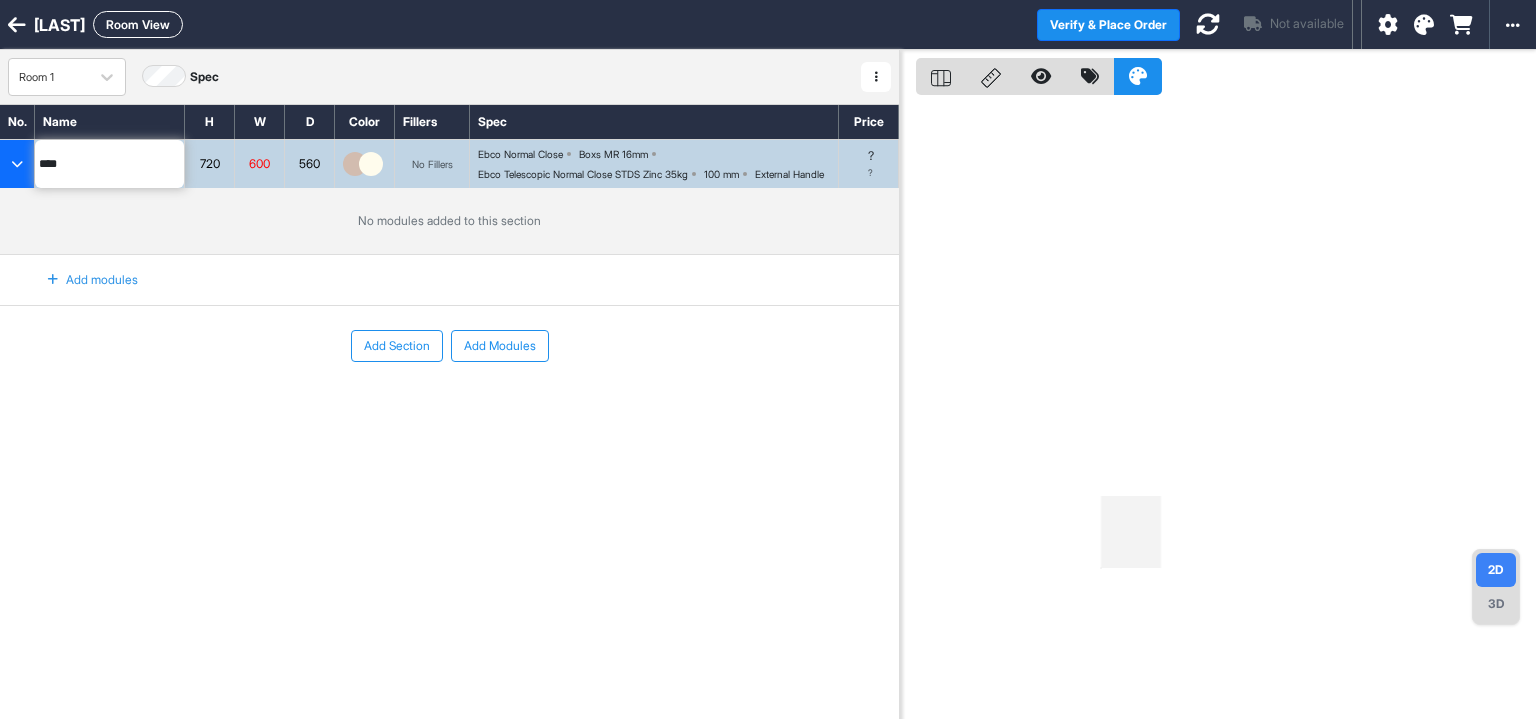click on "No modules added to this section" at bounding box center [449, 221] 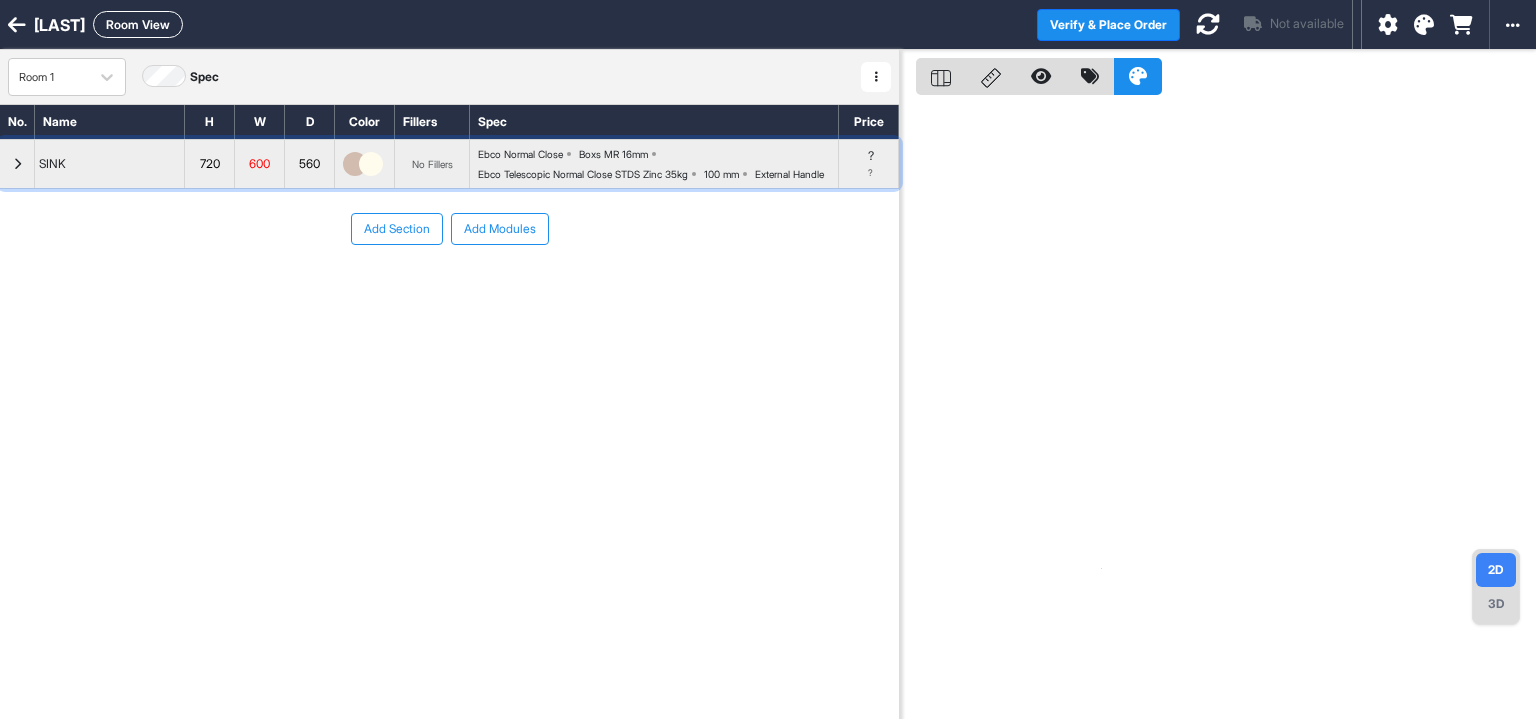 click on "SINK" at bounding box center (52, 164) 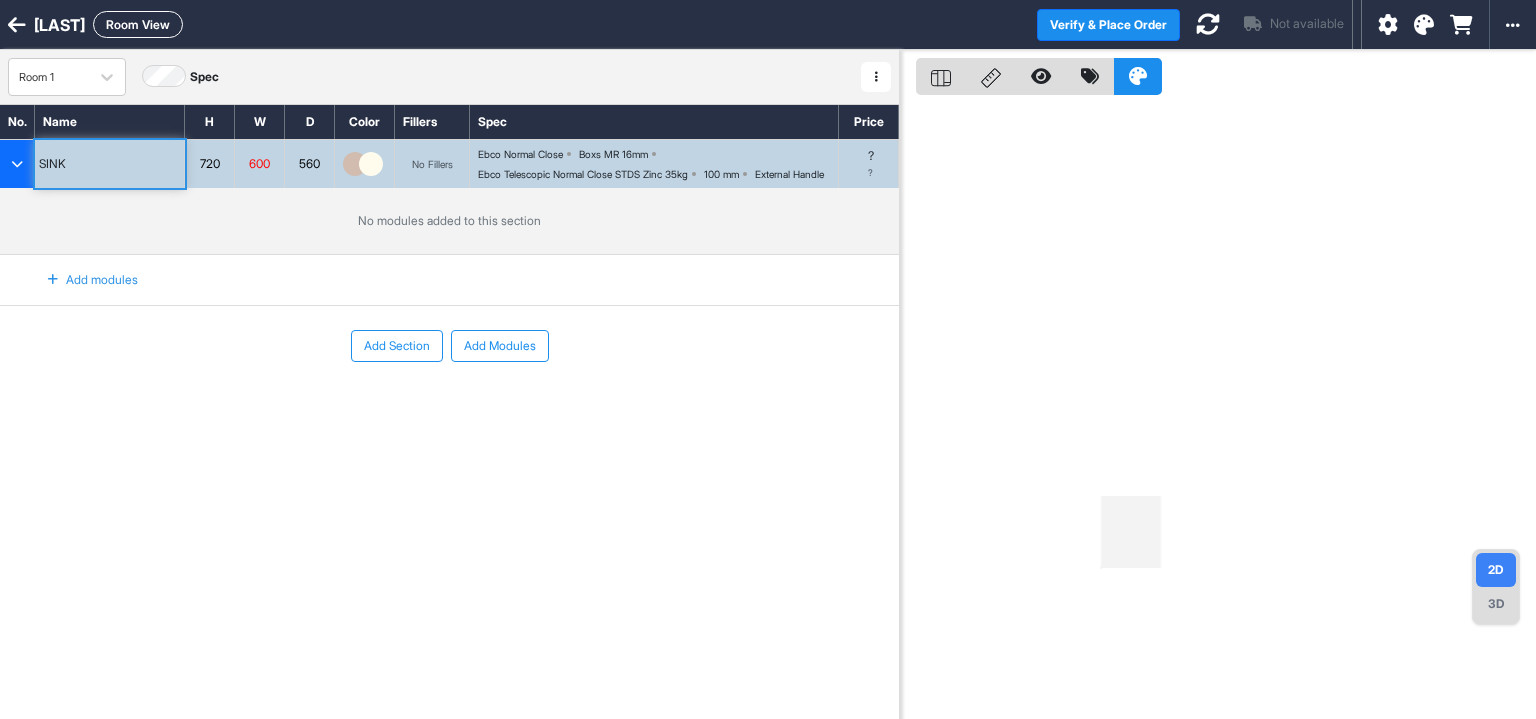 click on "SINK" at bounding box center (52, 164) 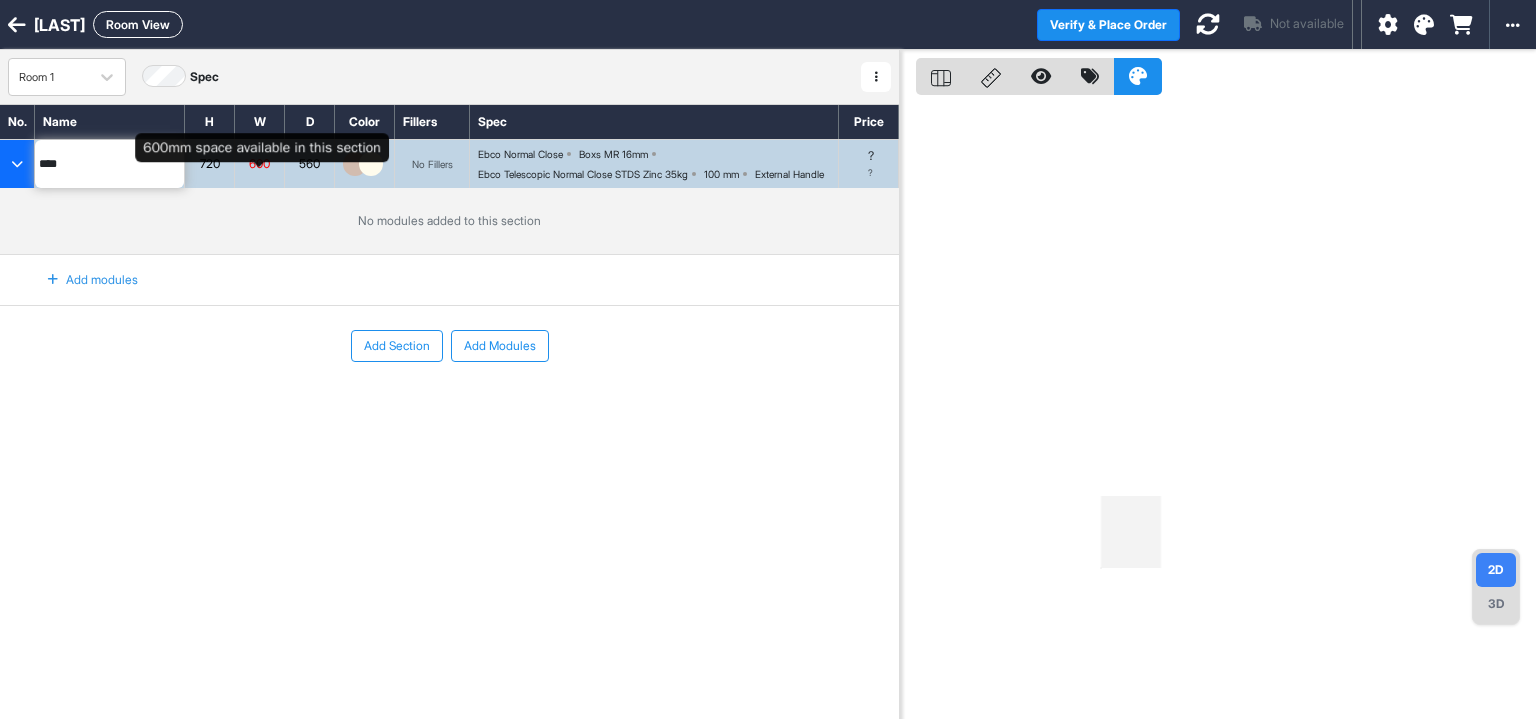 click on "600" at bounding box center [259, 164] 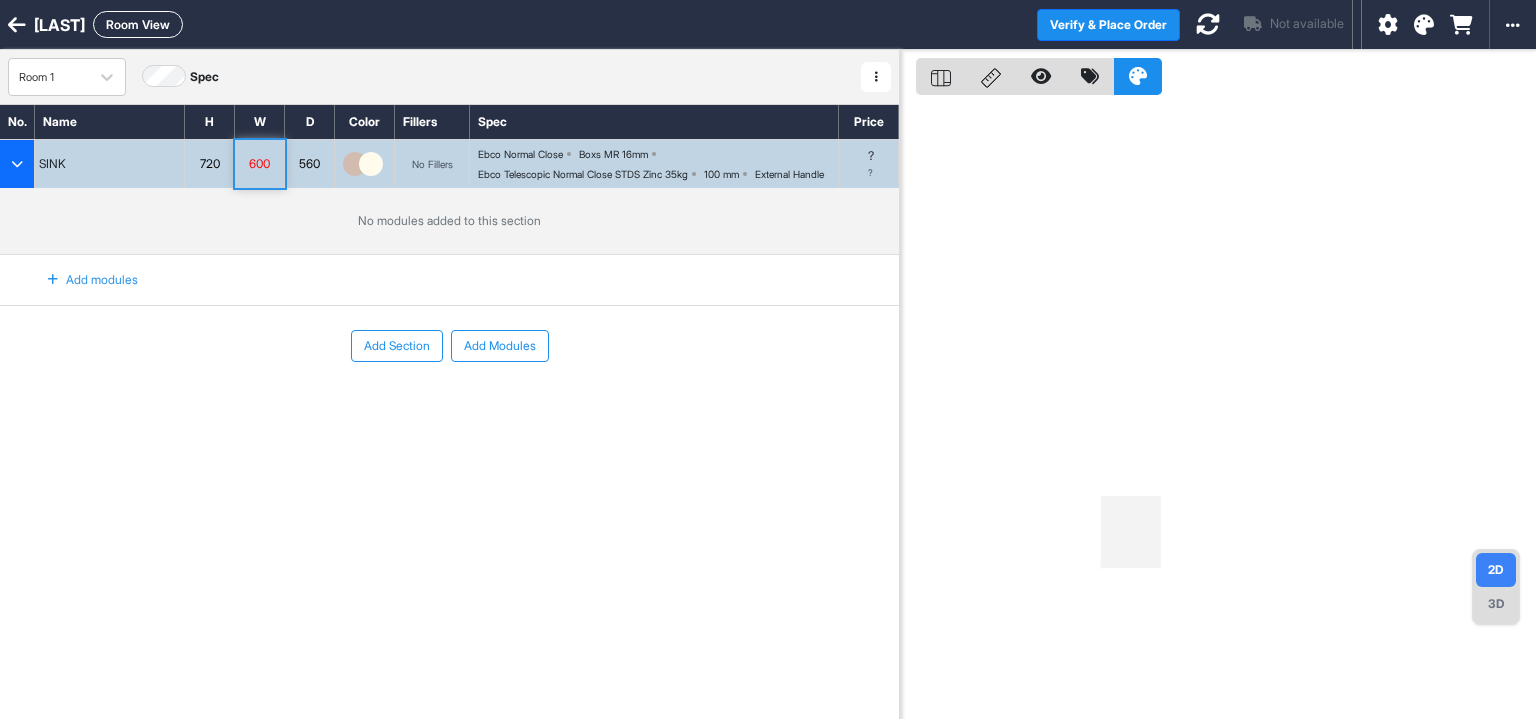 click on "Ebco Normal Close" at bounding box center [520, 154] 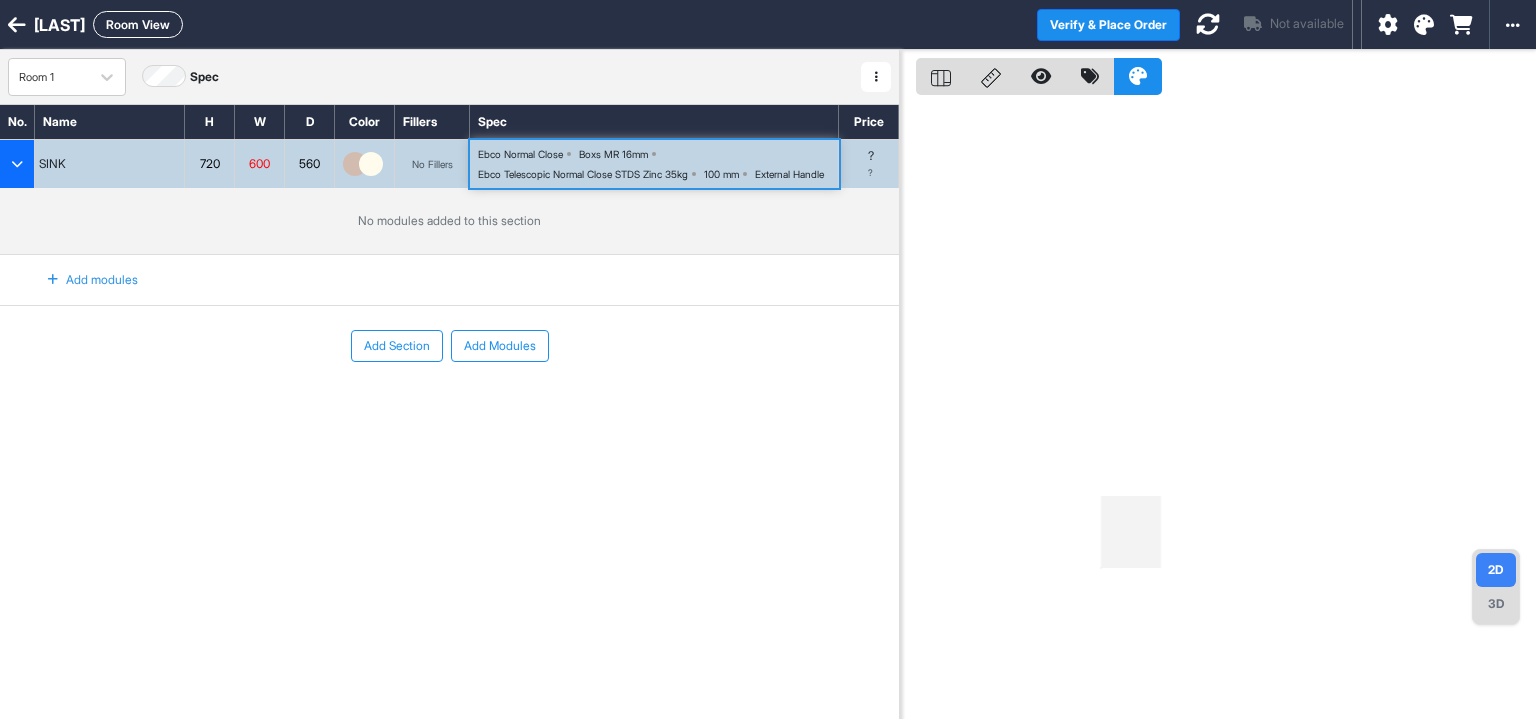 click on "Ebco Normal Close" at bounding box center [520, 154] 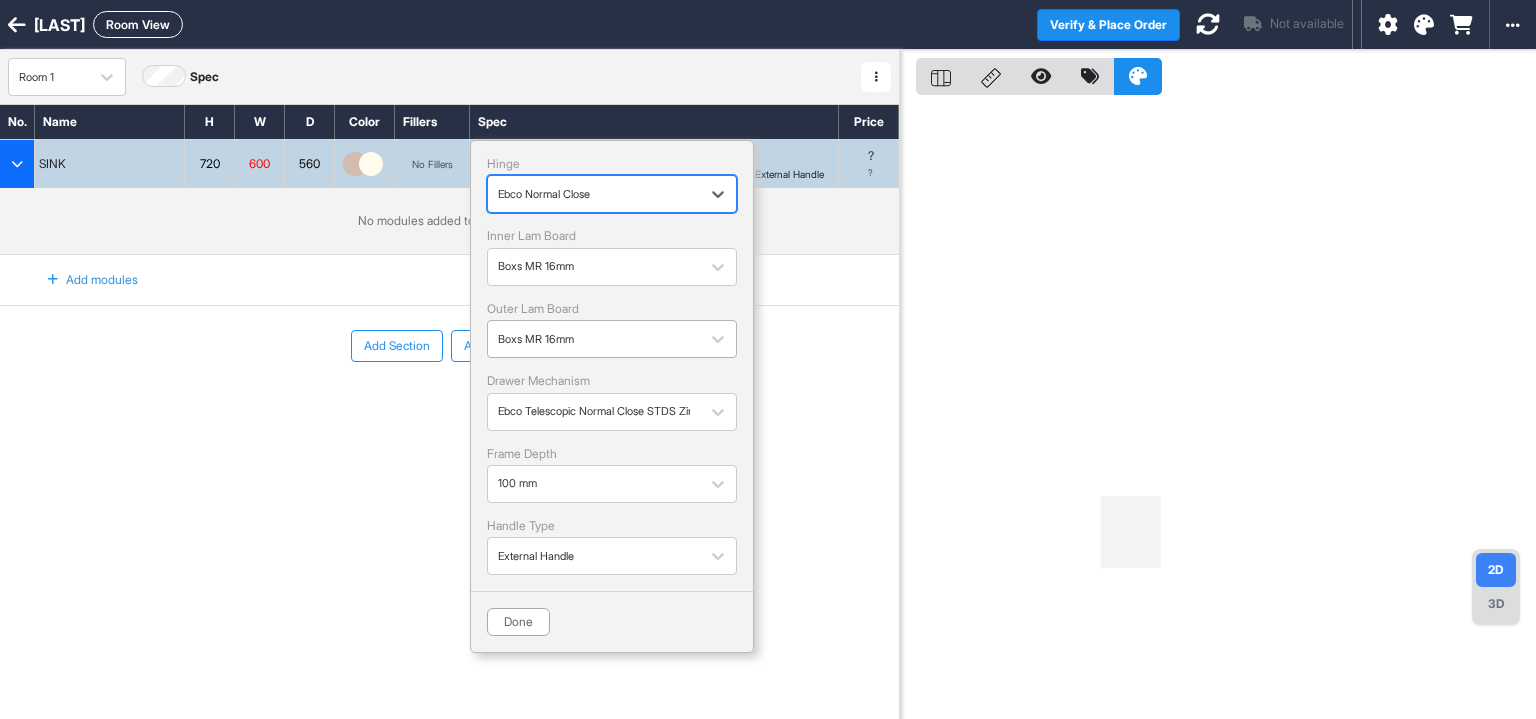 scroll, scrollTop: 50, scrollLeft: 0, axis: vertical 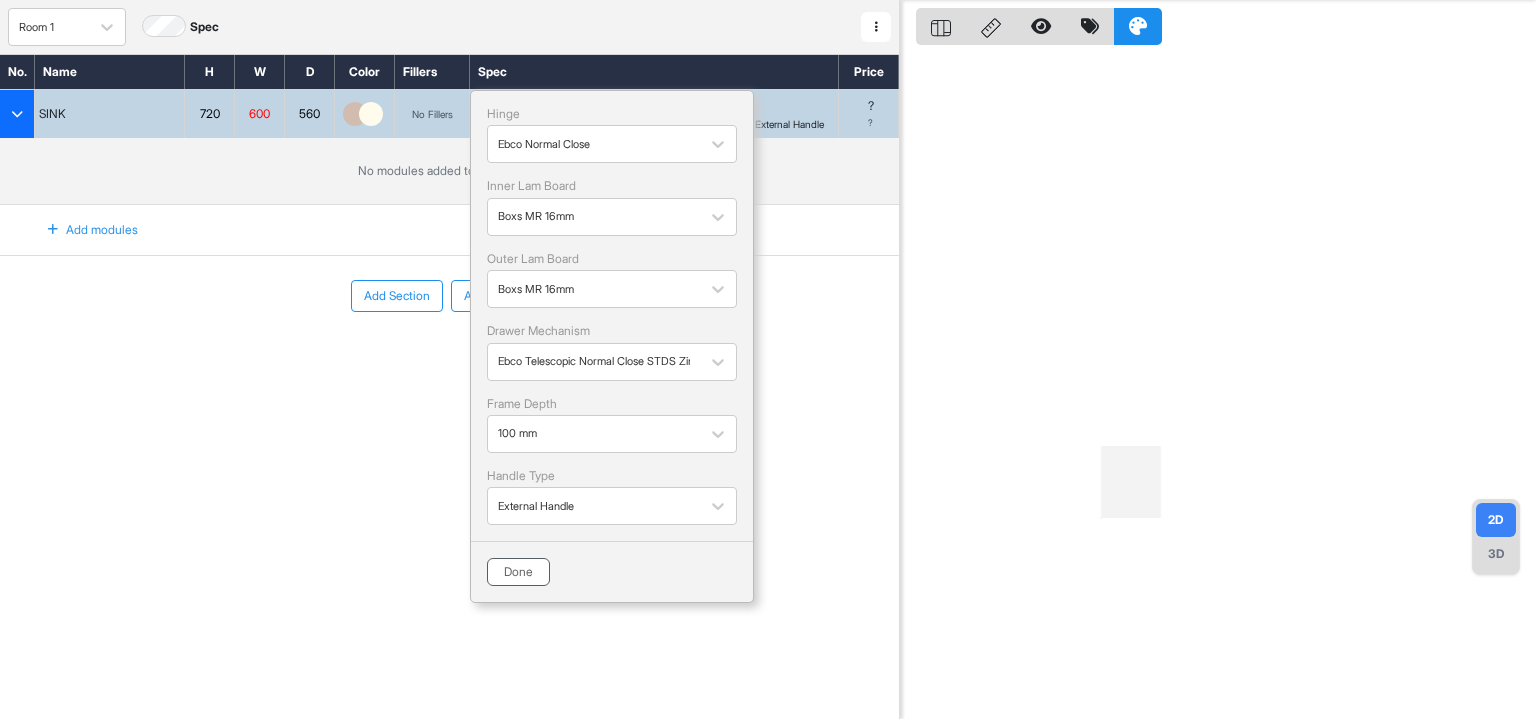 click on "Done" at bounding box center [518, 572] 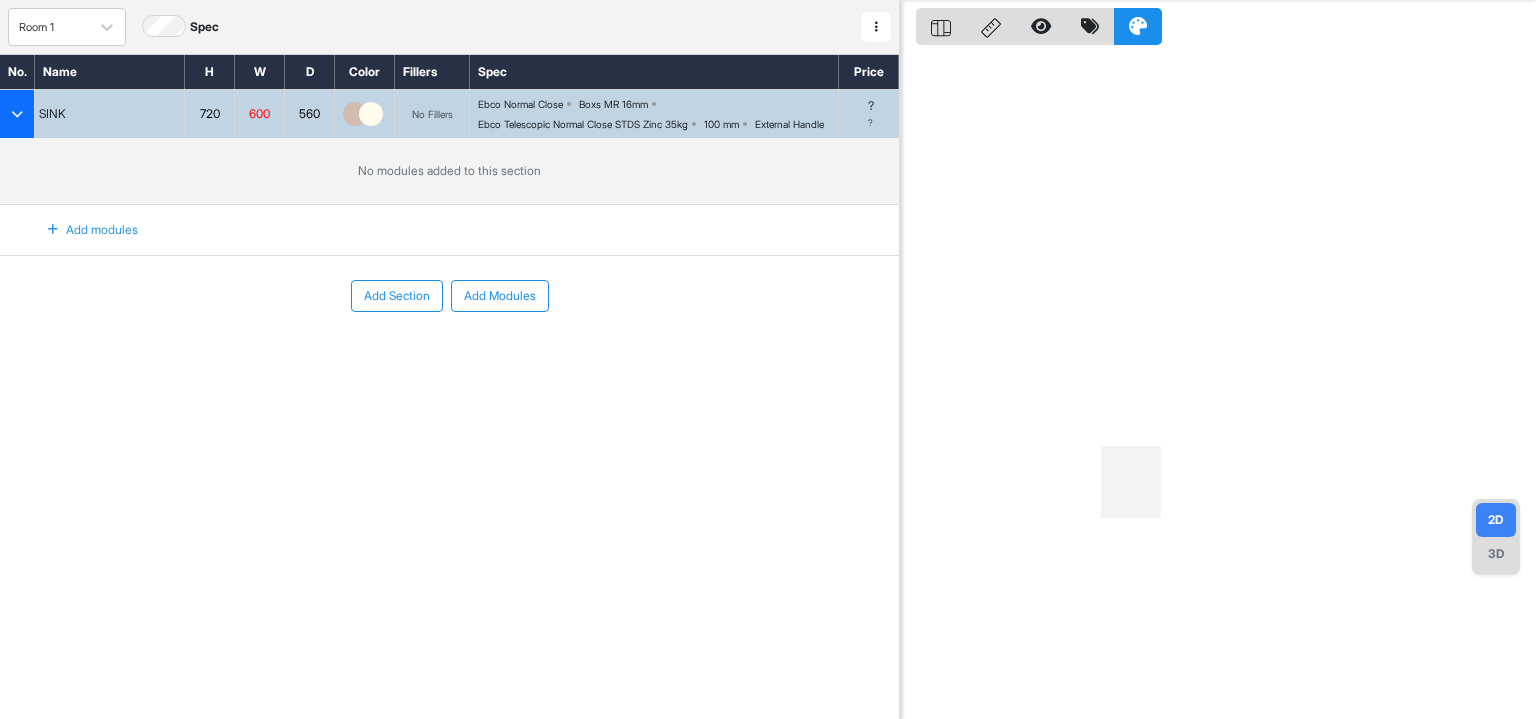 scroll, scrollTop: 0, scrollLeft: 0, axis: both 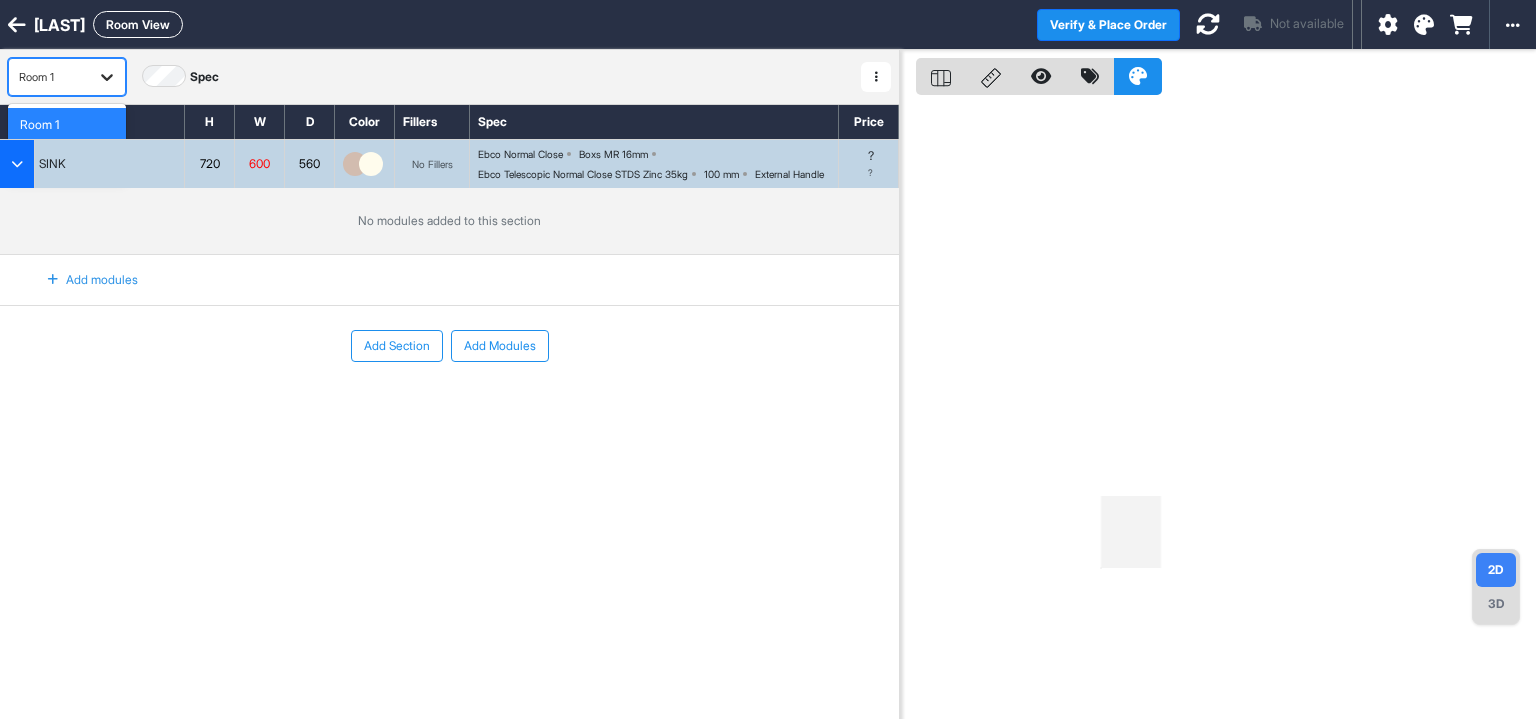 click 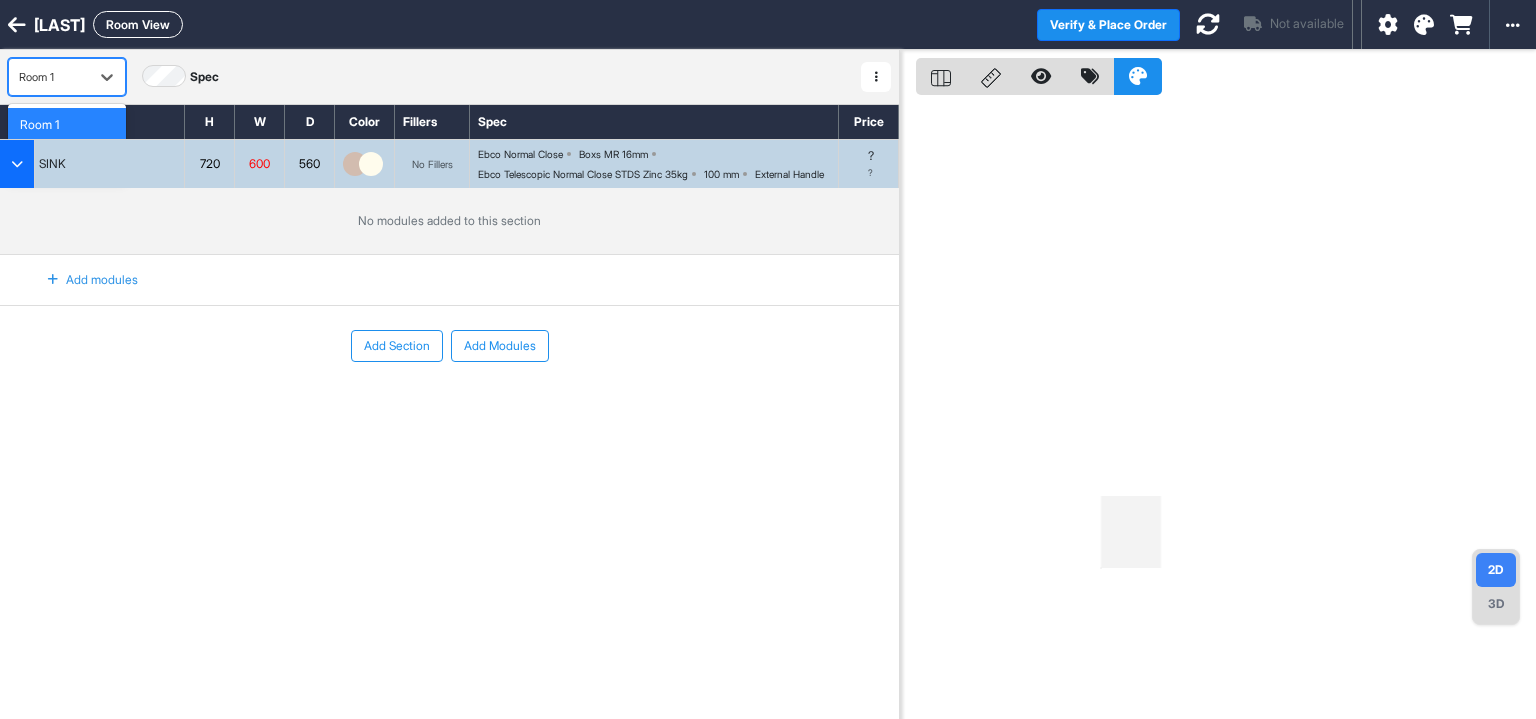 click on "Room 1" at bounding box center (67, 125) 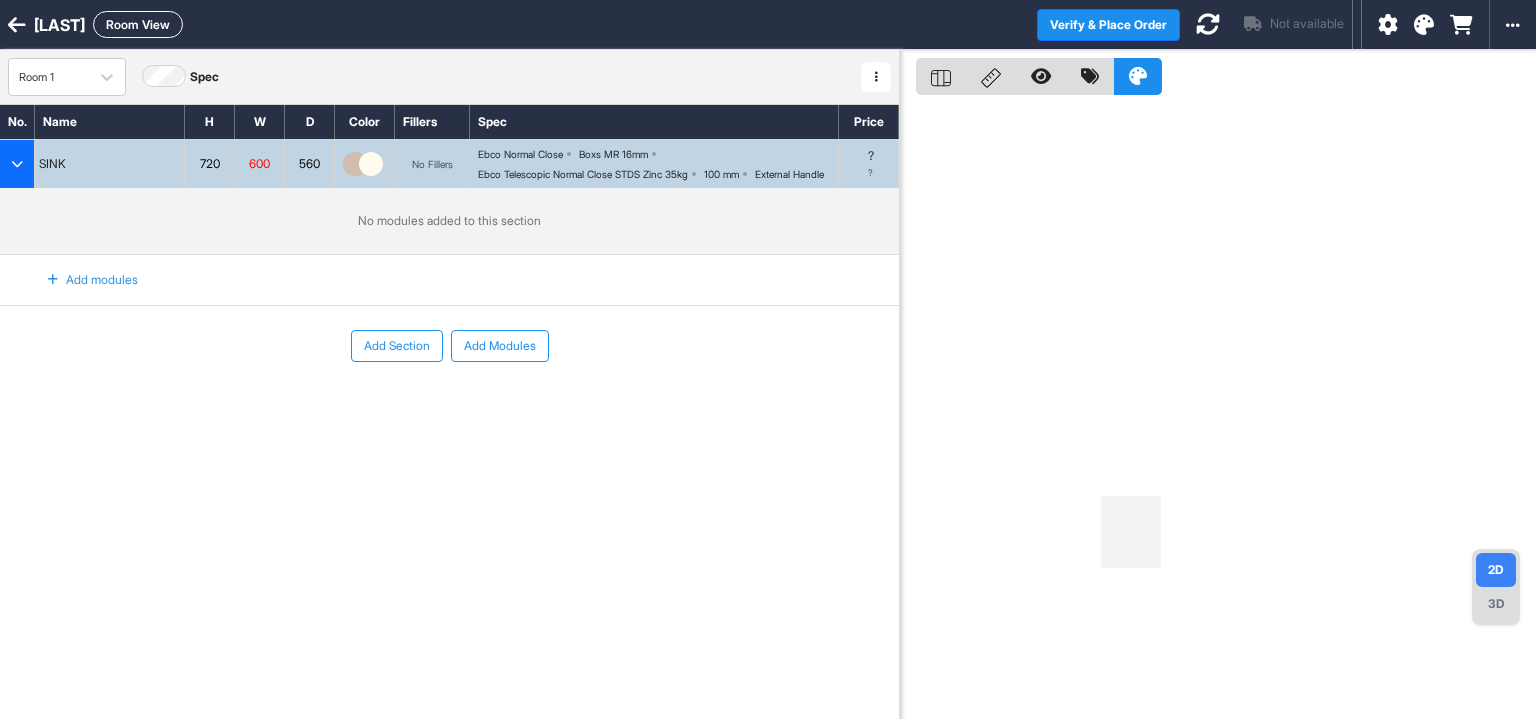 click on "Room View" at bounding box center (138, 24) 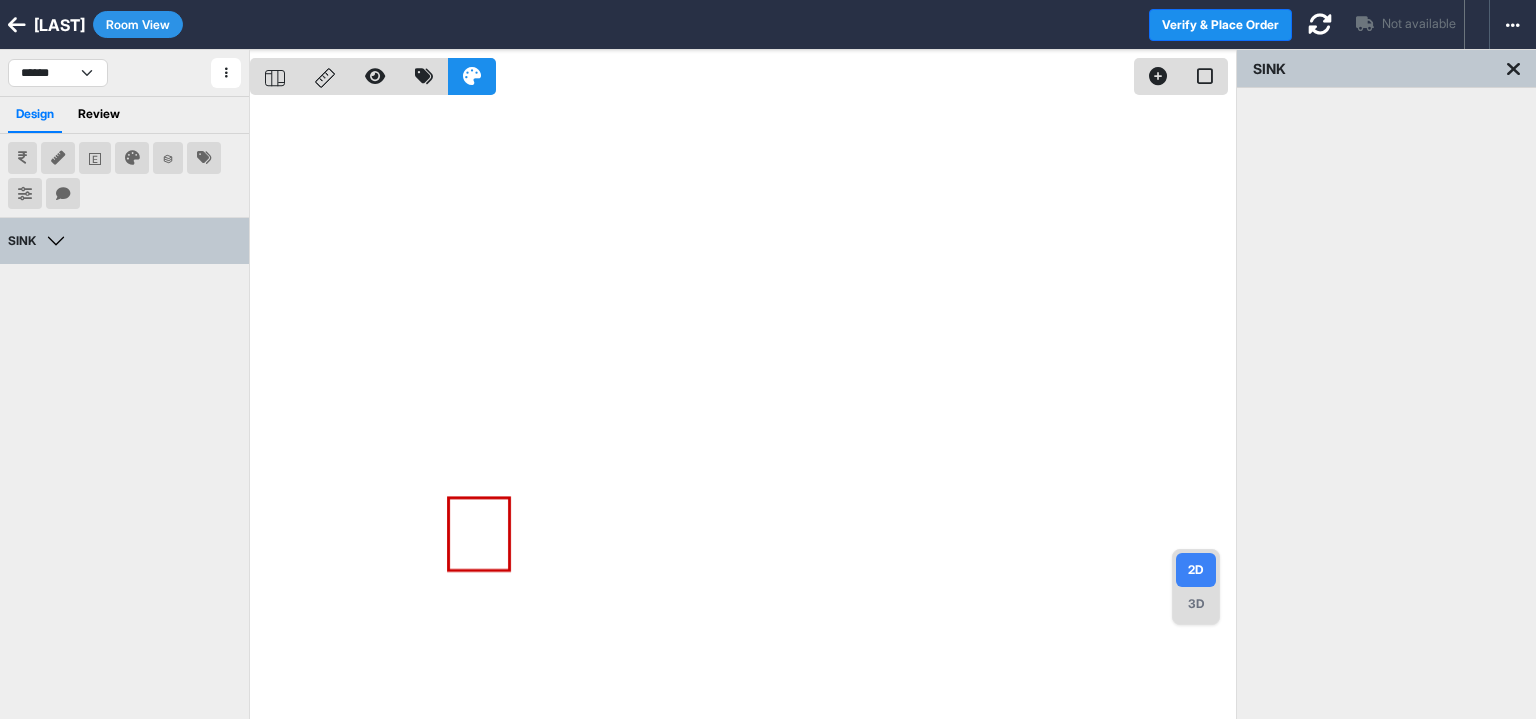 click on "3D" at bounding box center [1196, 604] 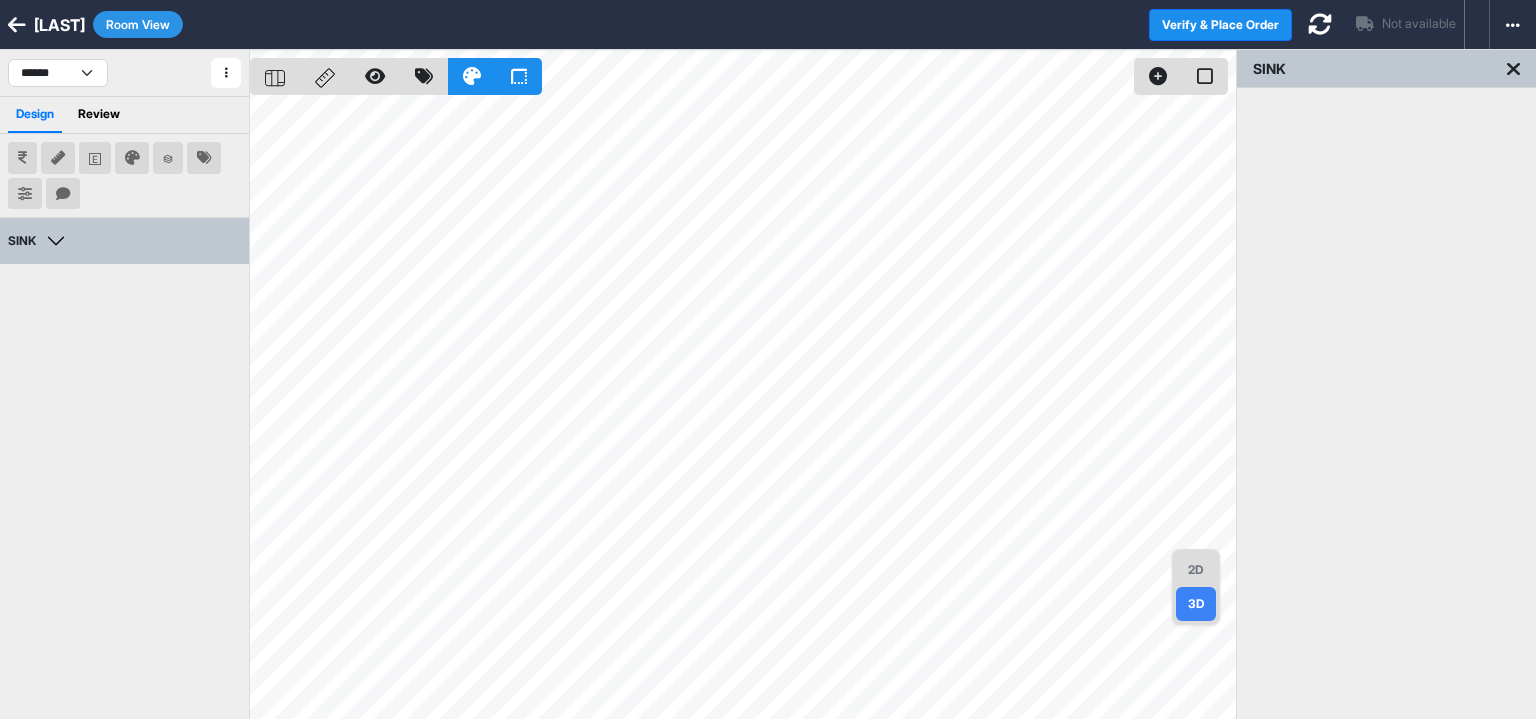 click on "2D" at bounding box center (1196, 570) 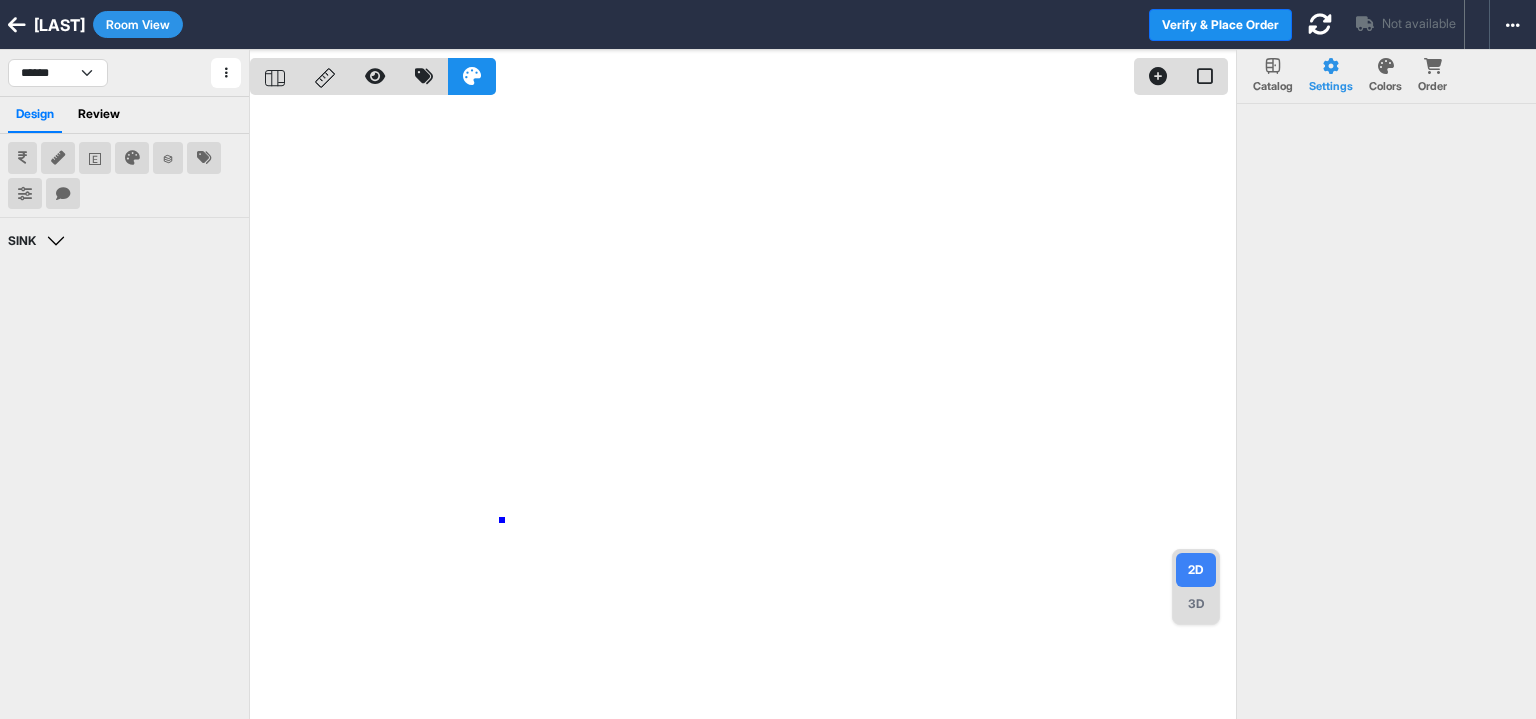 click at bounding box center [743, 409] 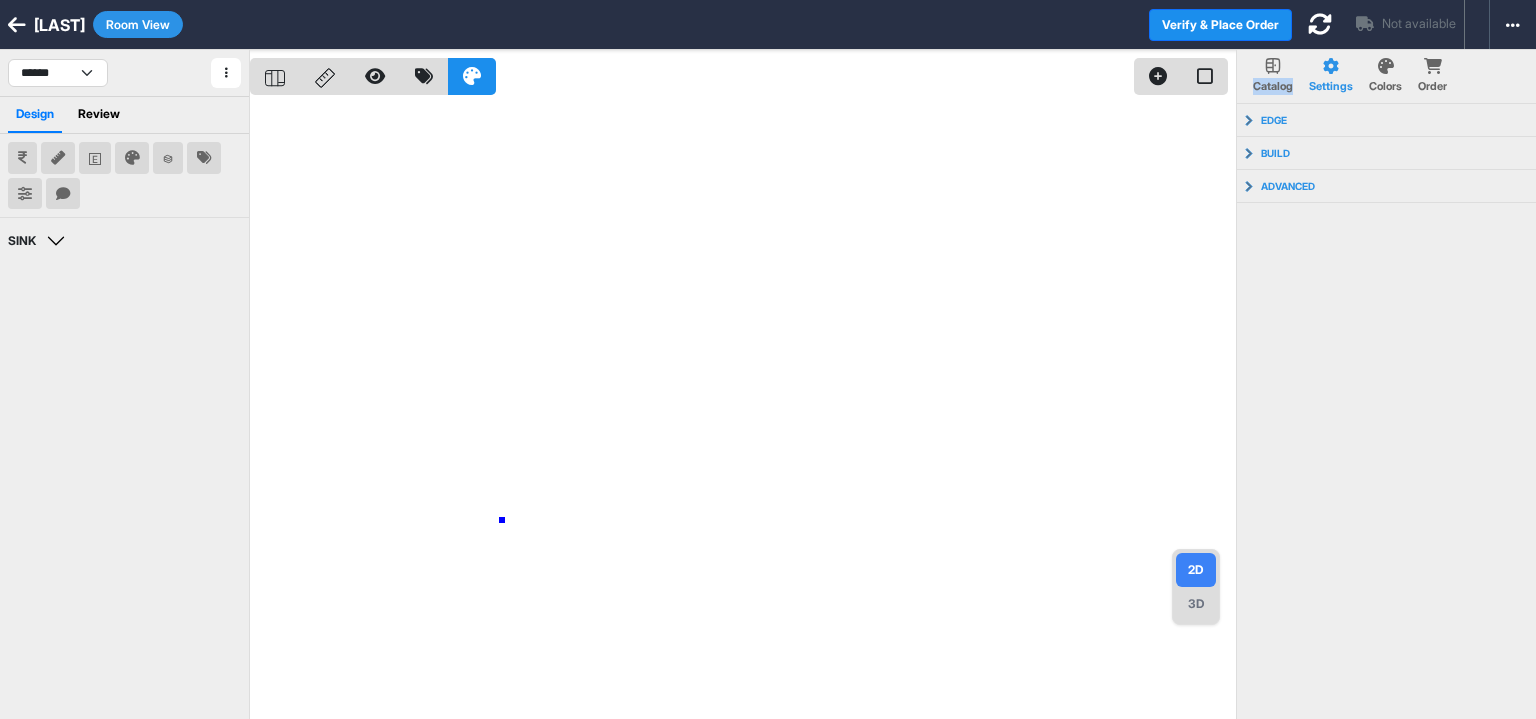click at bounding box center (743, 409) 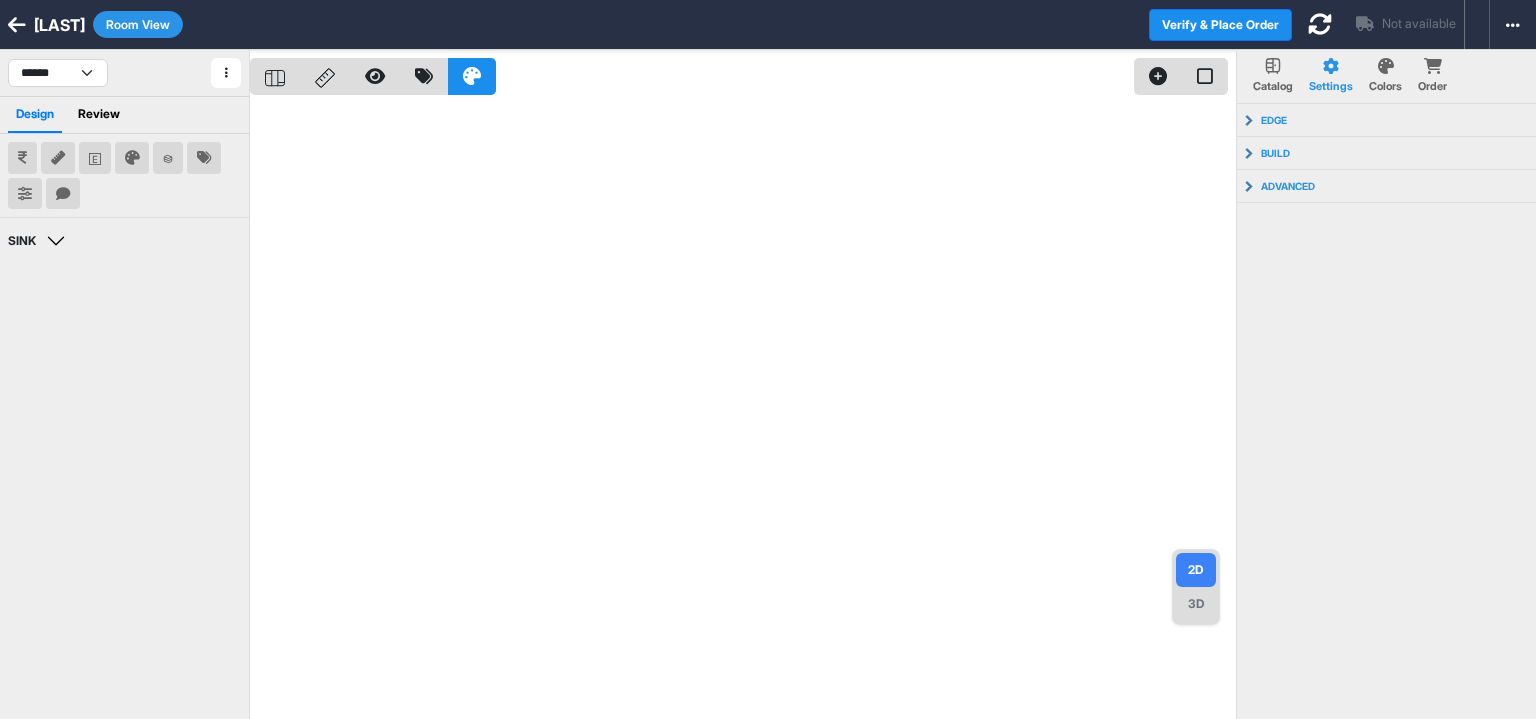 click on "2D" at bounding box center [1196, 570] 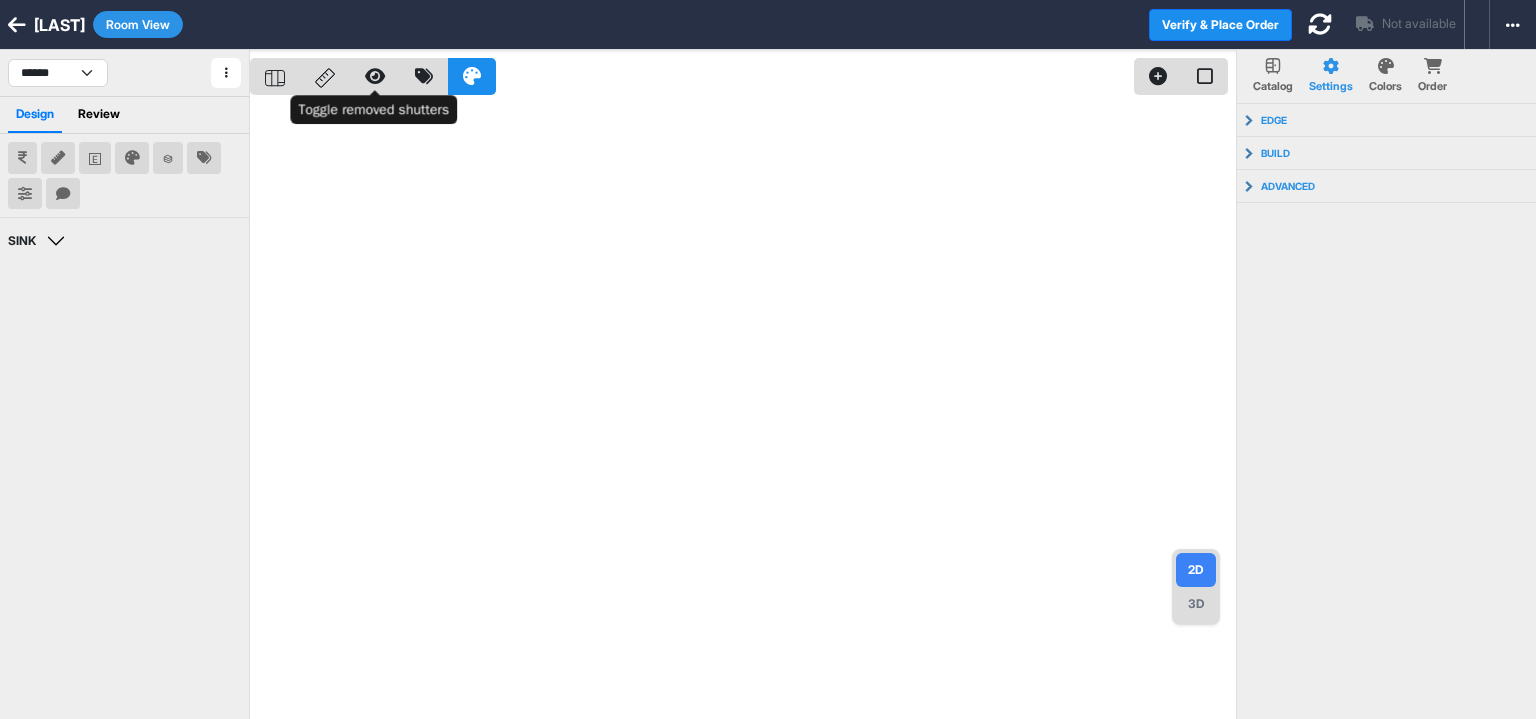 click at bounding box center (375, 76) 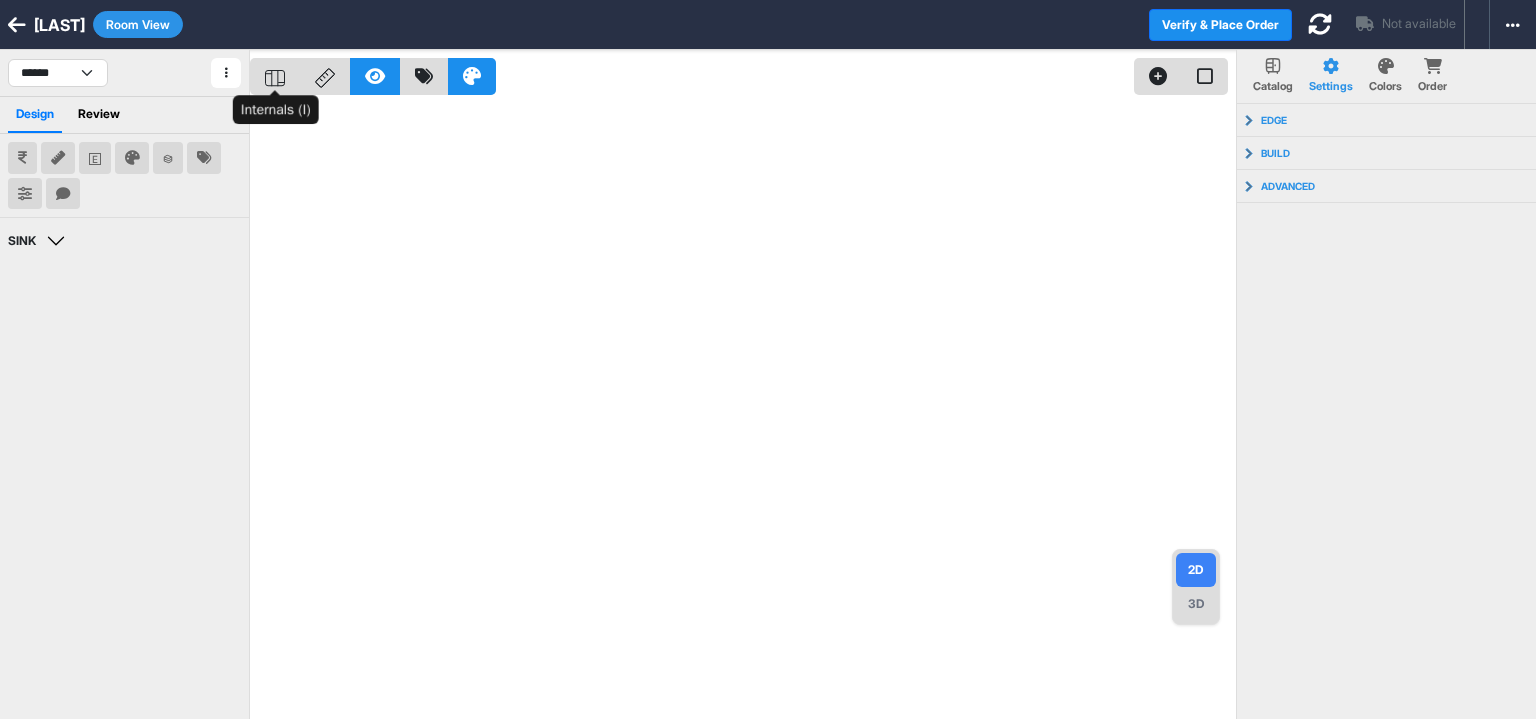 click 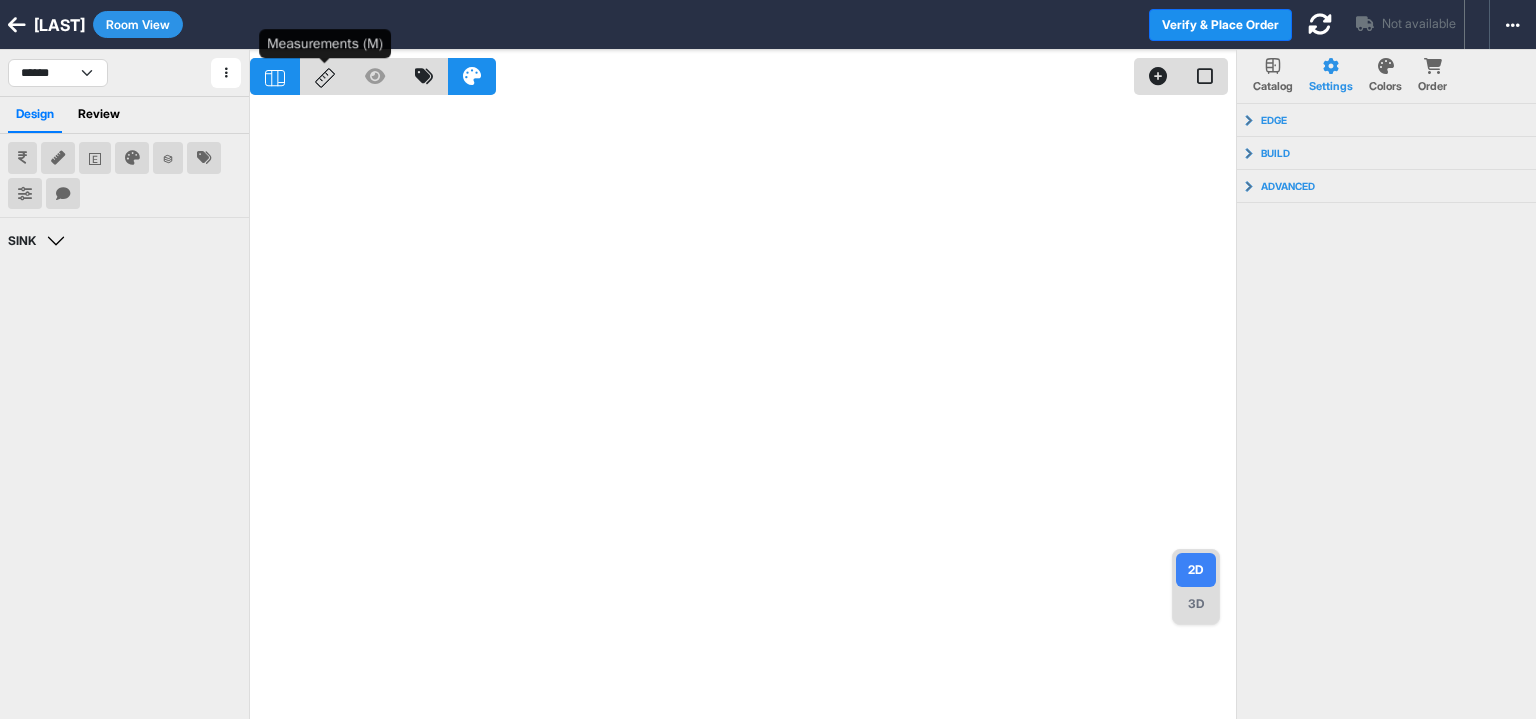 click 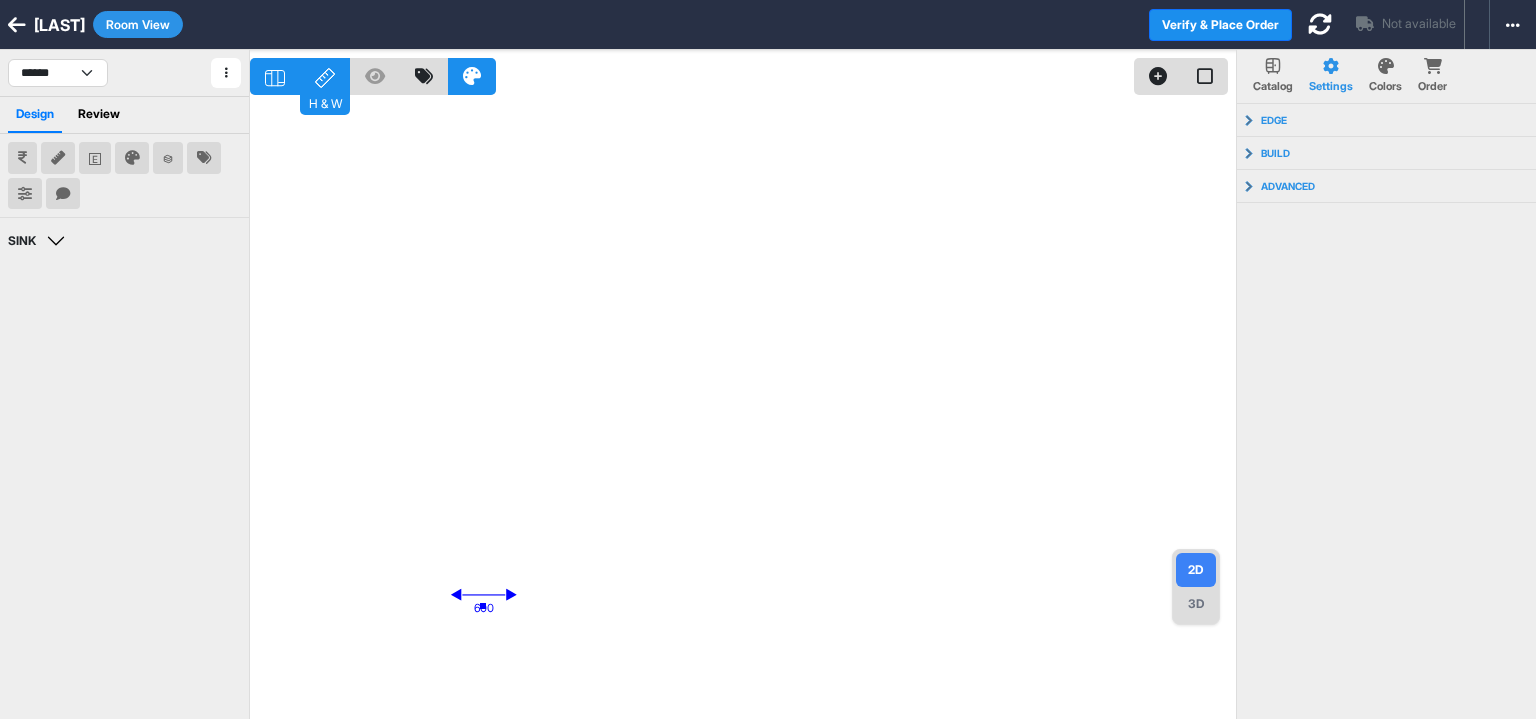 click on "600" at bounding box center (484, 608) 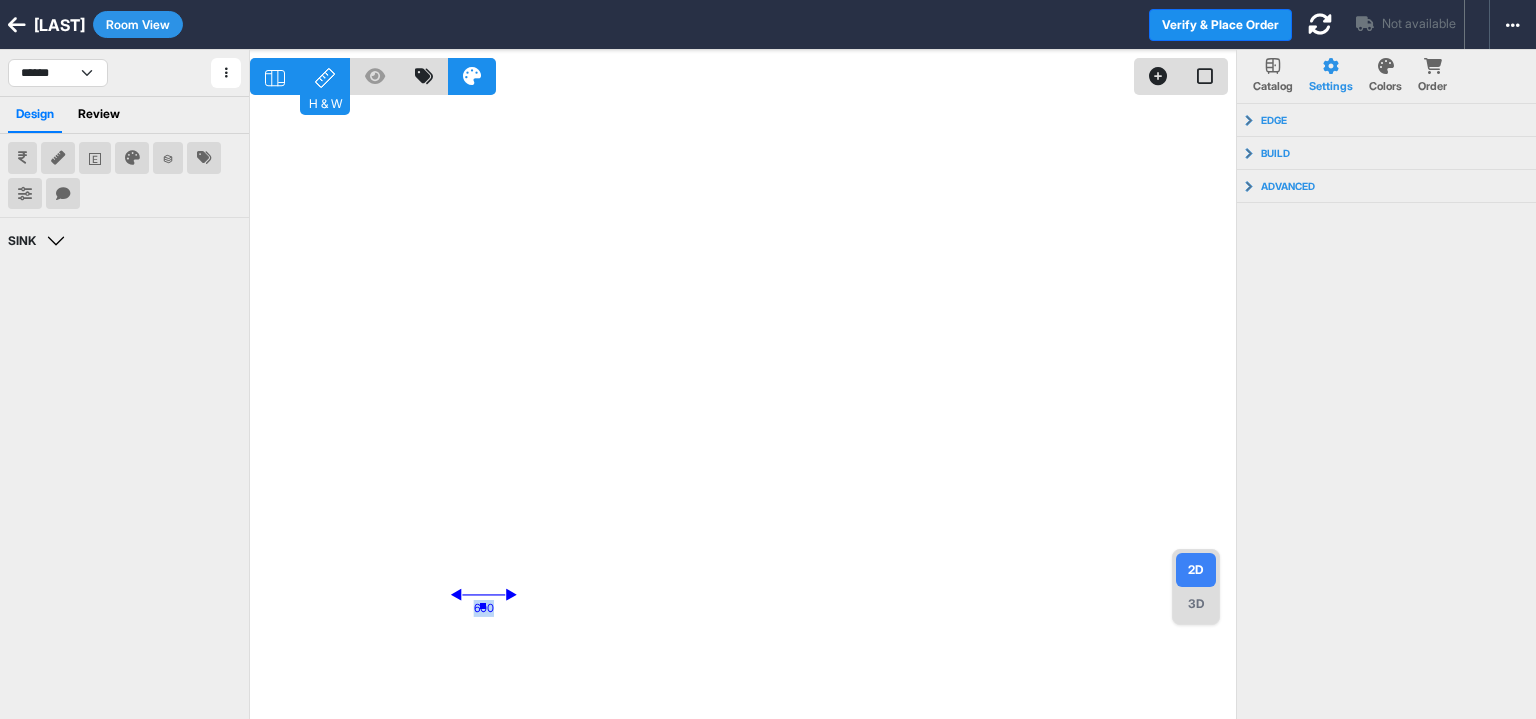 click on "600" at bounding box center (484, 608) 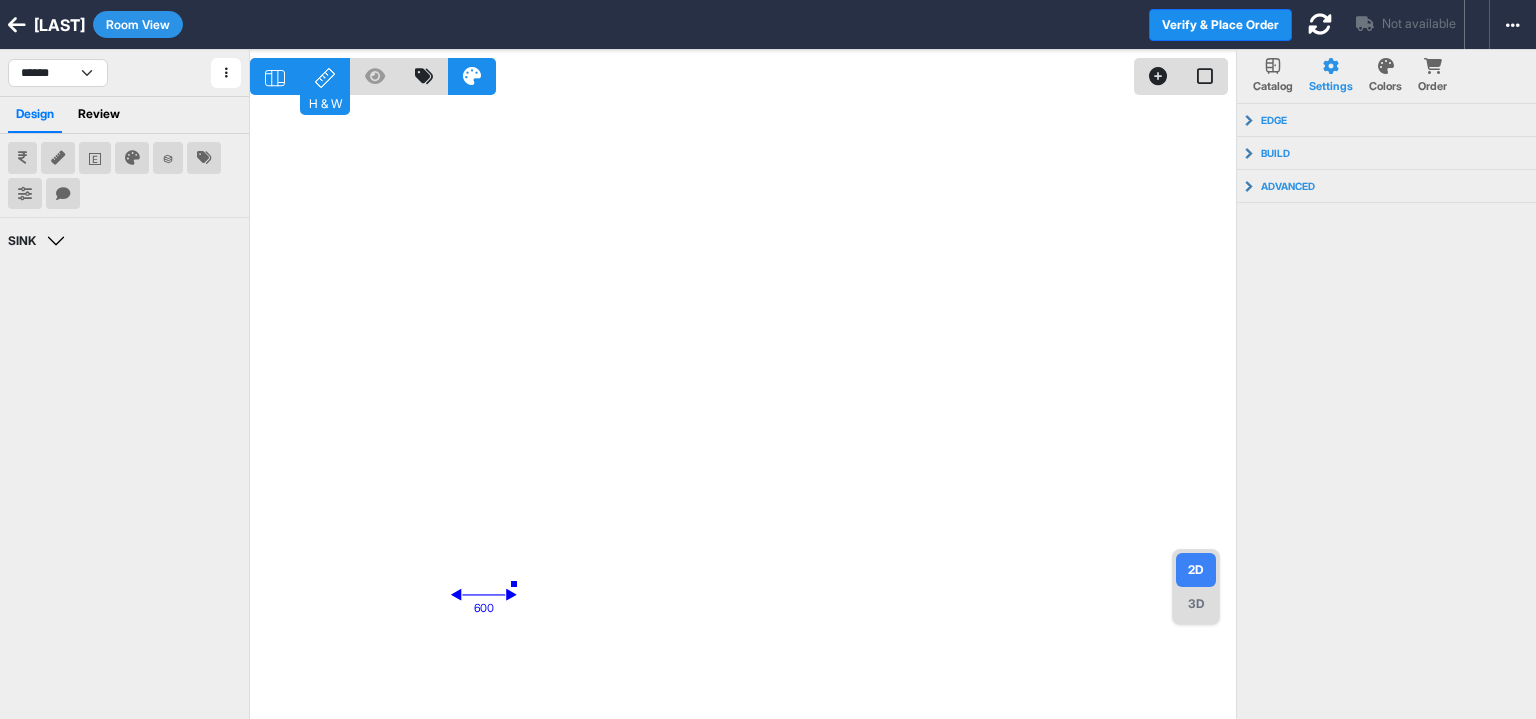 click on "600" at bounding box center [743, 409] 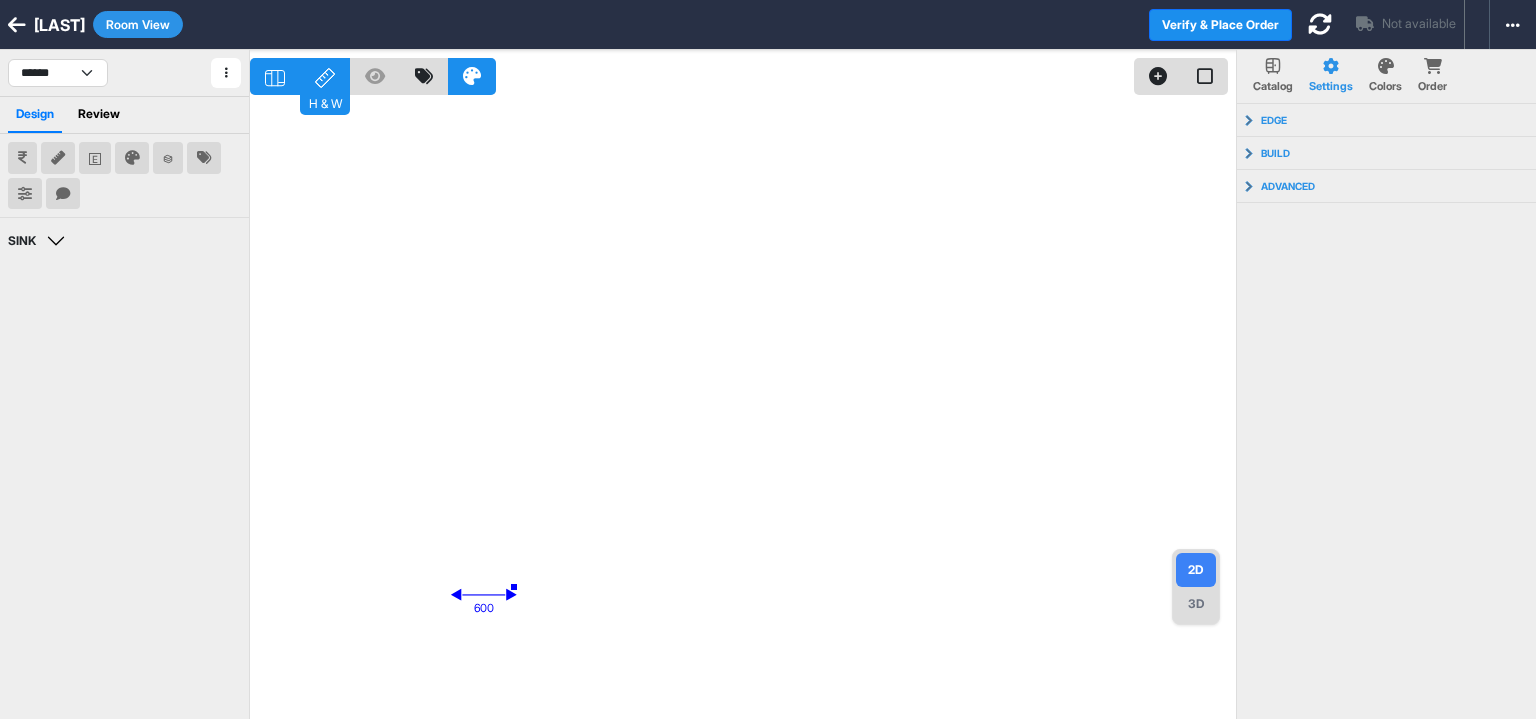 click on "600" at bounding box center (743, 409) 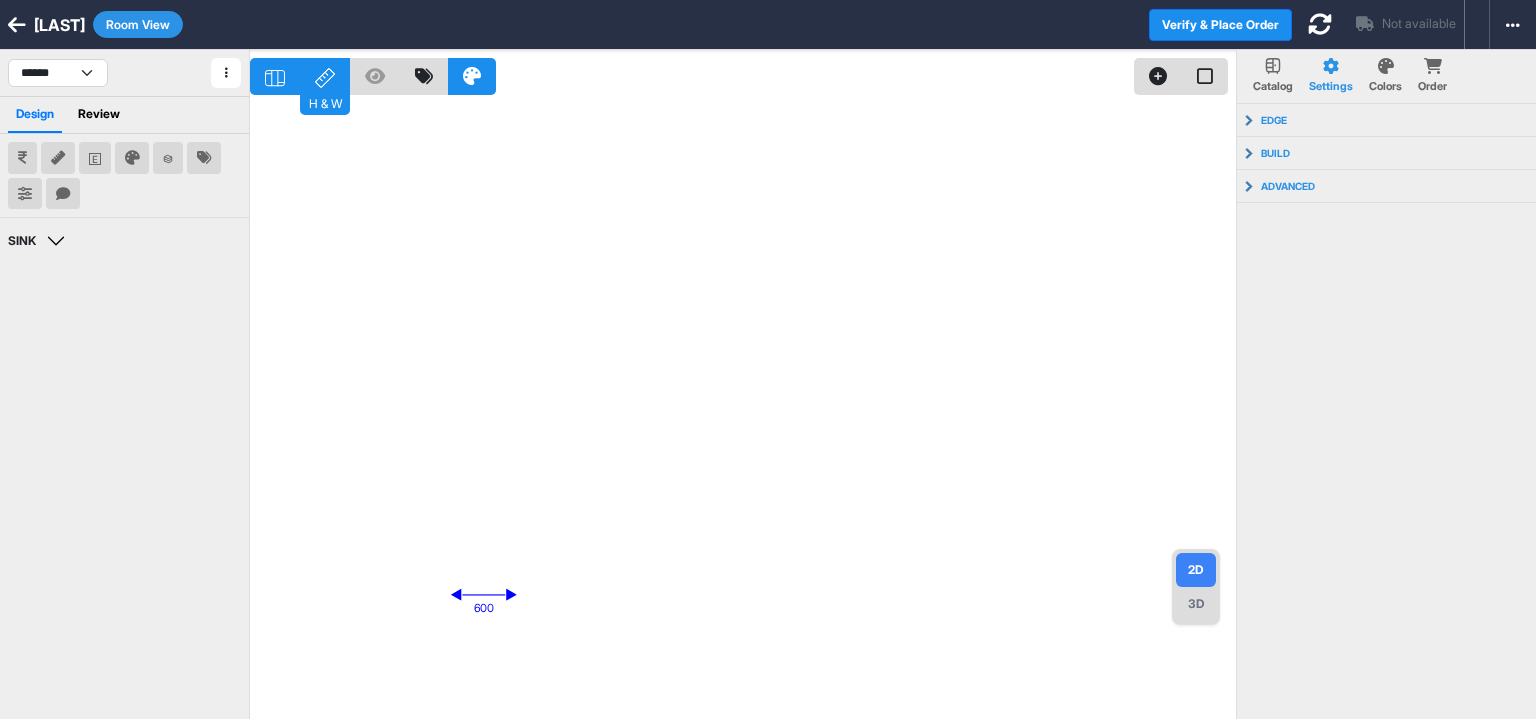 click on "3D" at bounding box center (1196, 604) 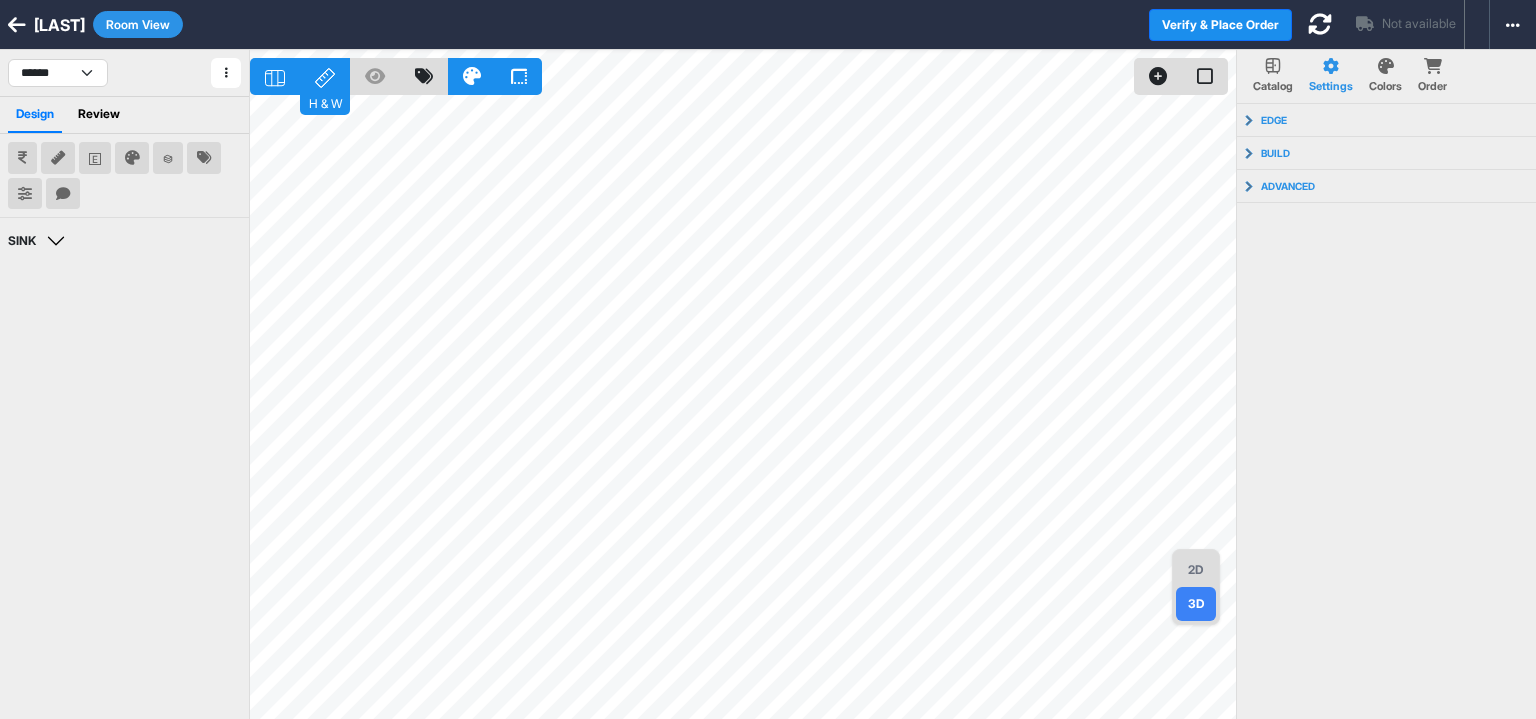 click on "2D" at bounding box center [1196, 570] 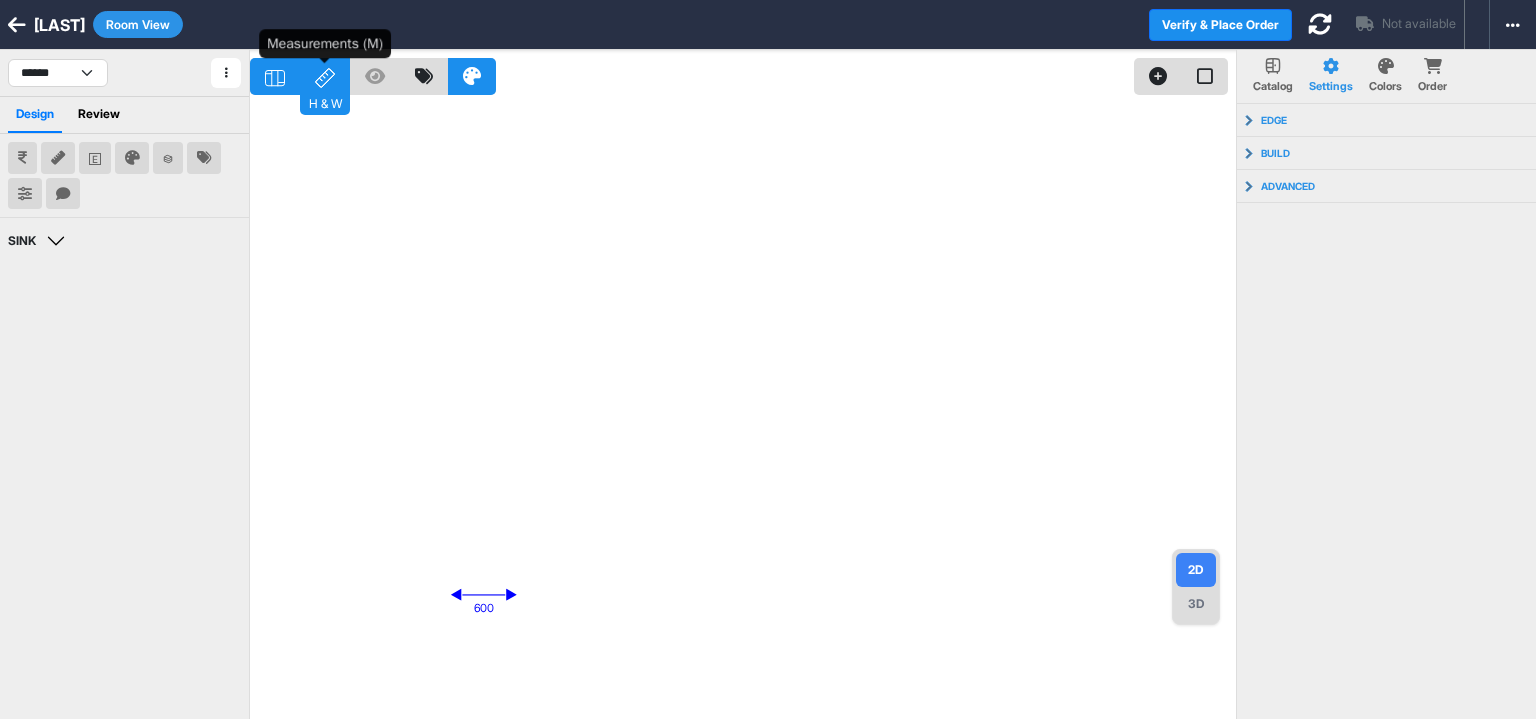 click on "H & W" at bounding box center [325, 76] 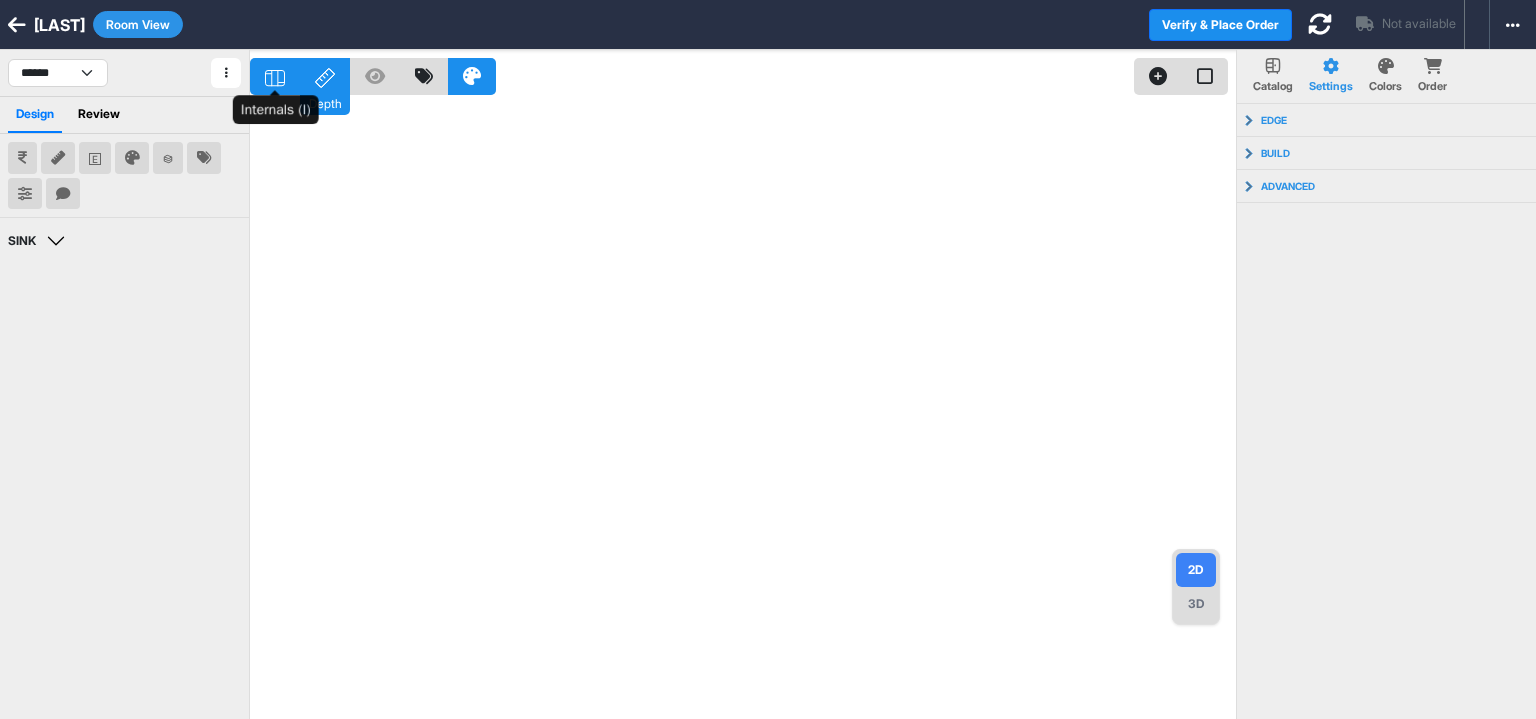 click at bounding box center (275, 76) 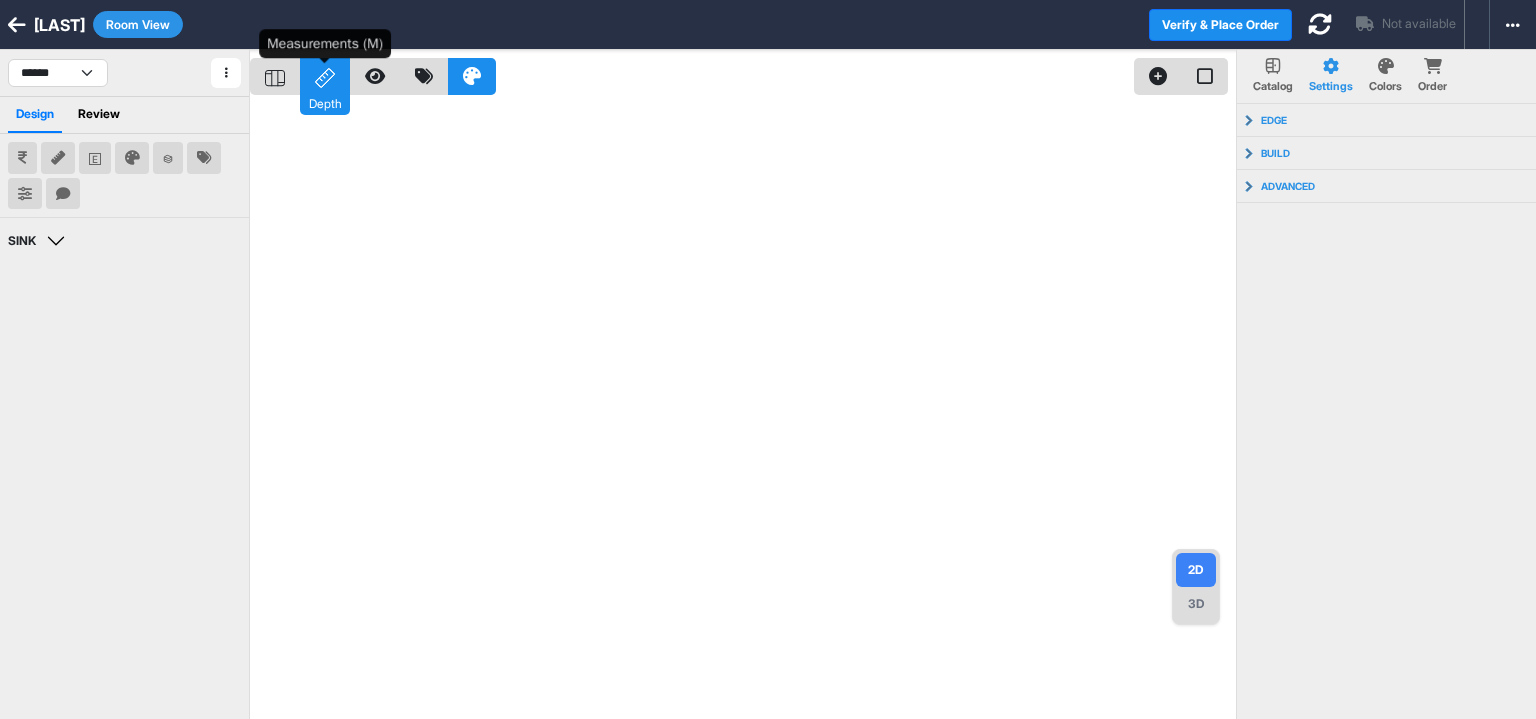 click on "Depth" at bounding box center (325, 76) 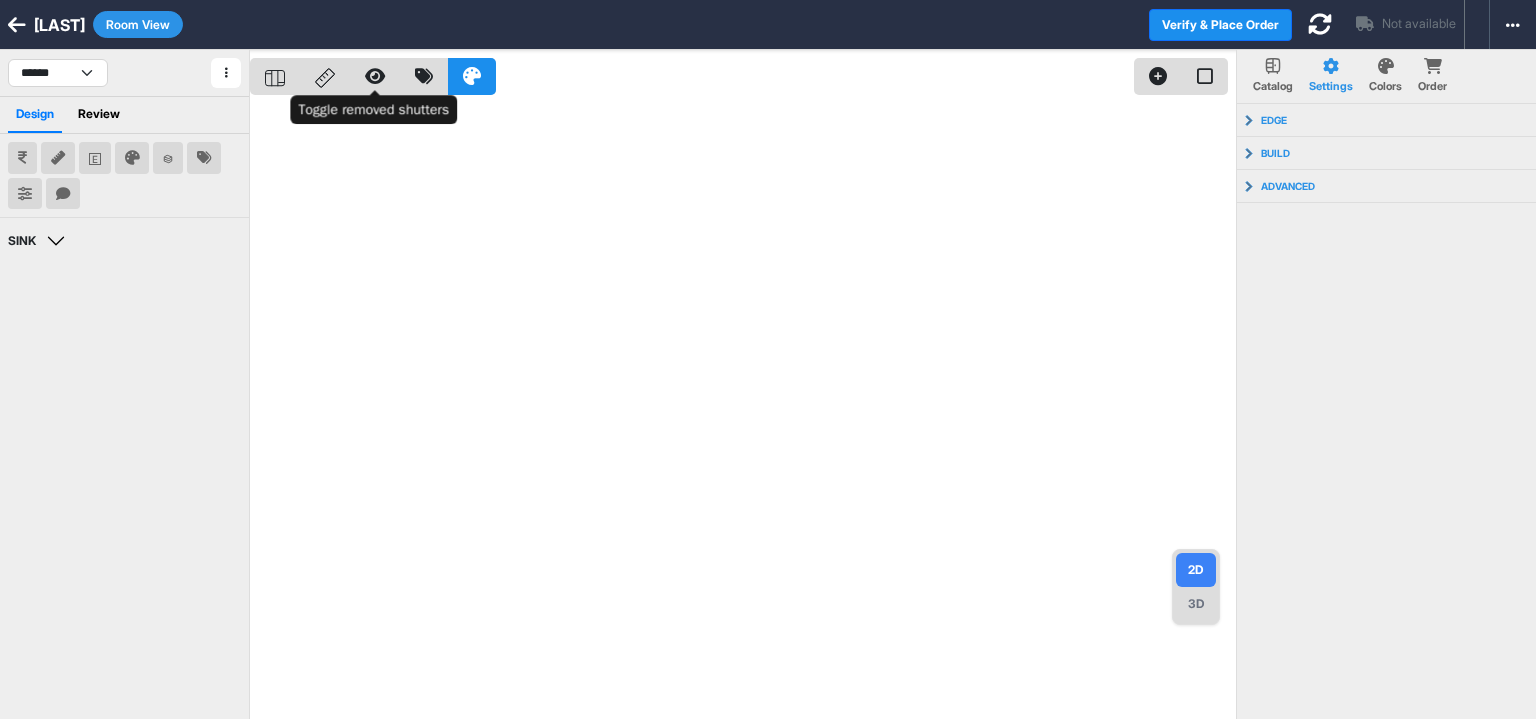 click at bounding box center (375, 76) 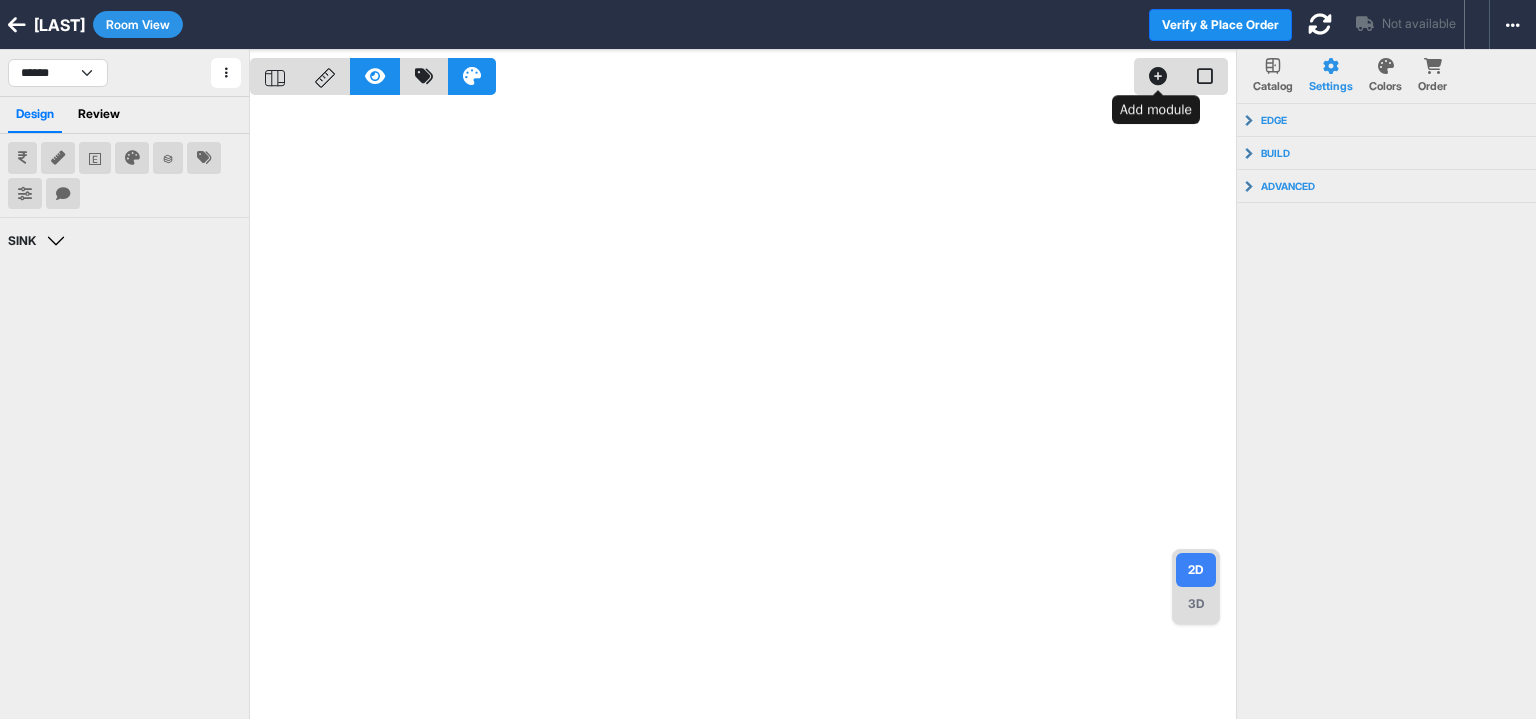 click at bounding box center (1158, 76) 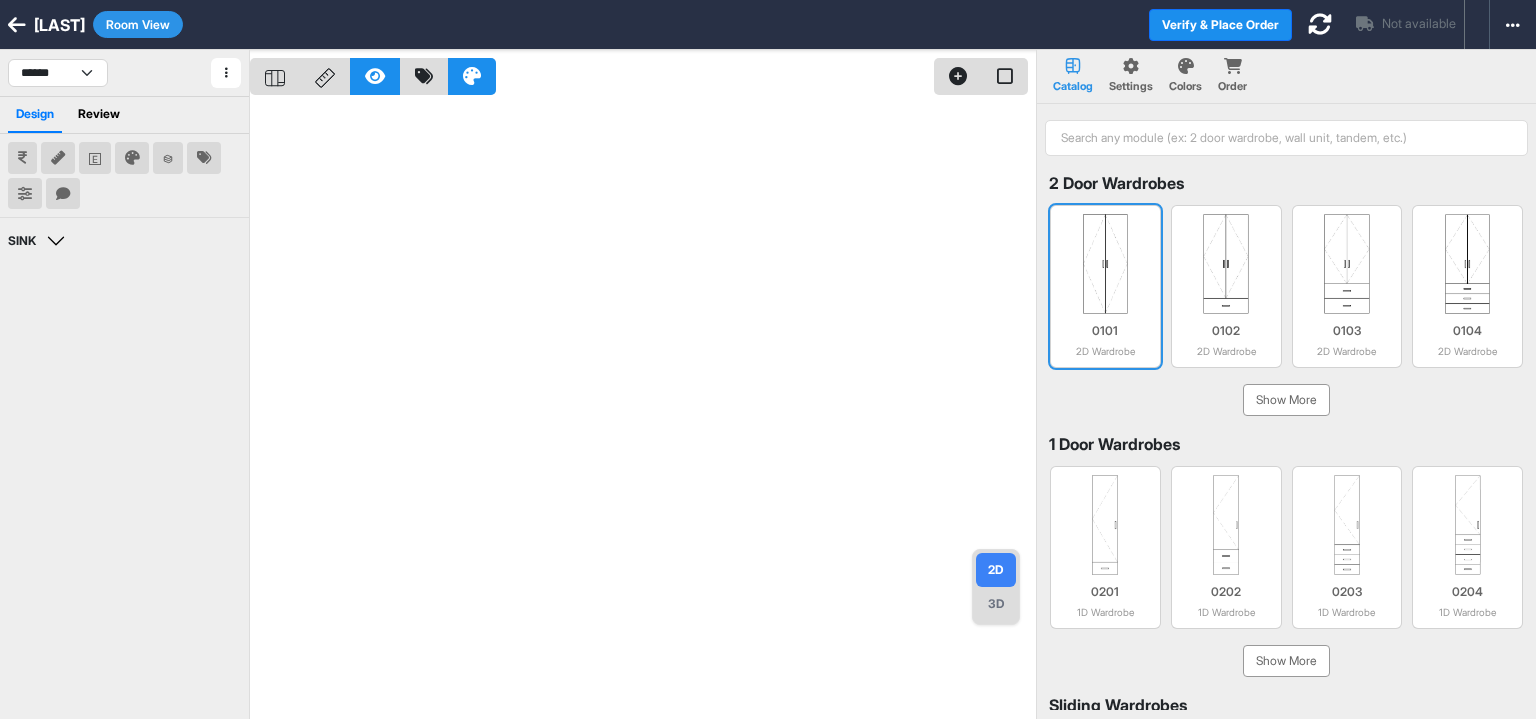 click at bounding box center (1105, 264) 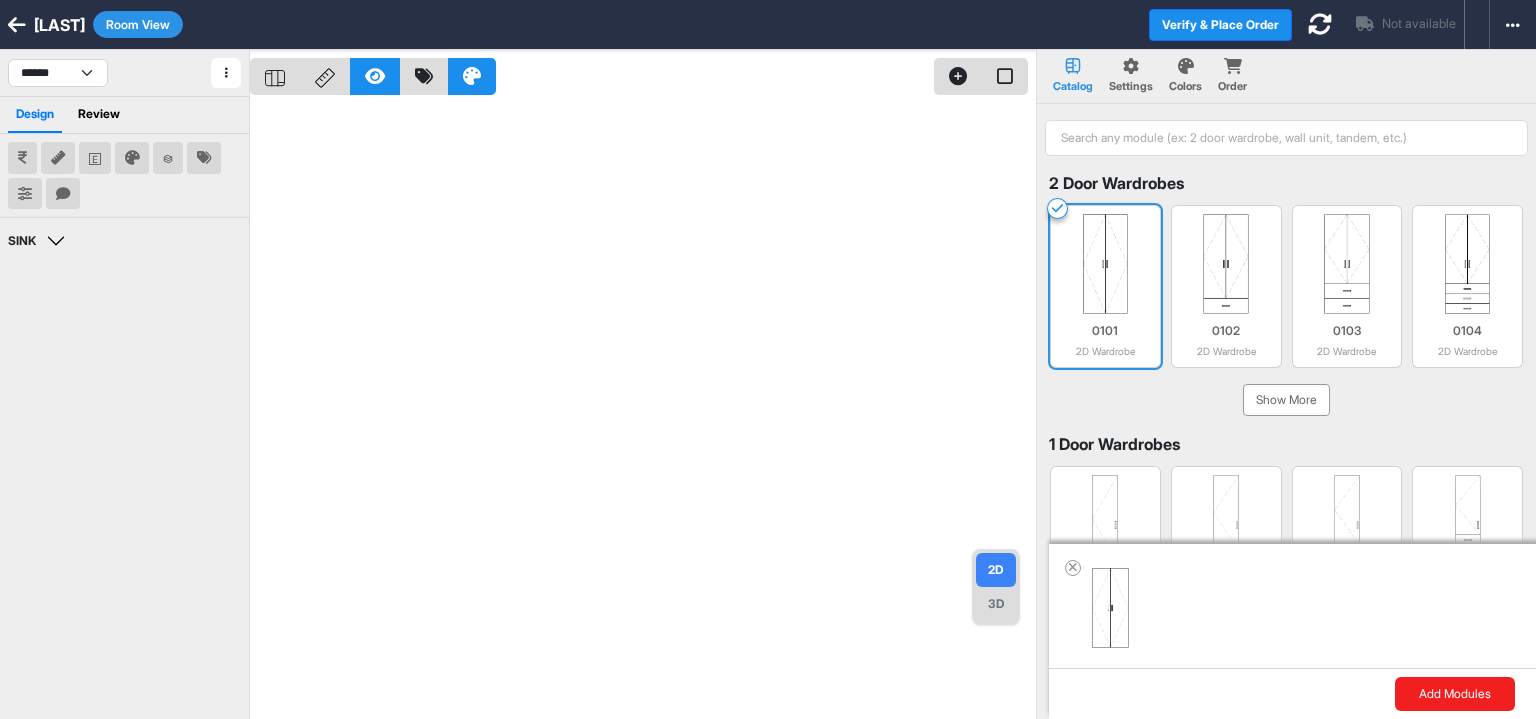 click on "Add Modules" at bounding box center (1455, 694) 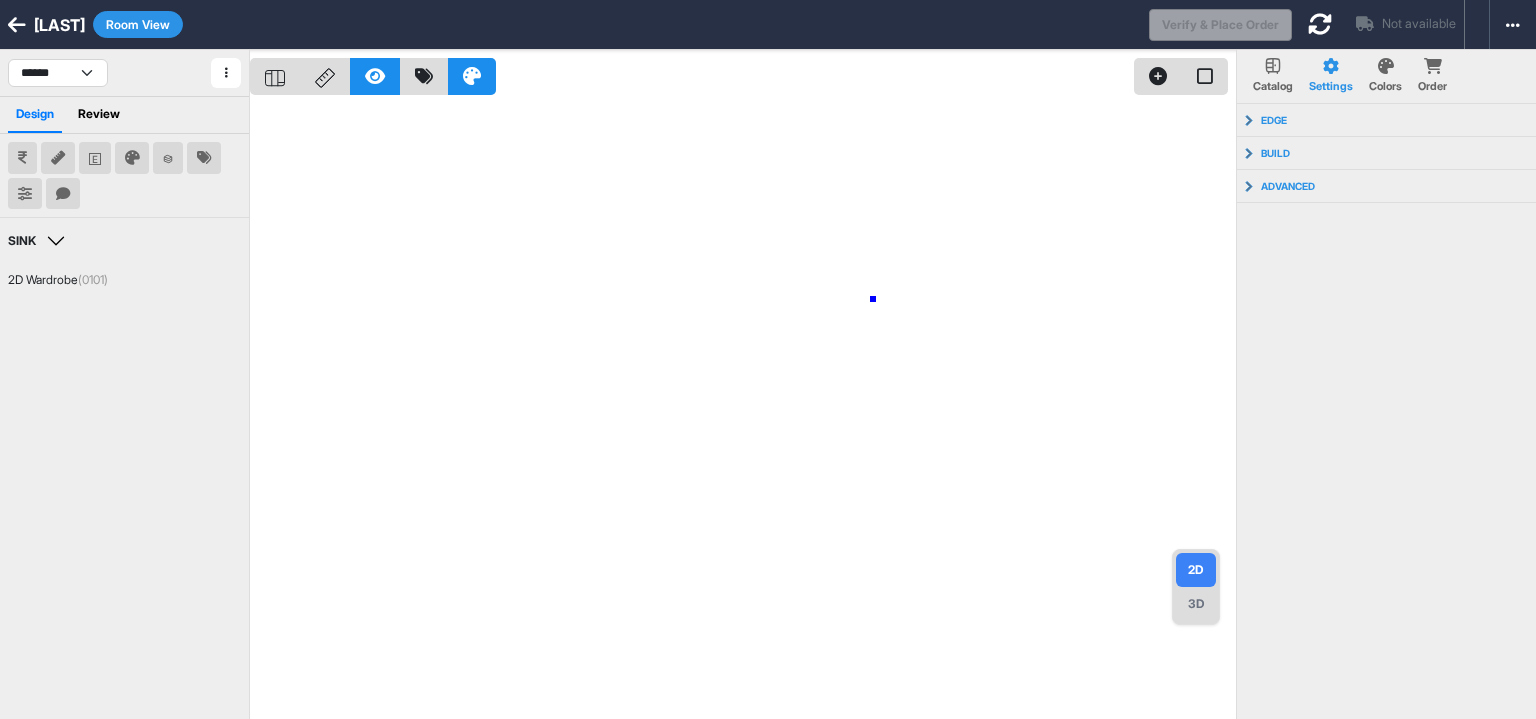 click at bounding box center (743, 409) 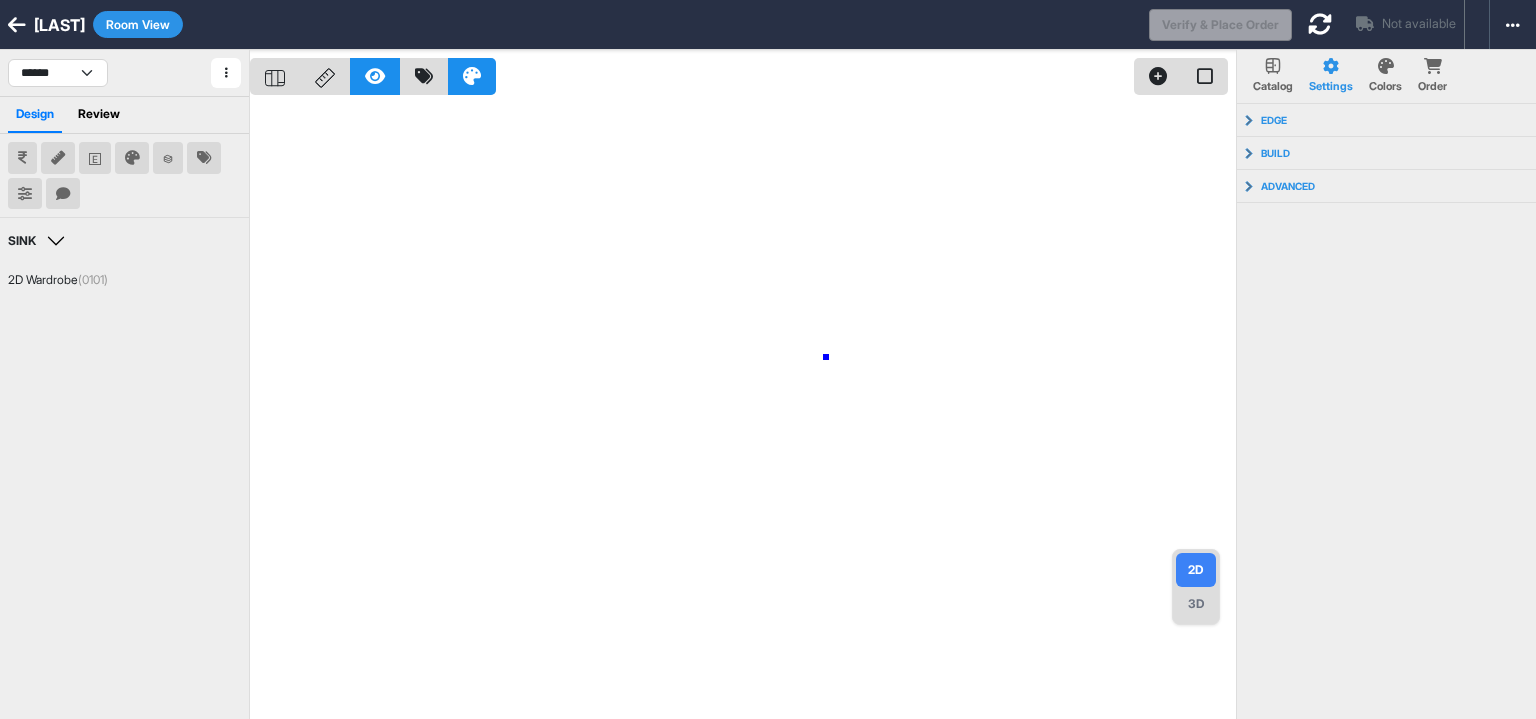 click at bounding box center (743, 409) 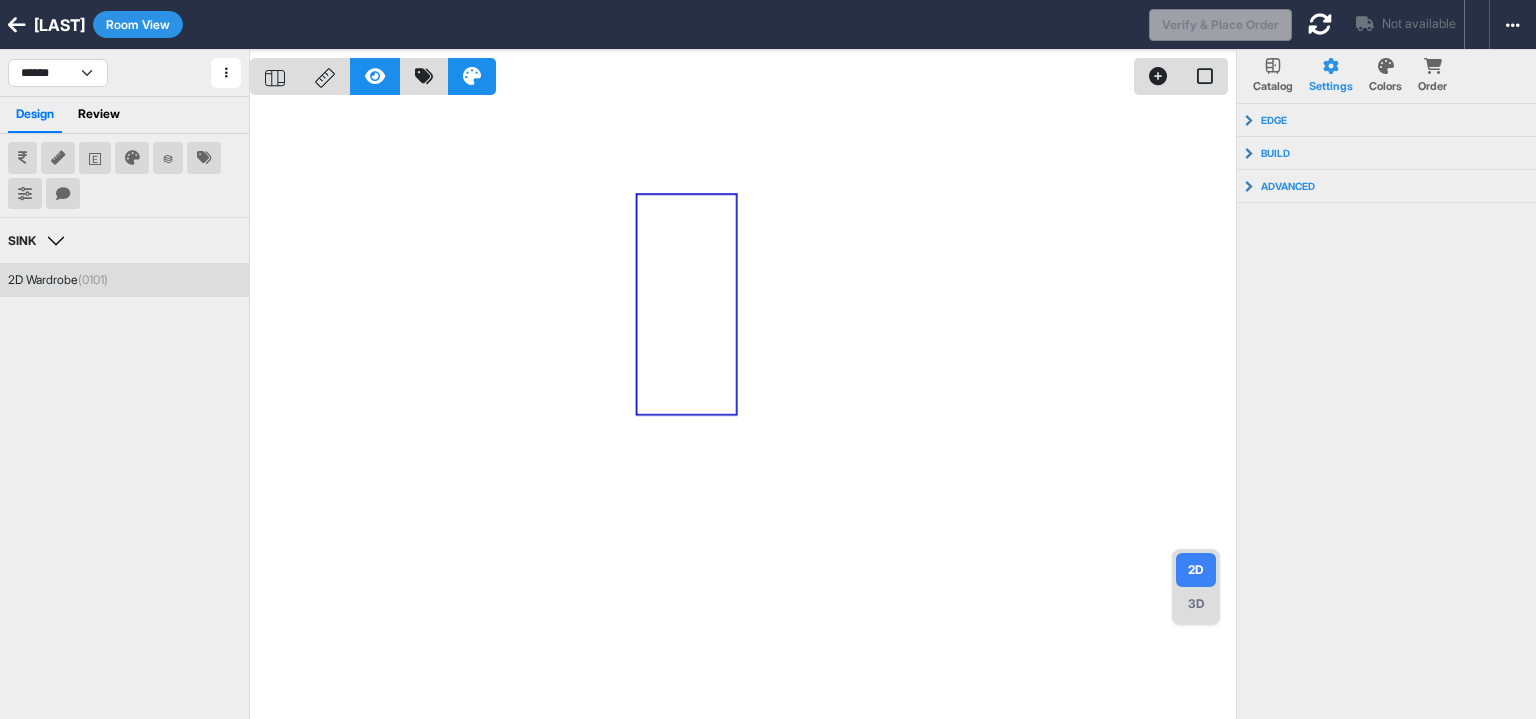 click on "2D Wardrobe  (0101)" at bounding box center (124, 280) 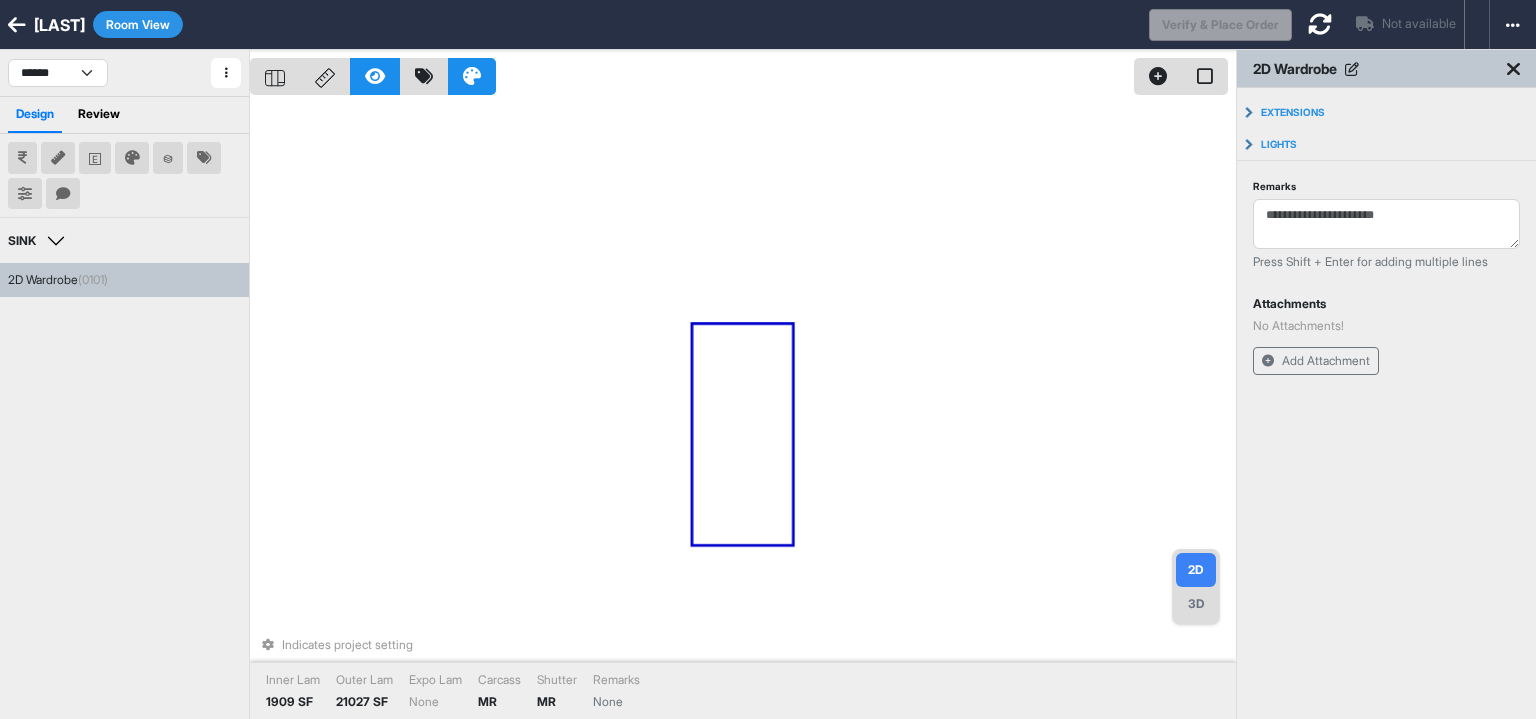 click on "3D" at bounding box center (1196, 604) 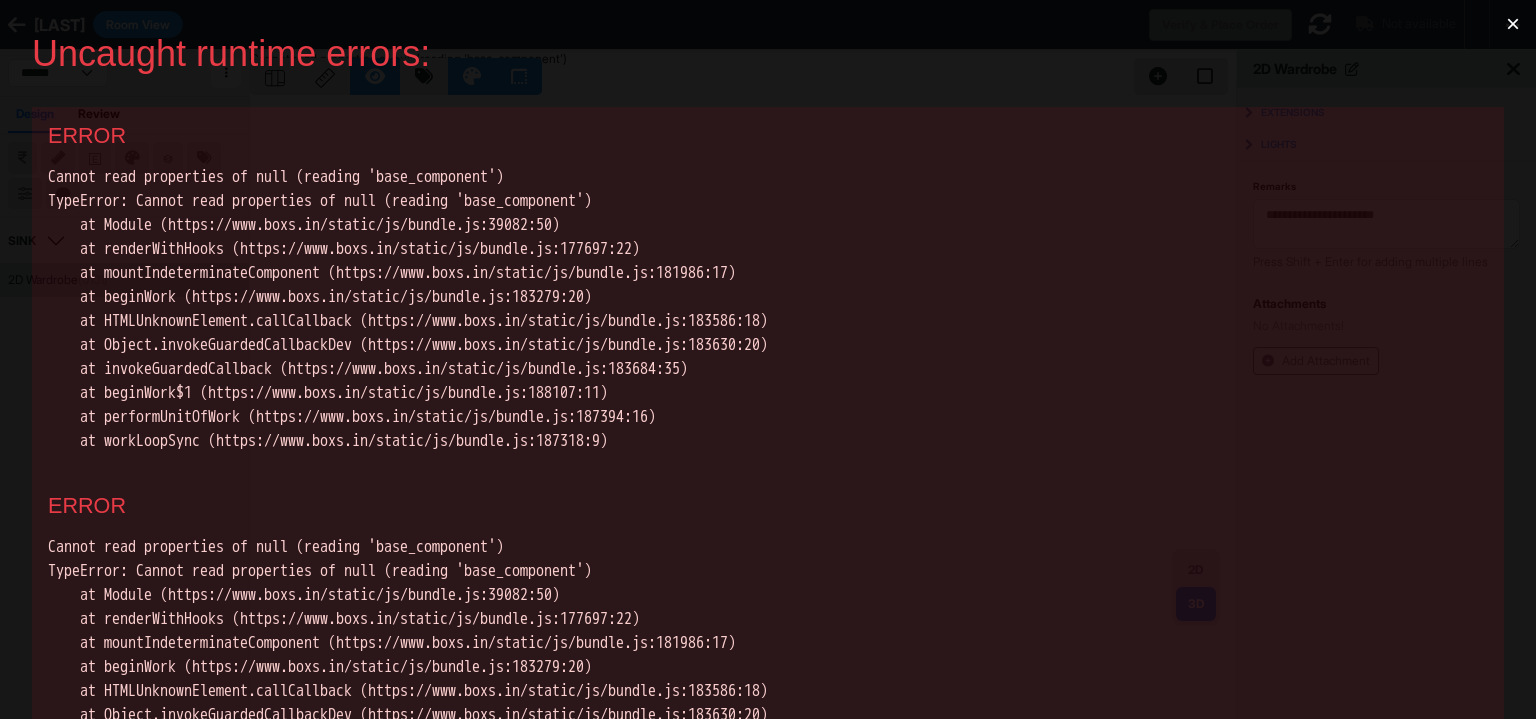 scroll, scrollTop: 0, scrollLeft: 0, axis: both 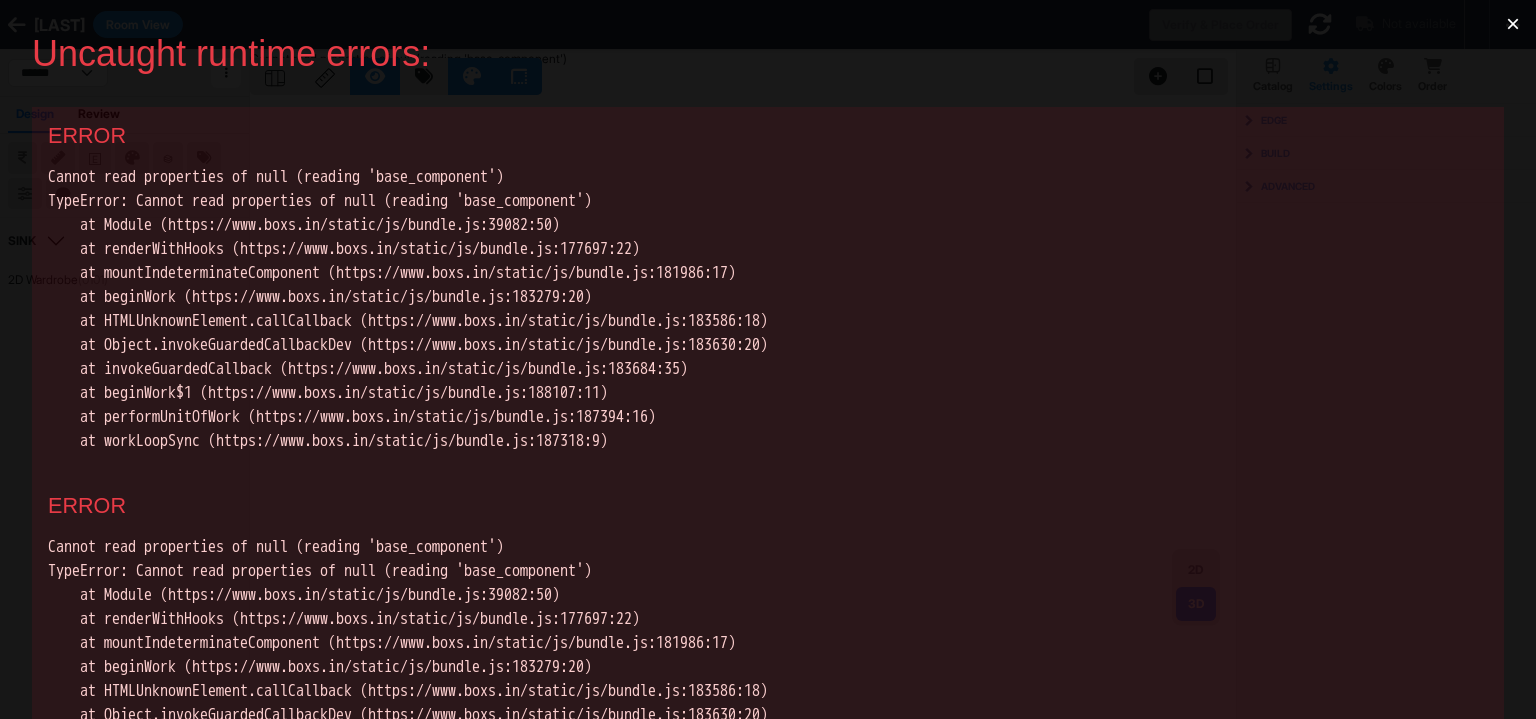 click on "×" at bounding box center (1513, 24) 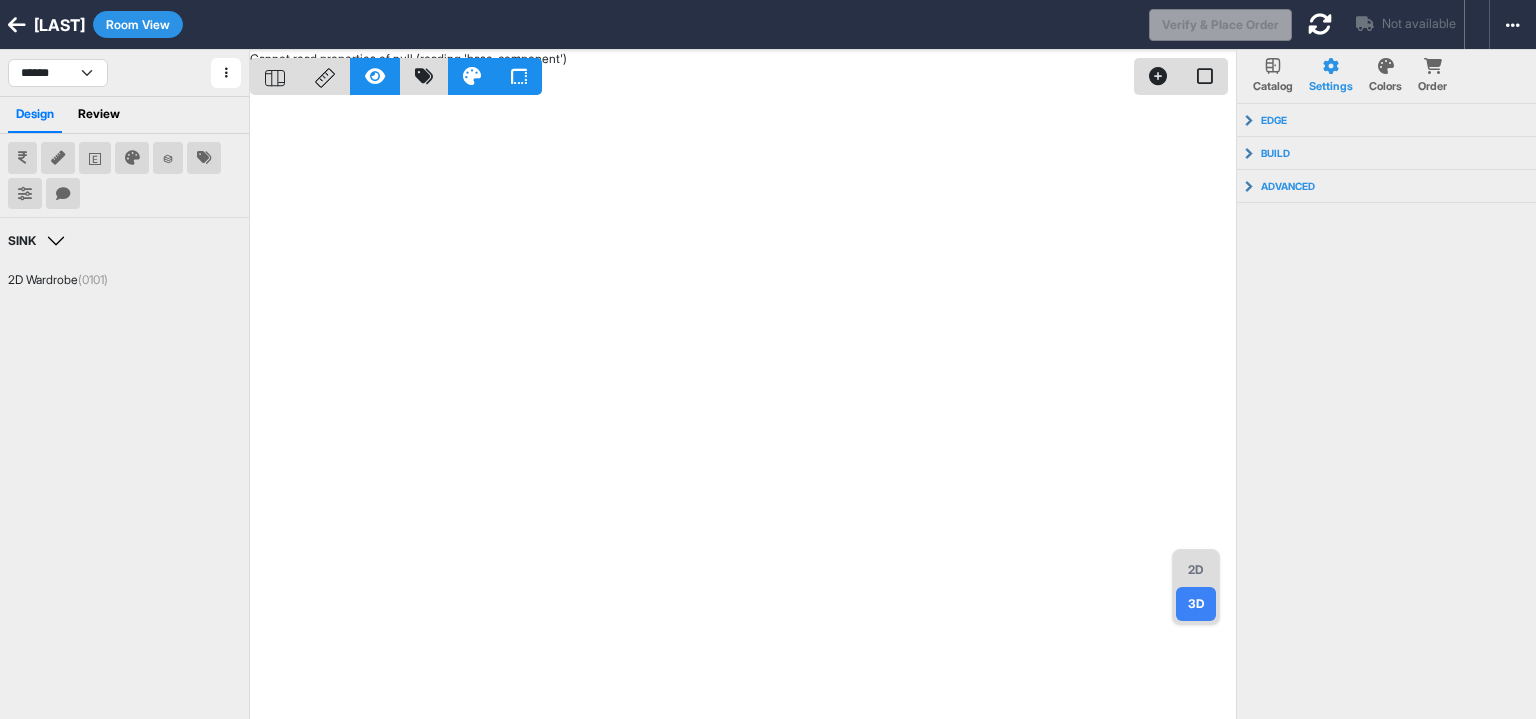 click on "2D" at bounding box center [1196, 570] 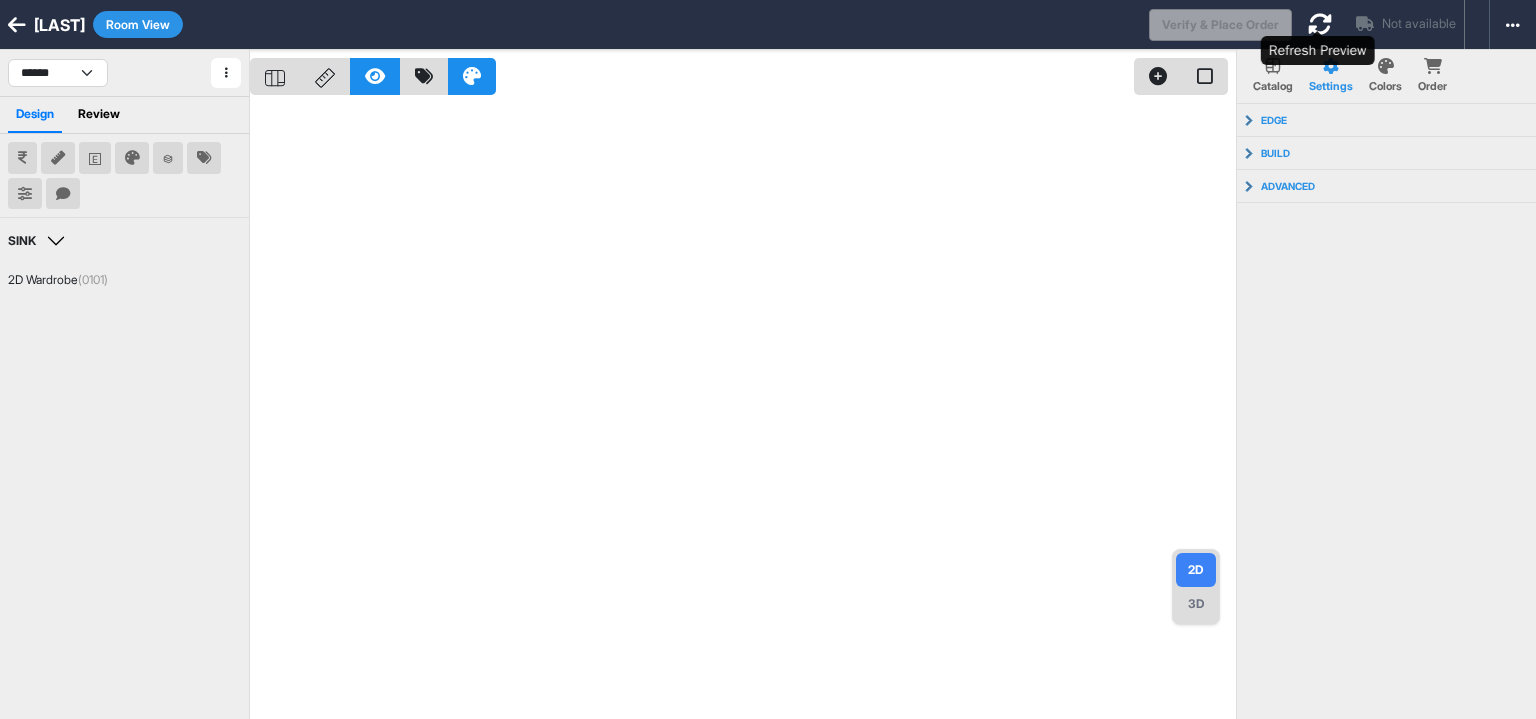click at bounding box center [1320, 24] 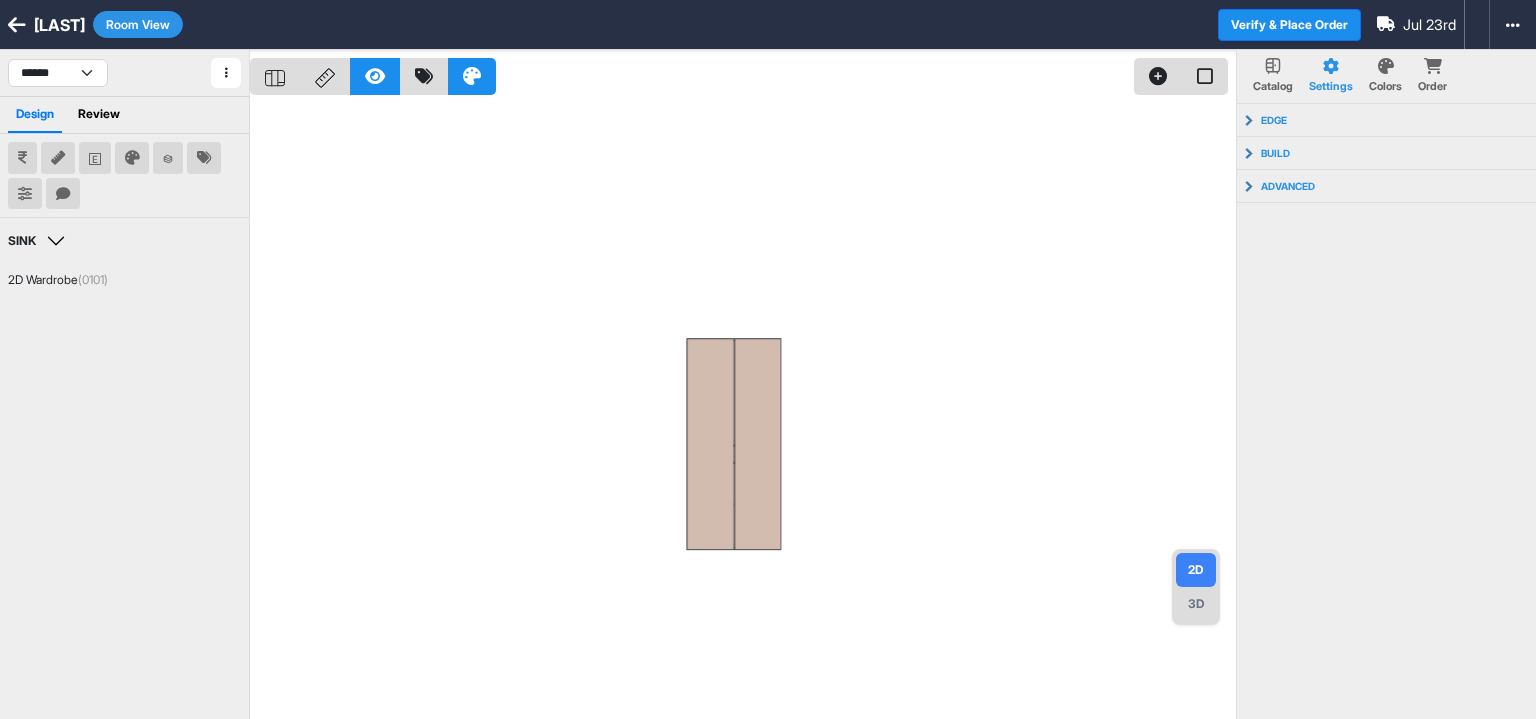 click on "3D" at bounding box center [1196, 604] 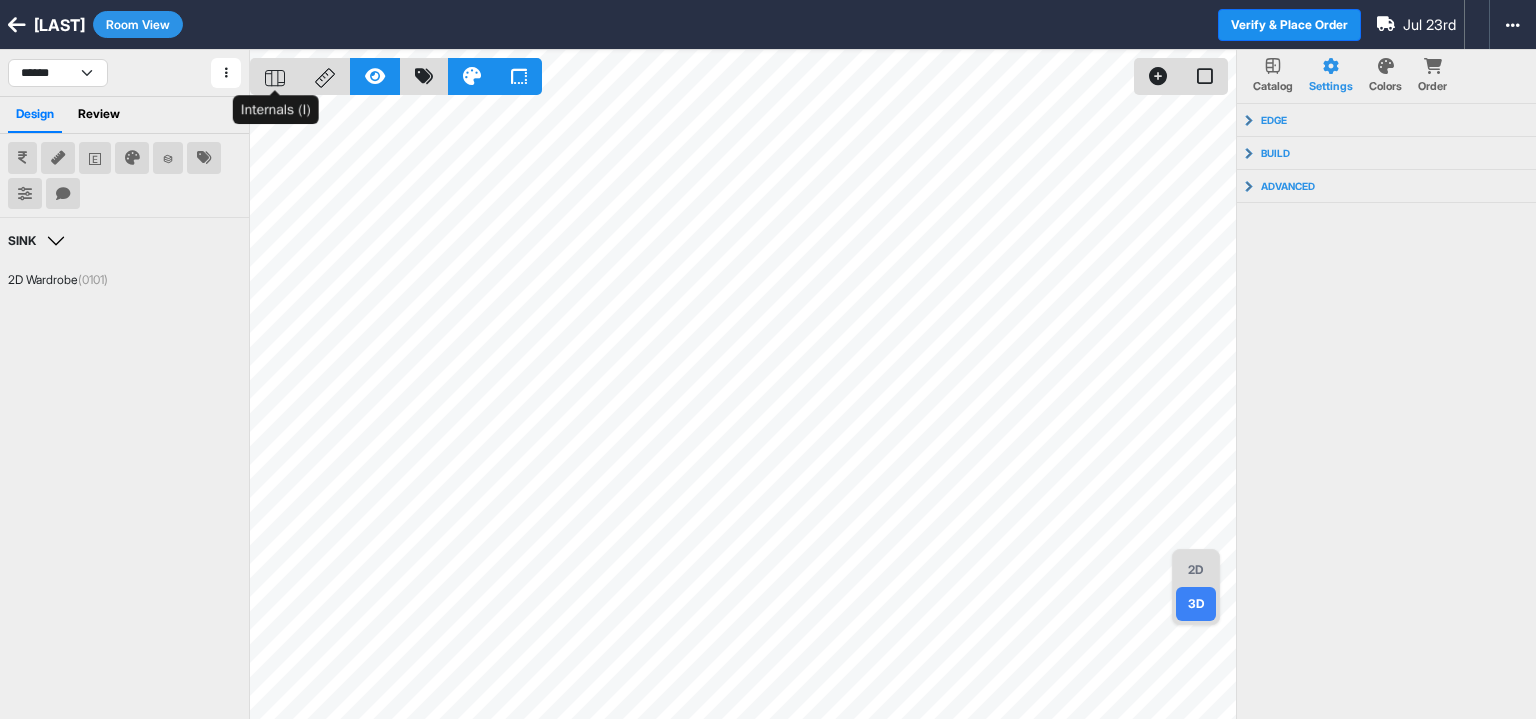 click 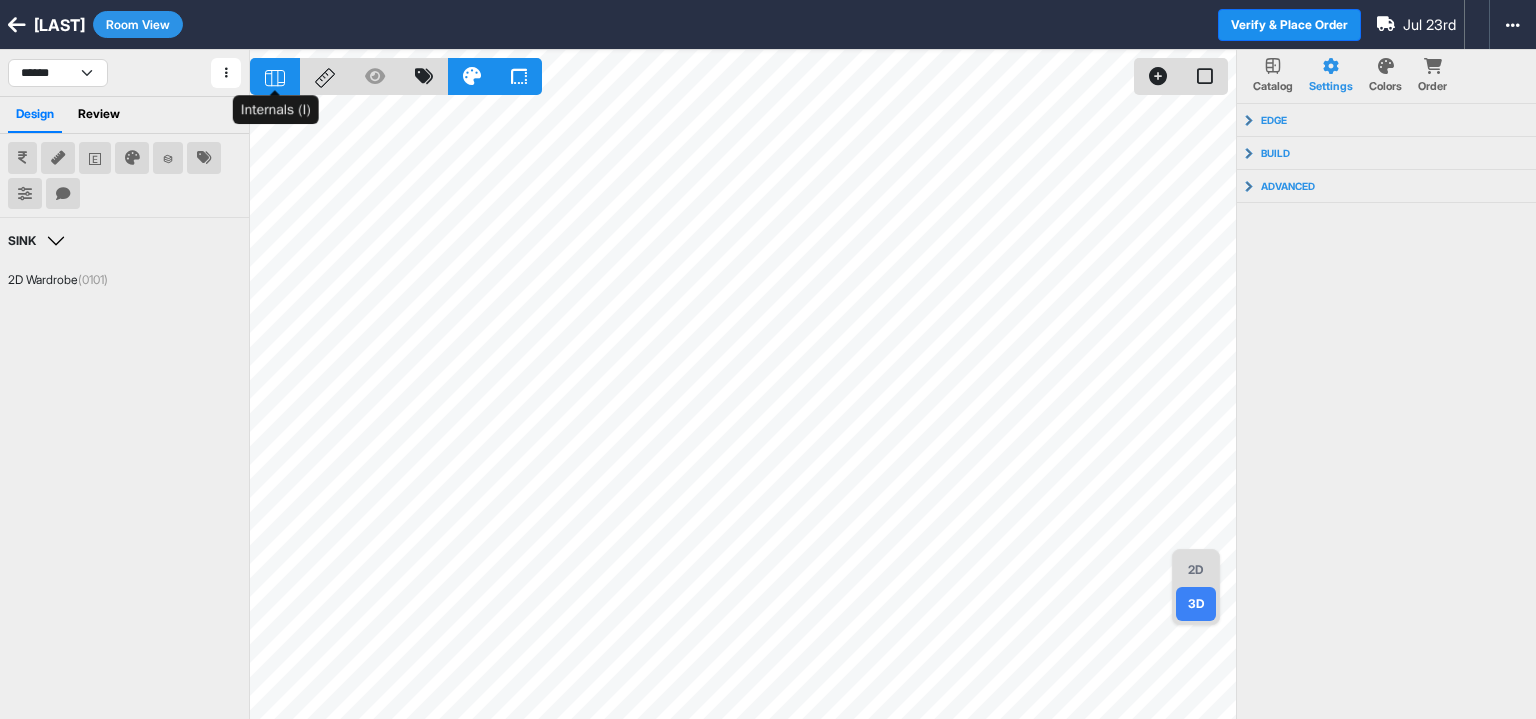 click 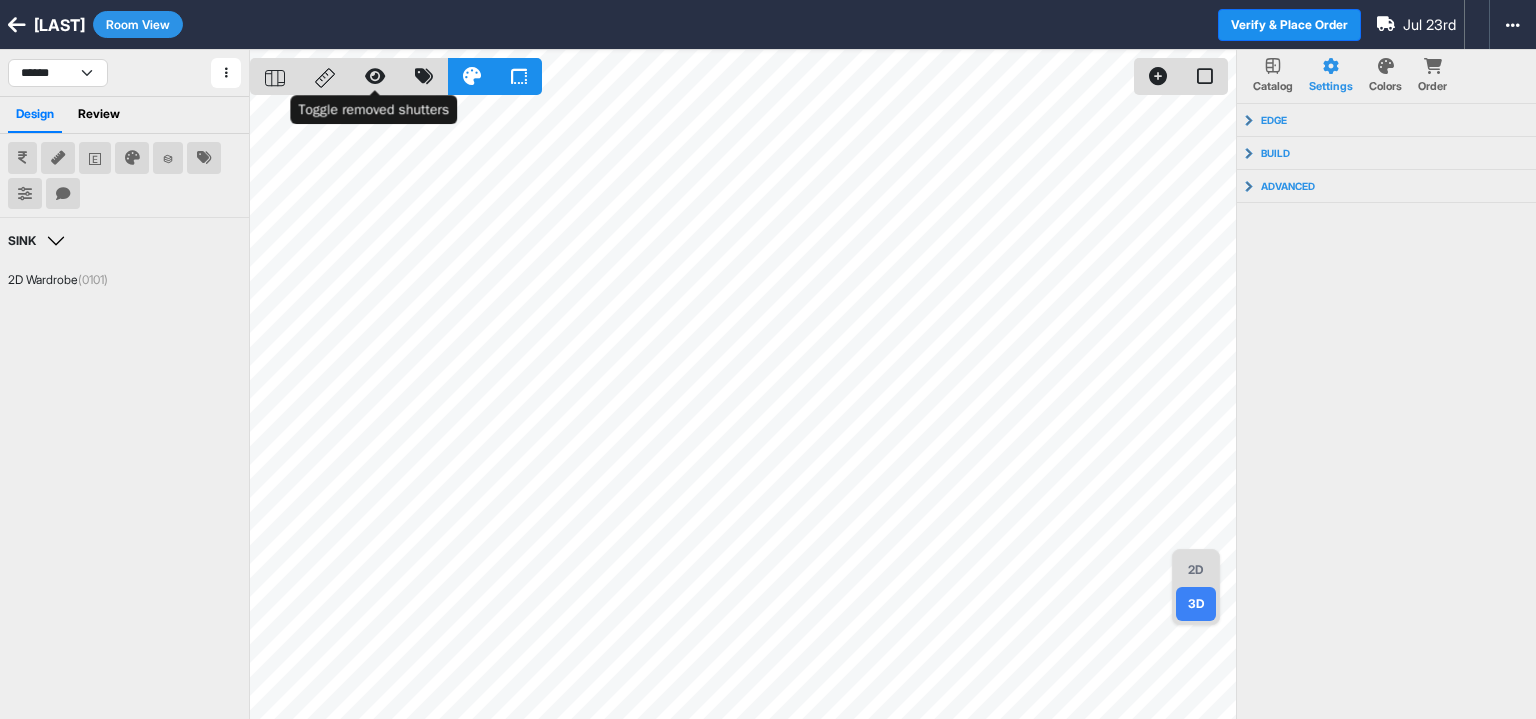click at bounding box center (375, 76) 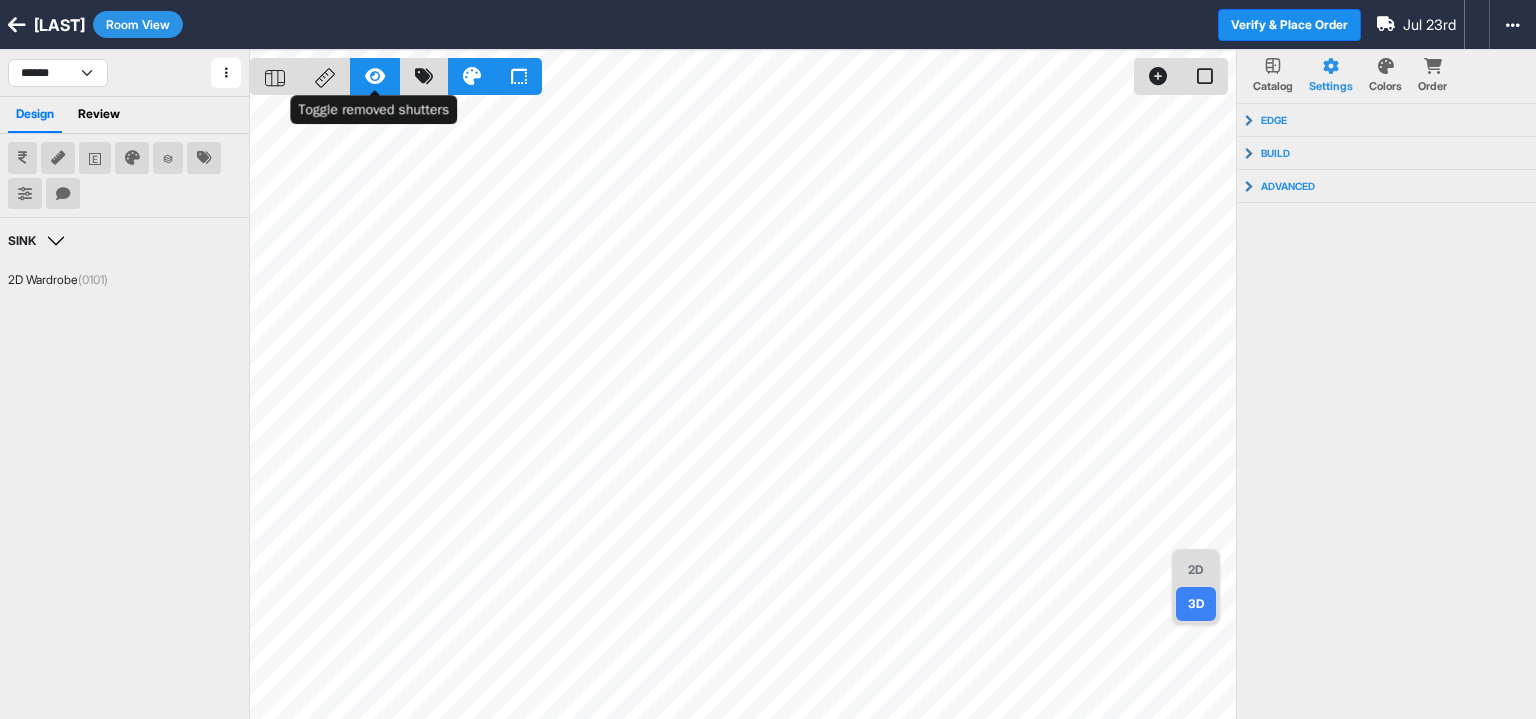 click at bounding box center [375, 76] 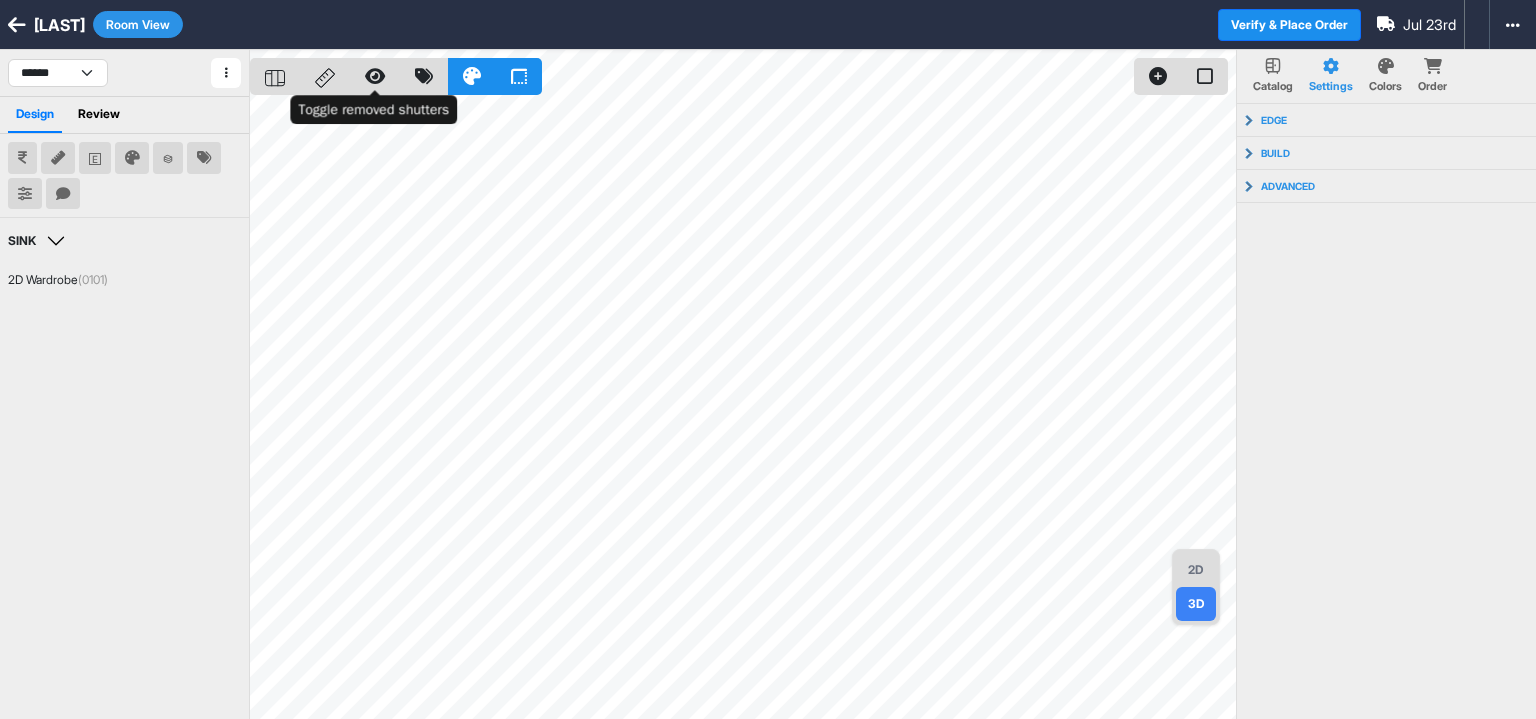 click at bounding box center (375, 76) 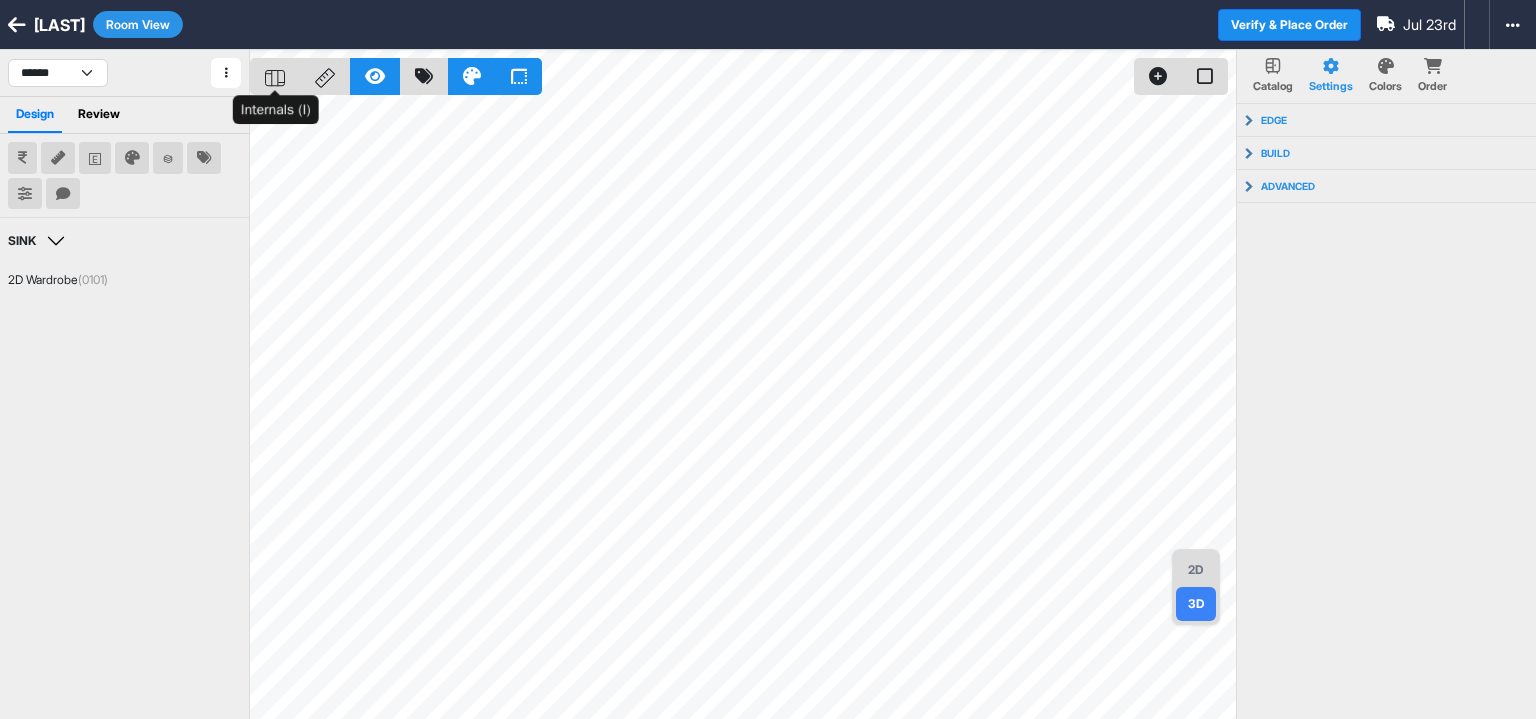 click 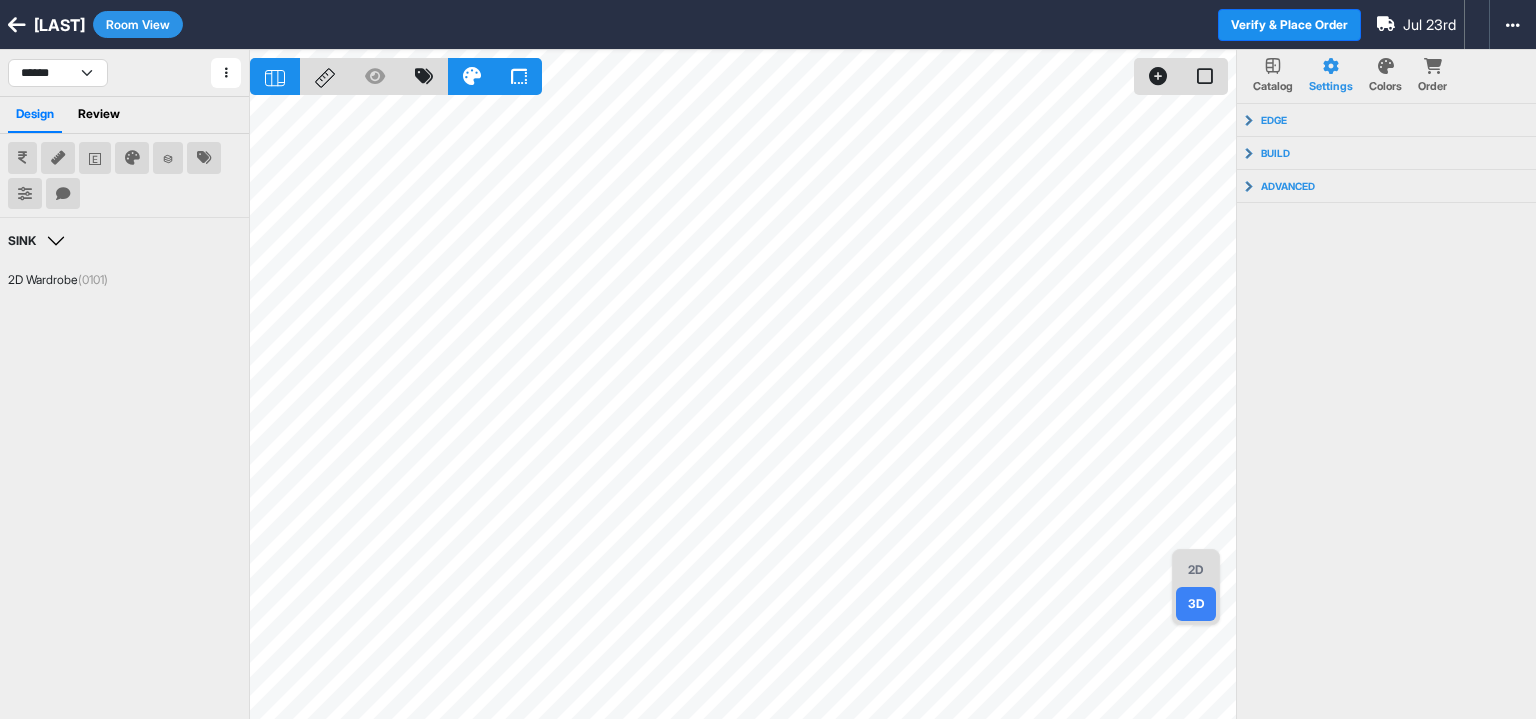 click on "2D" at bounding box center (1196, 570) 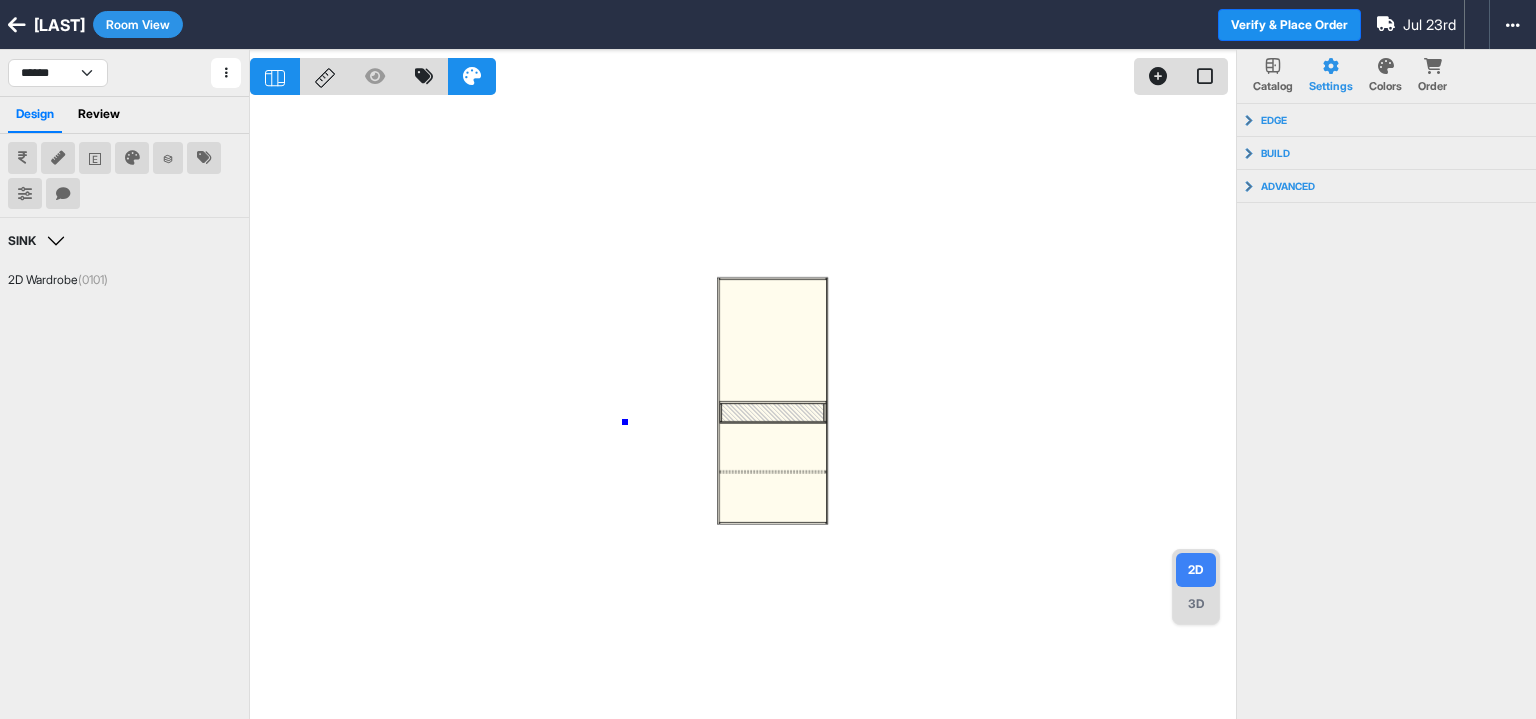 click at bounding box center [743, 409] 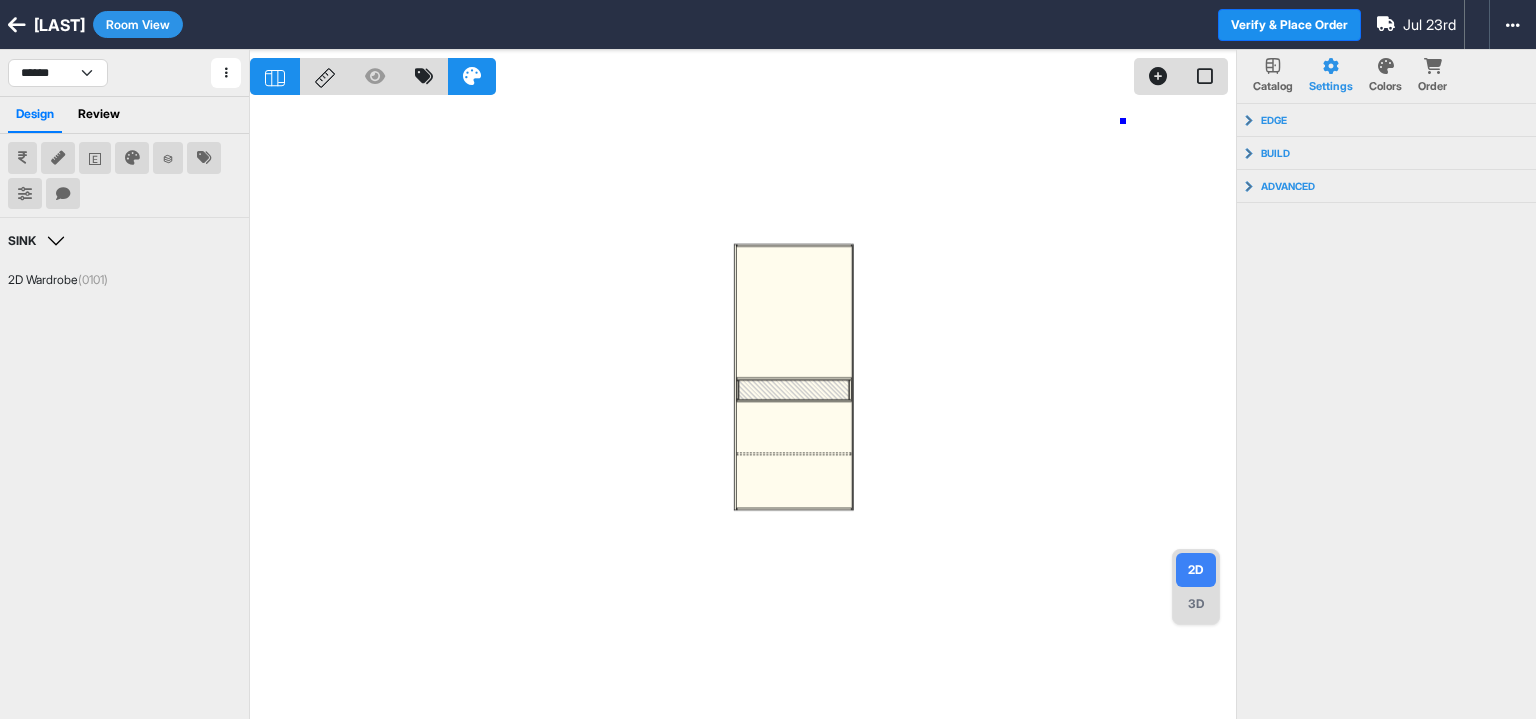 click at bounding box center (743, 409) 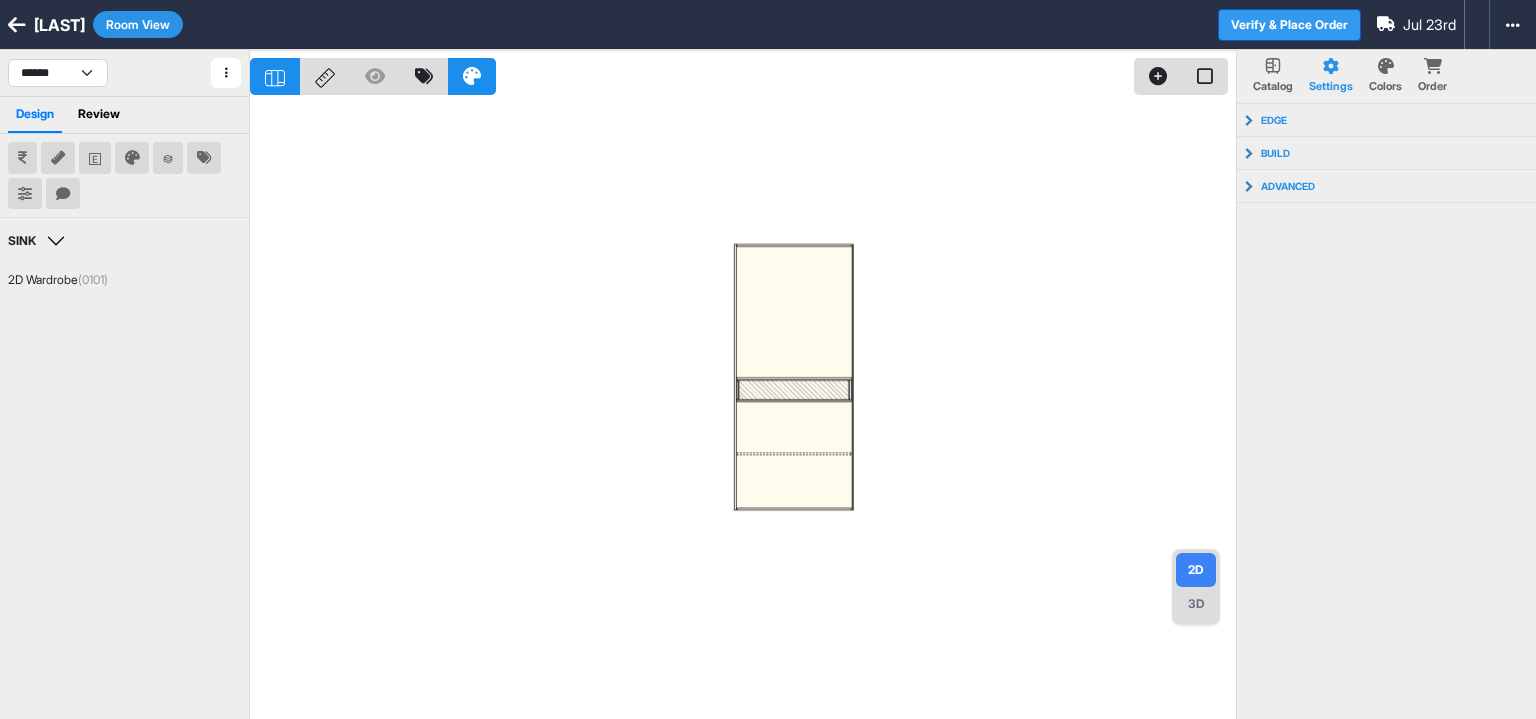 click on "Verify & Place Order" at bounding box center (1289, 25) 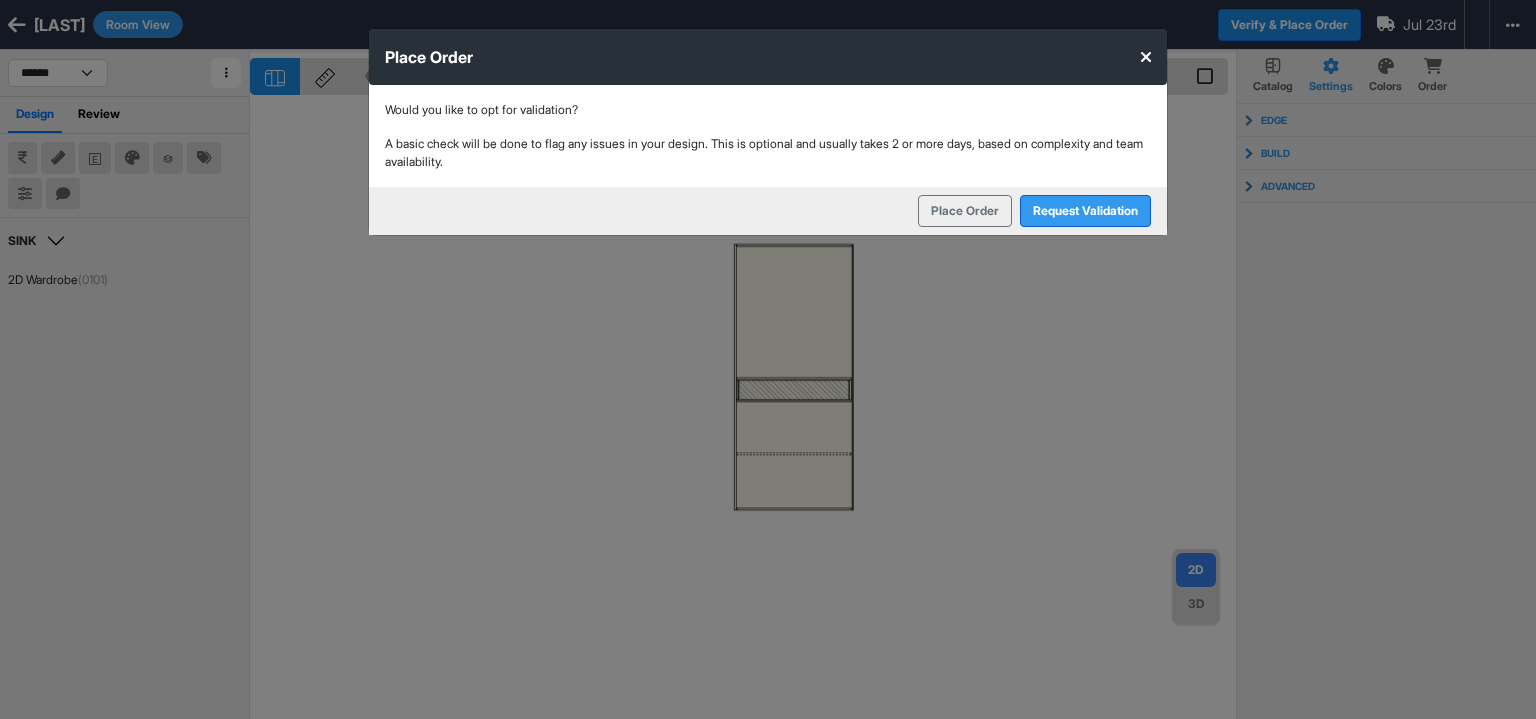click on "Request Validation" at bounding box center [1085, 211] 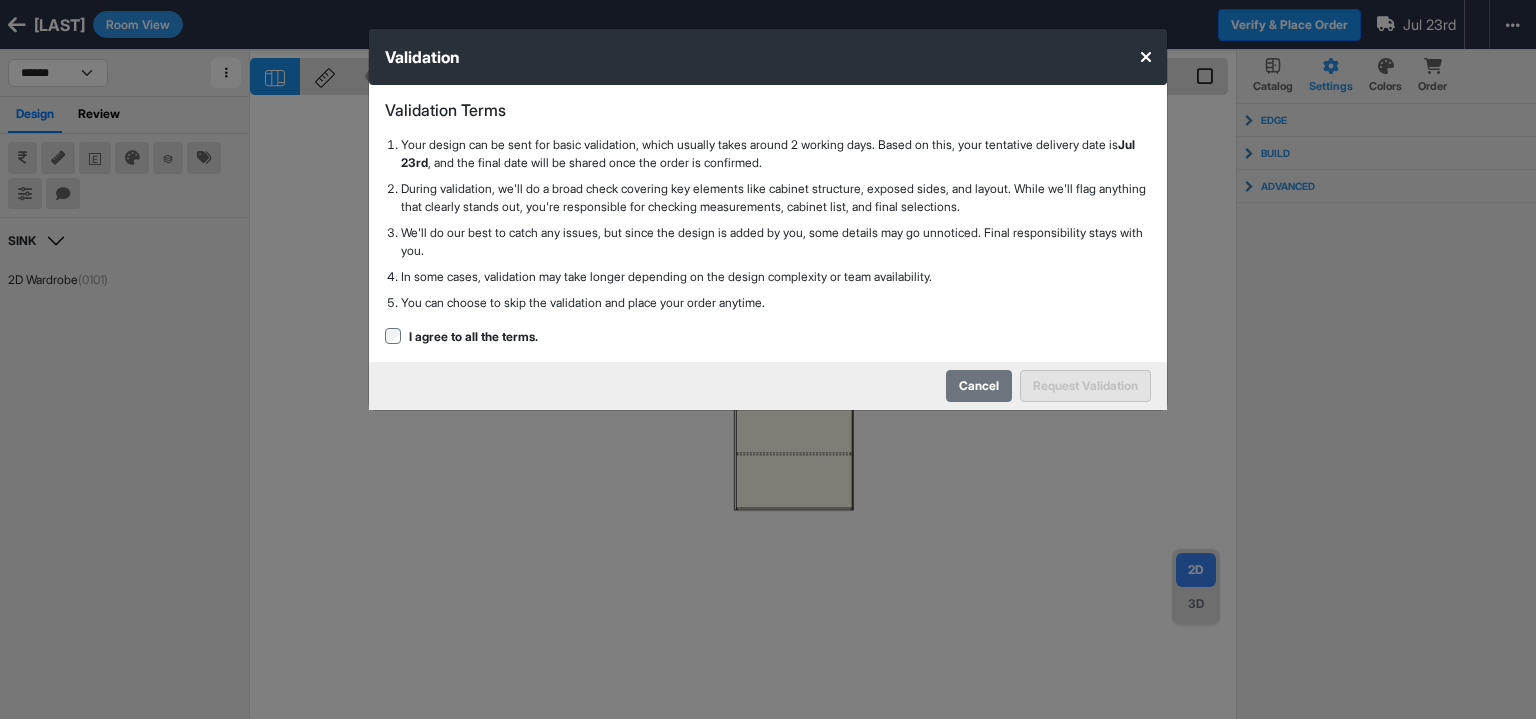 click on "Cancel" at bounding box center [979, 386] 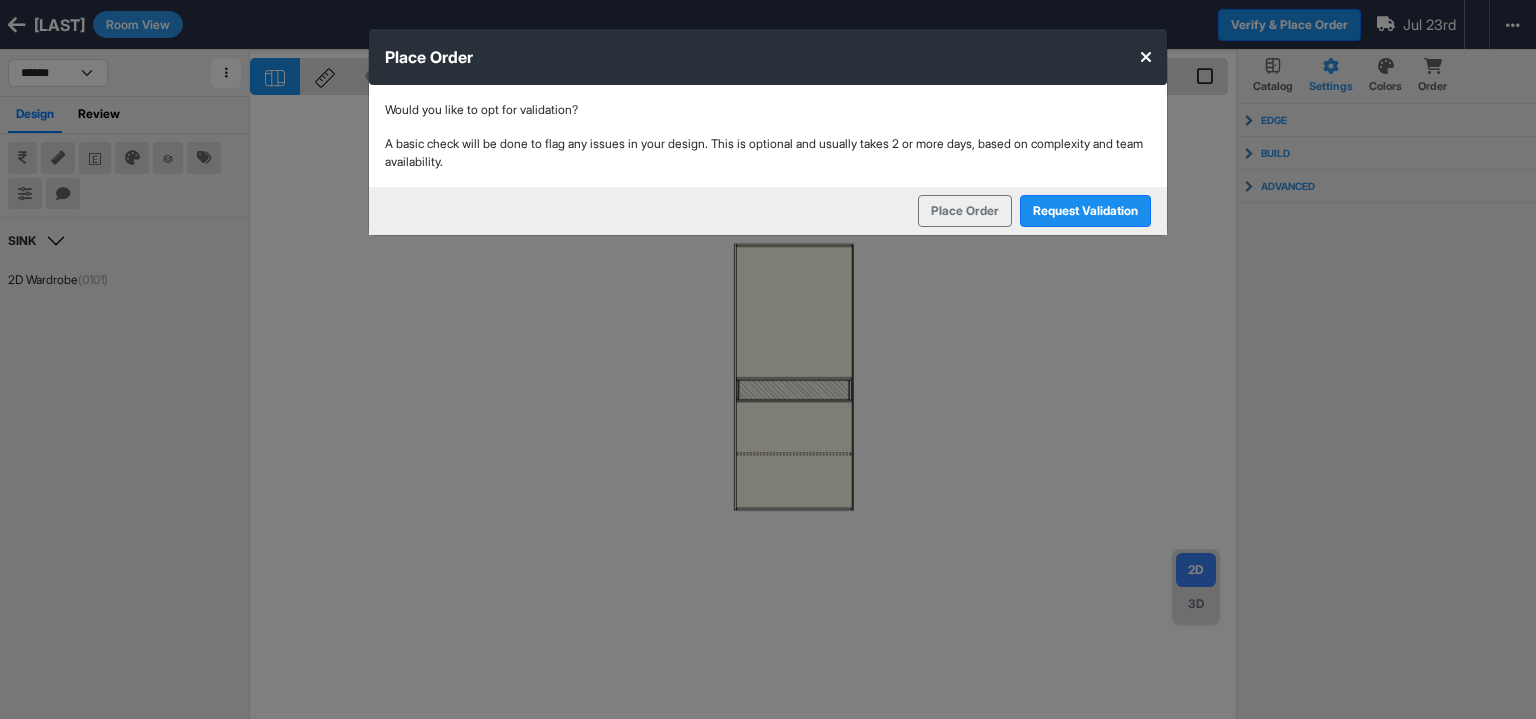 click on "Place Order Would you like to opt for validation? A basic check will be done to flag any issues in your design. This is optional and usually takes 2 or more days, based on complexity and team availability. Request Validation Place Order" at bounding box center (768, 359) 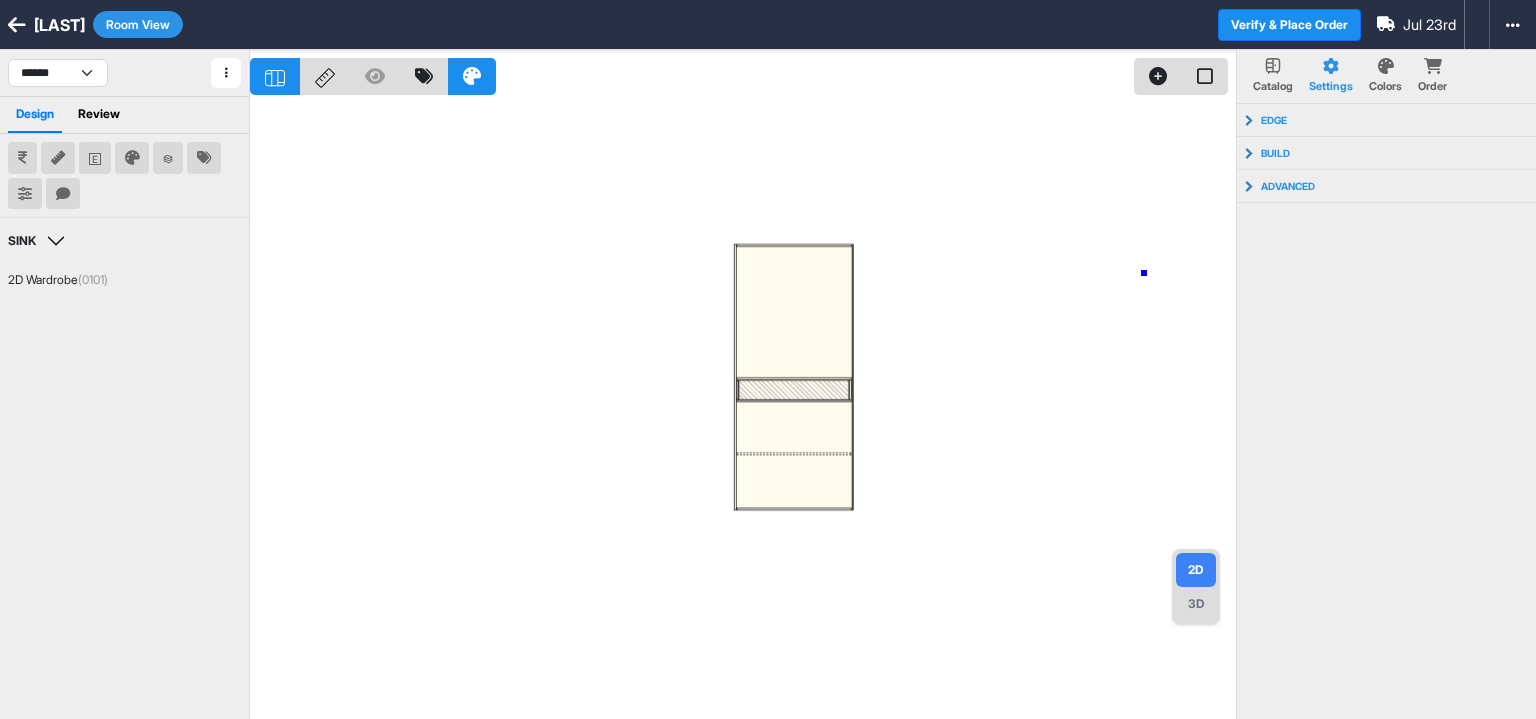 click at bounding box center [743, 409] 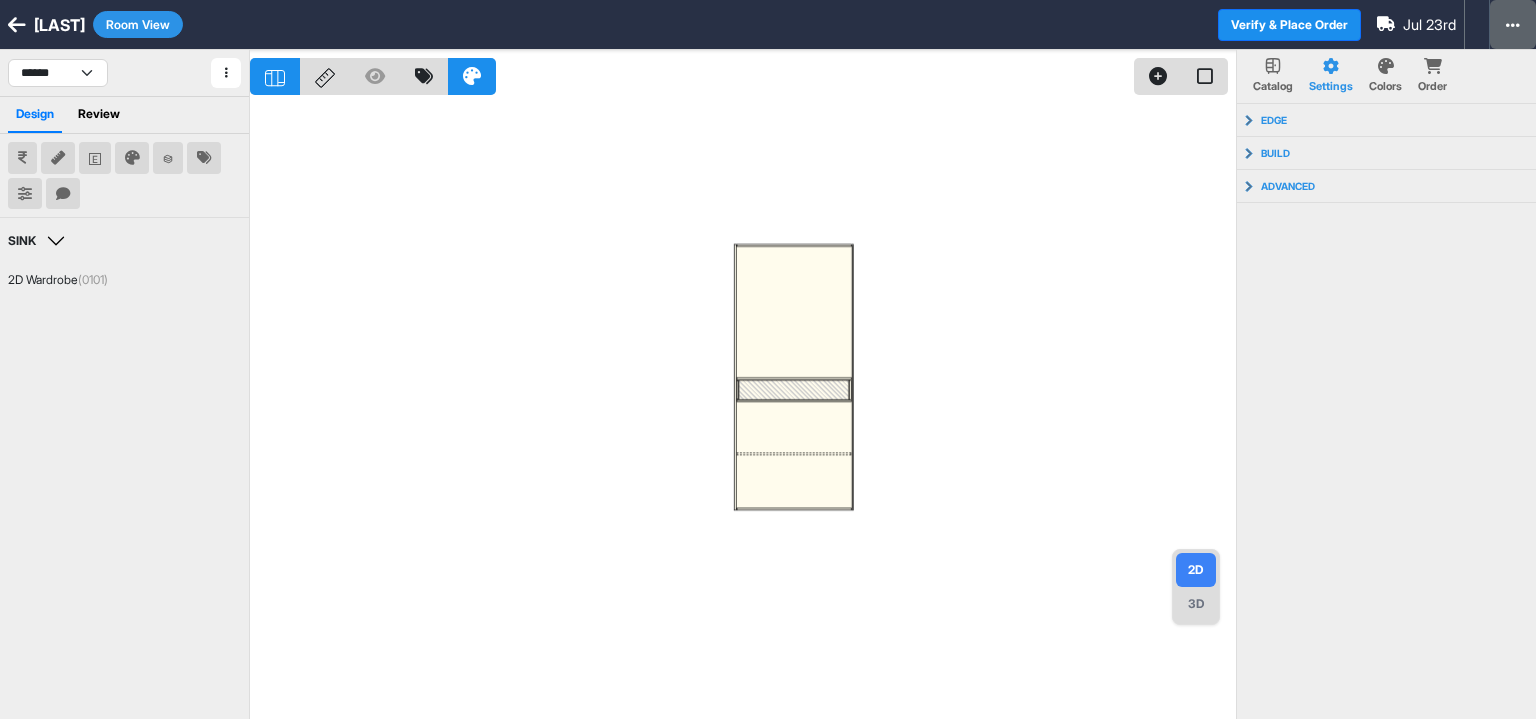 click at bounding box center [1513, 24] 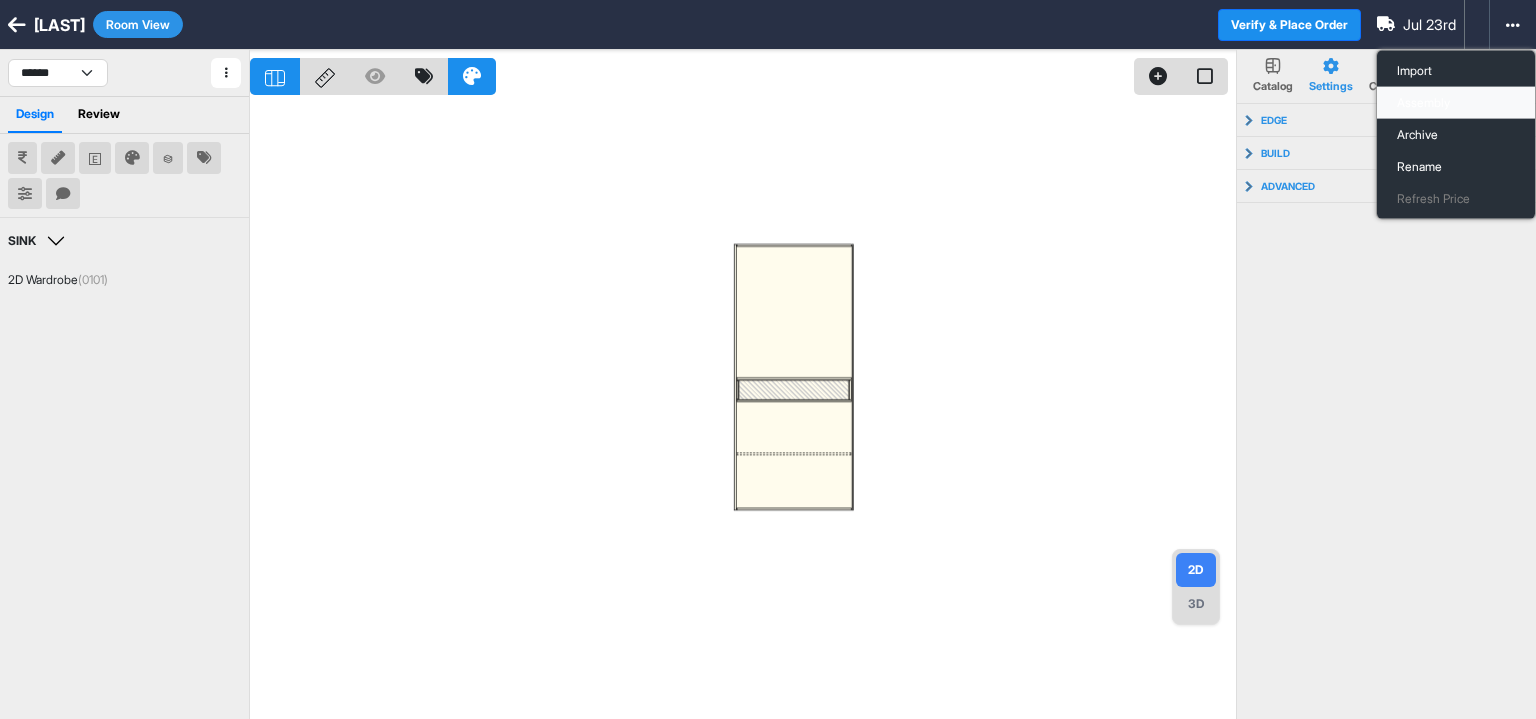 click on "Assembly" at bounding box center (1456, 103) 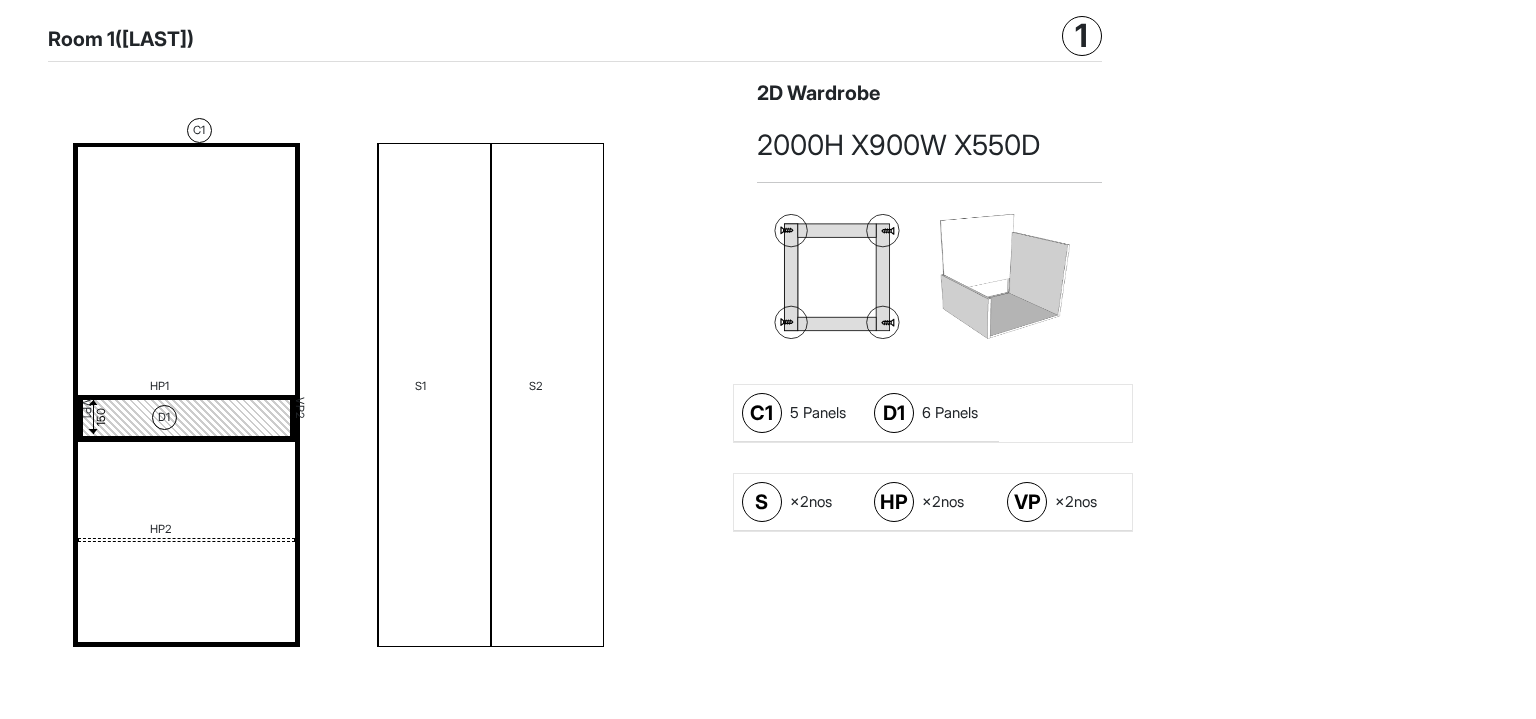 scroll, scrollTop: 72, scrollLeft: 0, axis: vertical 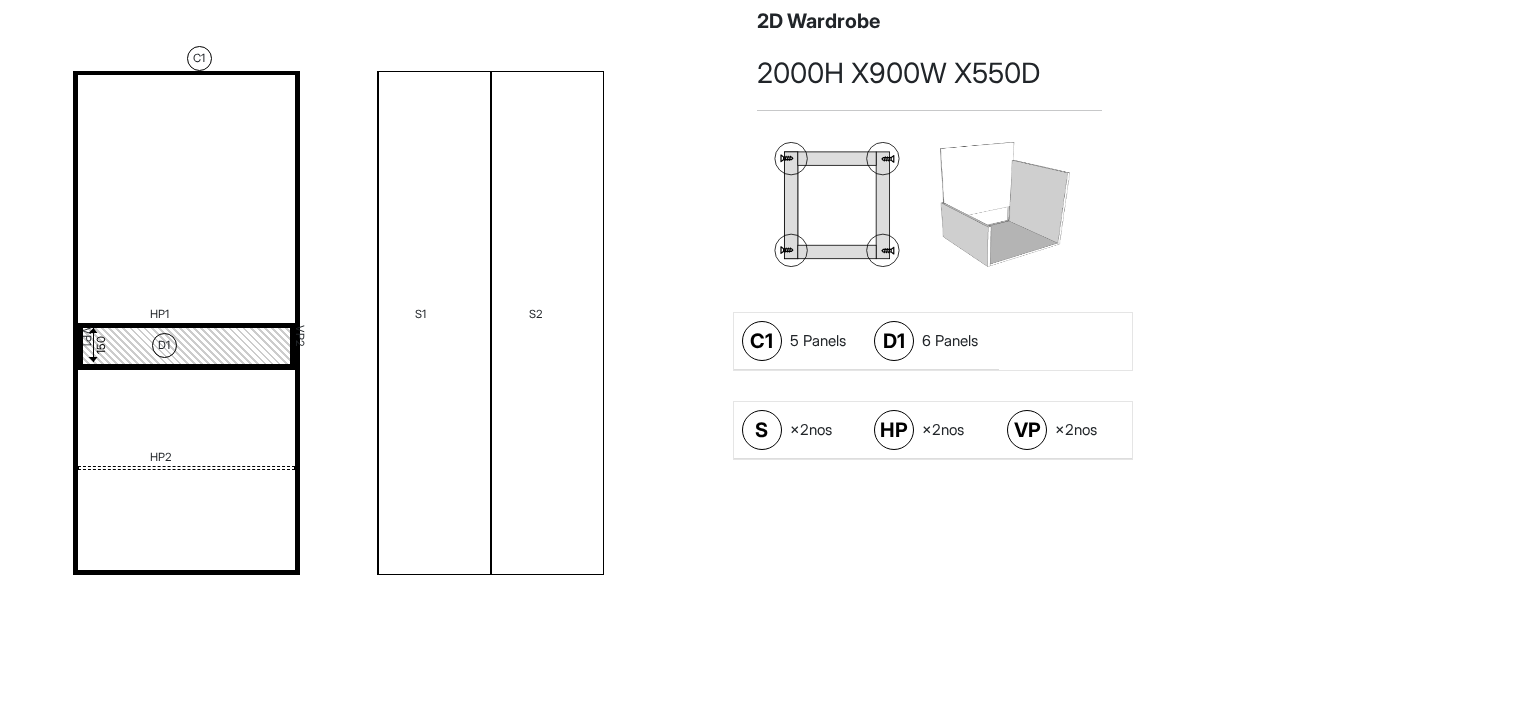 click on "C1" at bounding box center [762, 341] 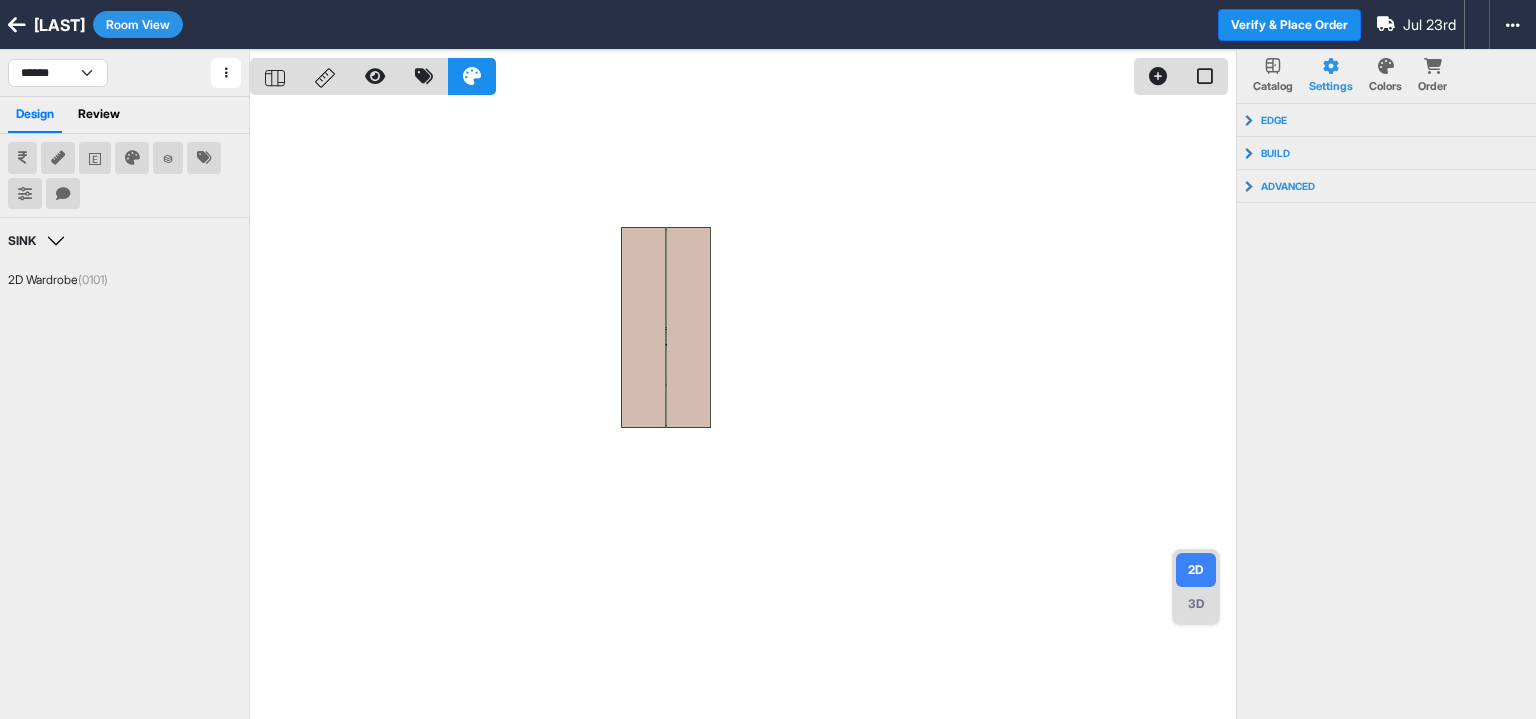 click at bounding box center [743, 409] 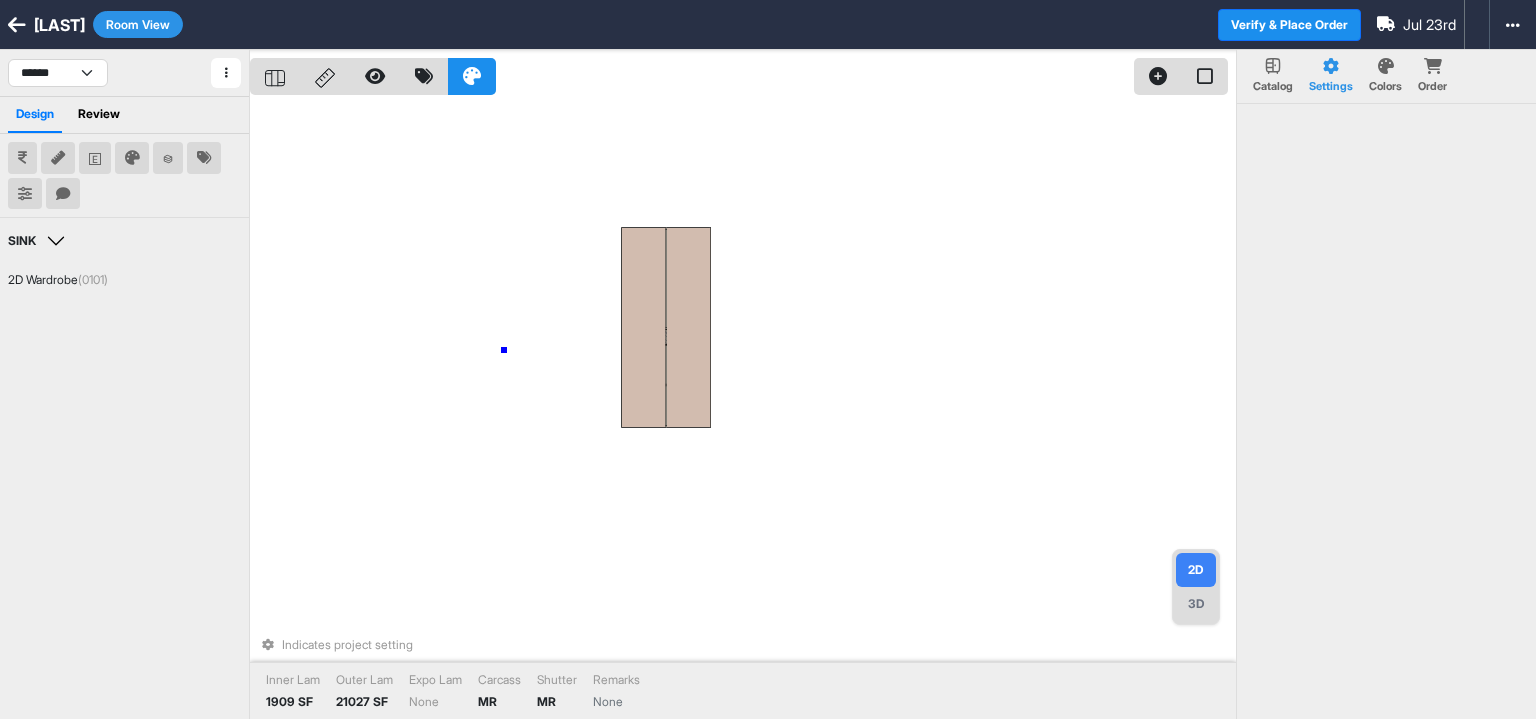click on "Indicates project setting Inner Lam 1909 SF Outer Lam 21027 SF Expo Lam None Carcass MR Shutter MR Remarks None" at bounding box center (743, 409) 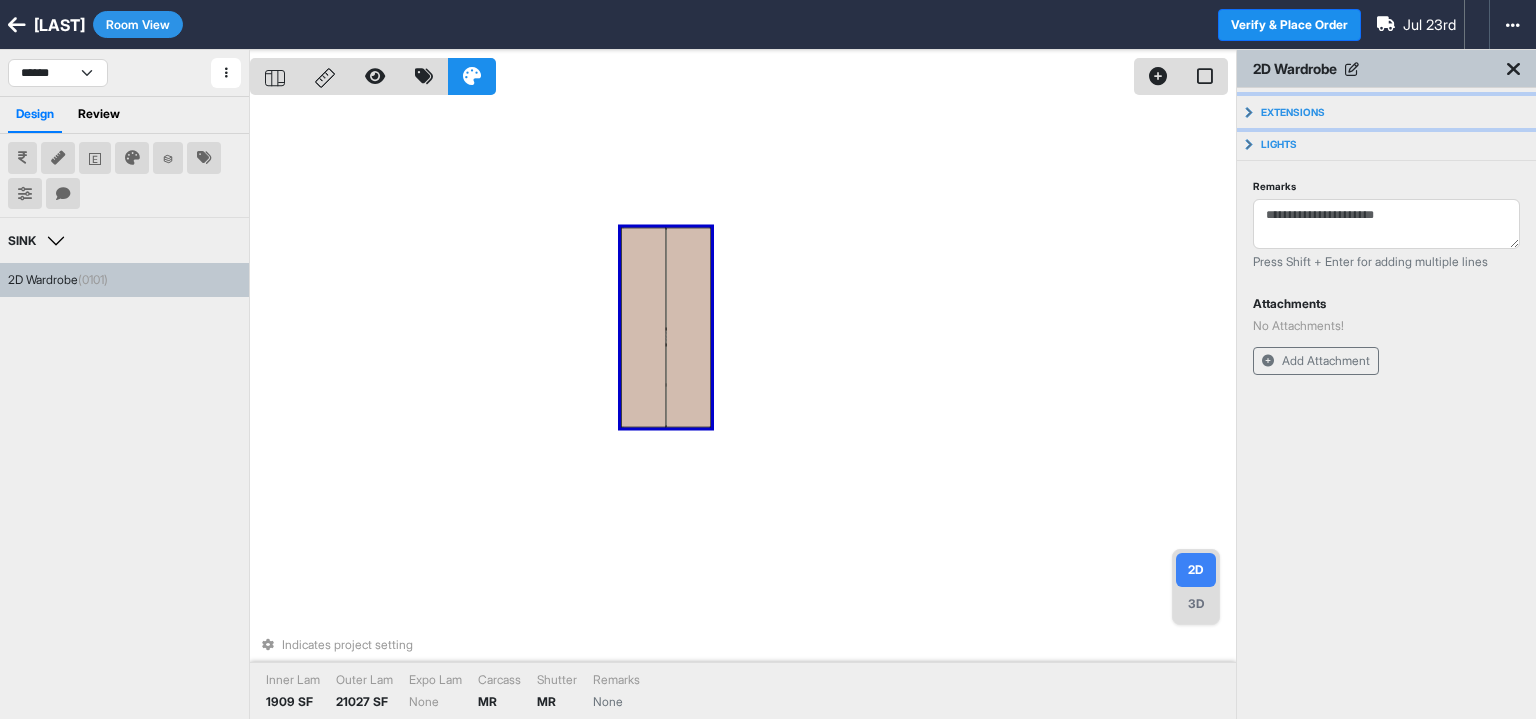 click on "Extensions" at bounding box center (1293, 112) 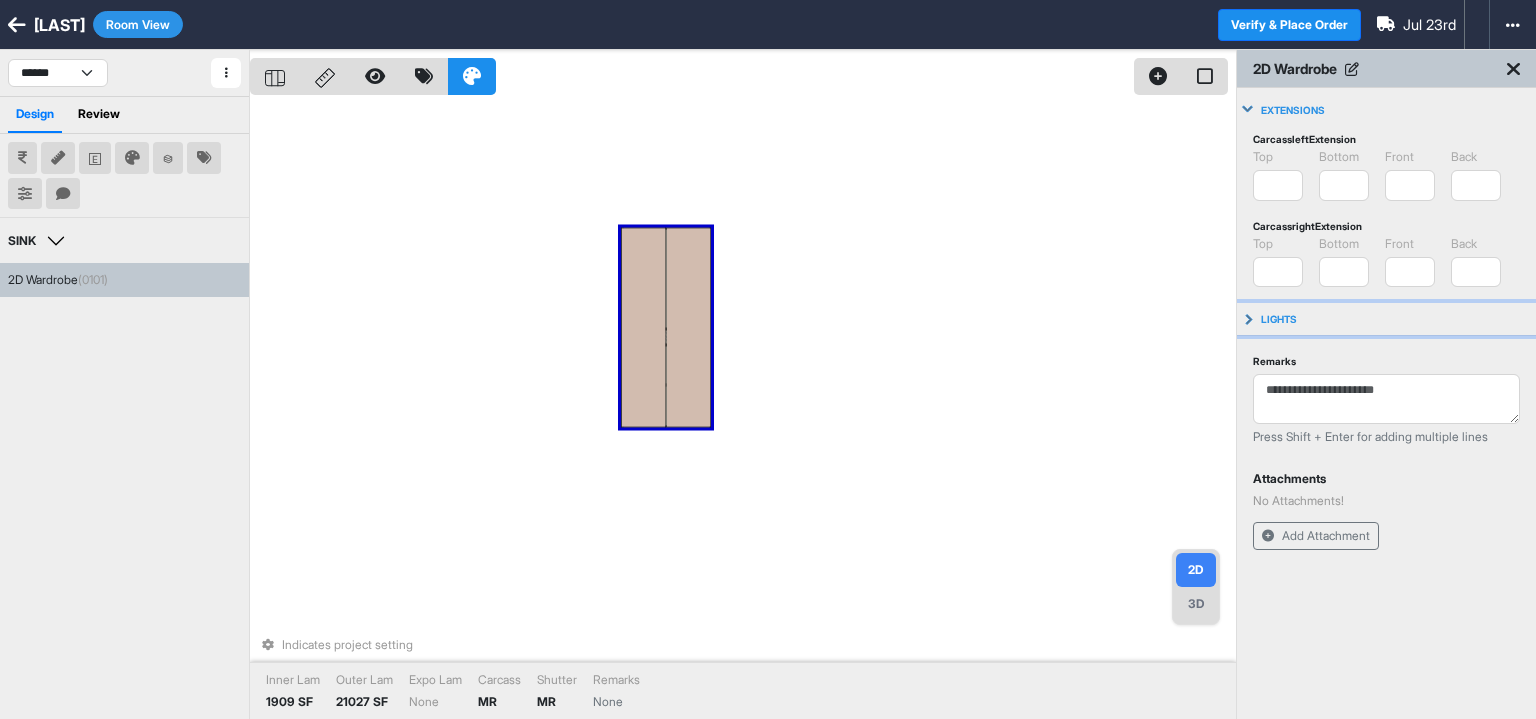 click on "Lights" at bounding box center [1279, 319] 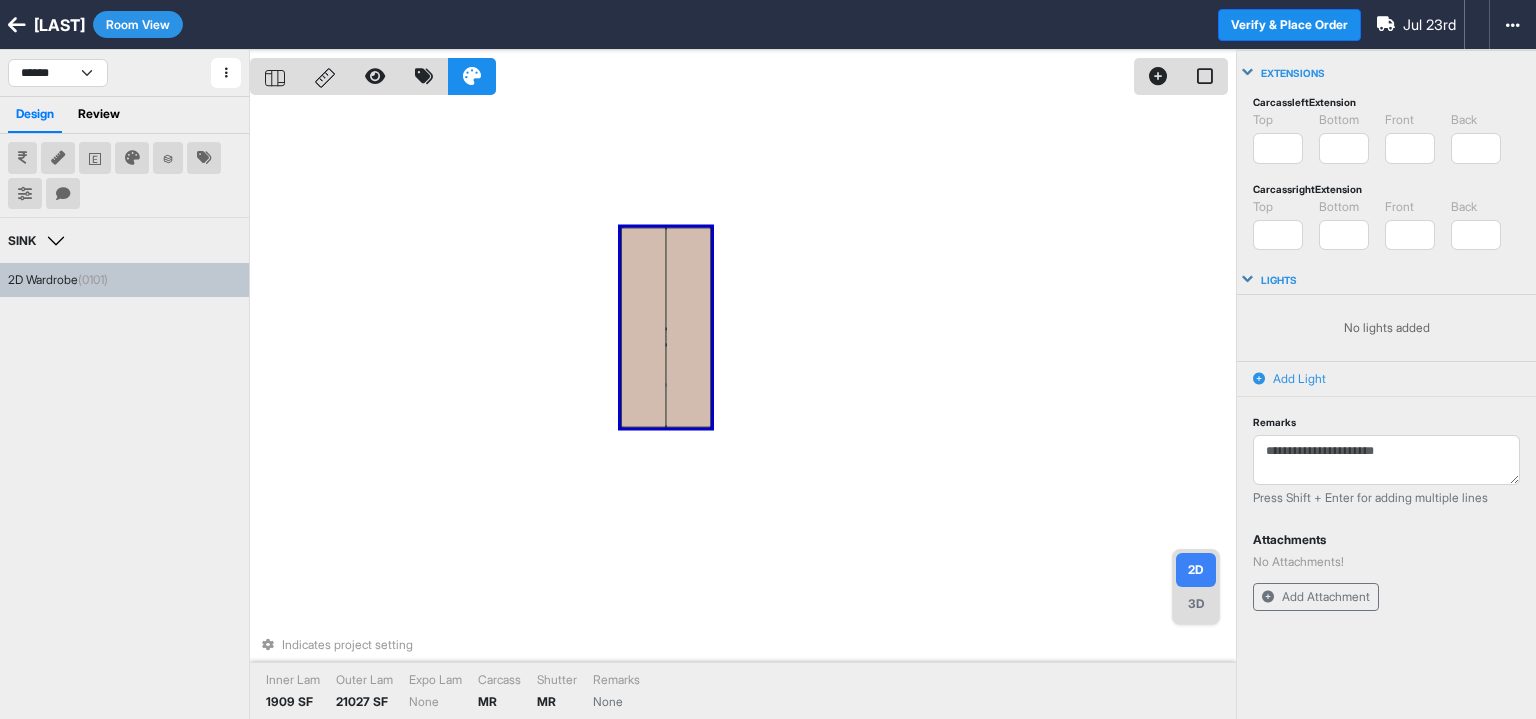 scroll, scrollTop: 0, scrollLeft: 0, axis: both 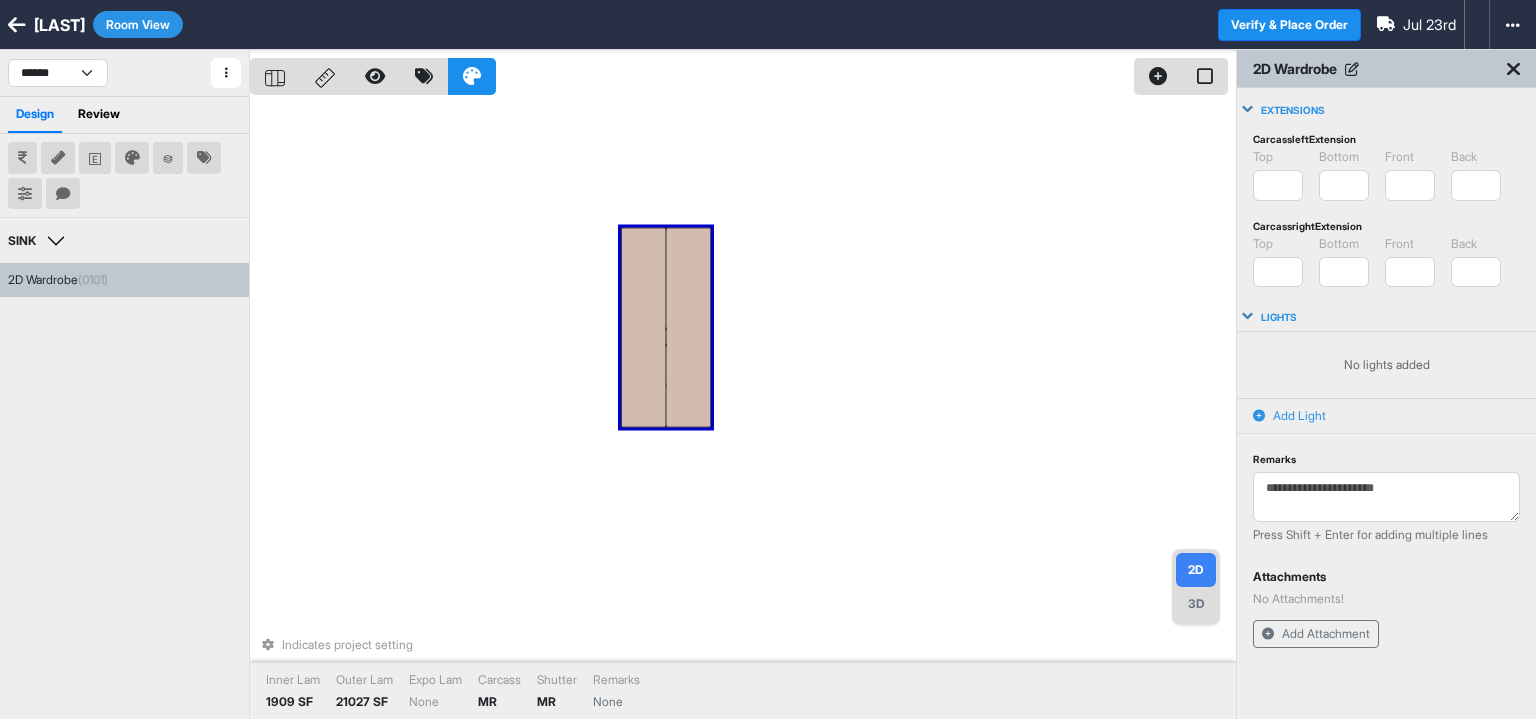 click at bounding box center (1513, 69) 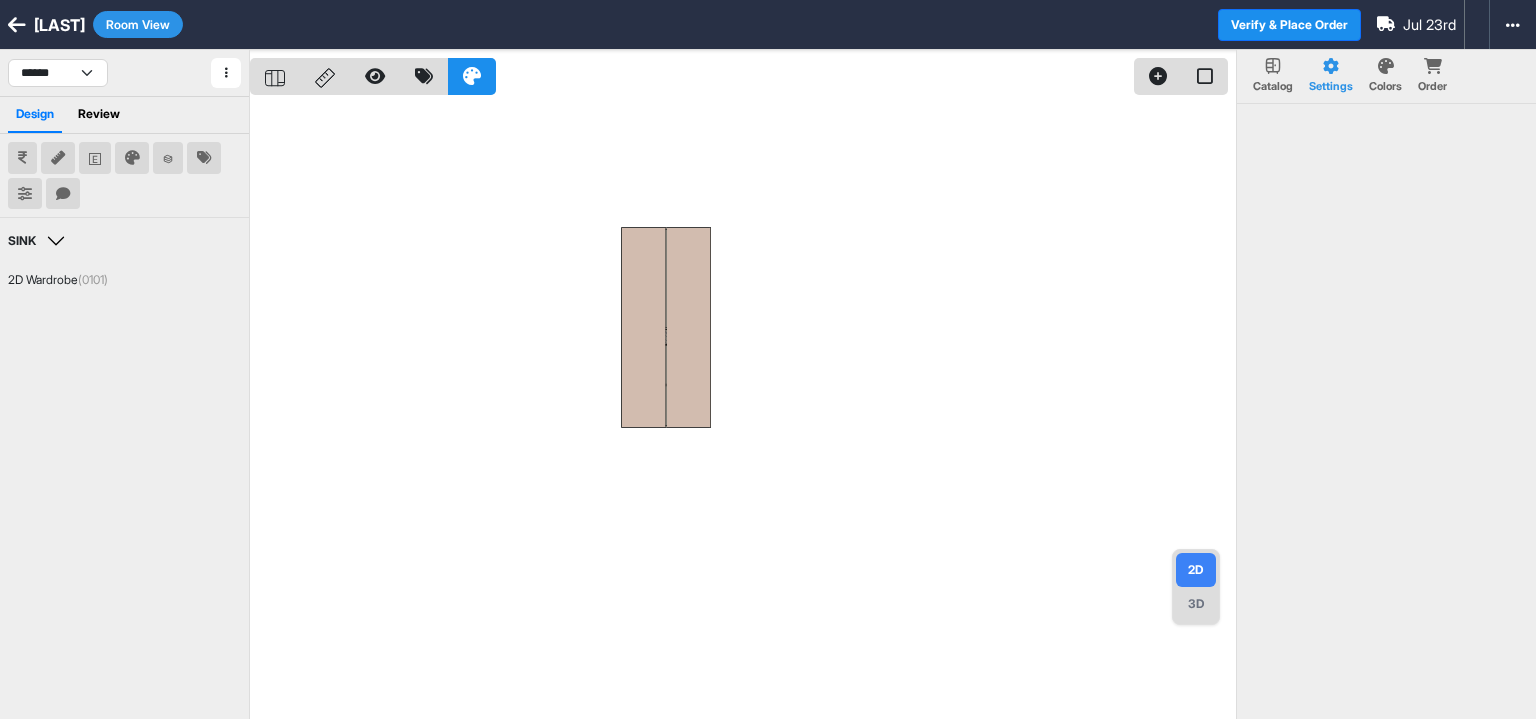 click on "Catalog" at bounding box center [1273, 86] 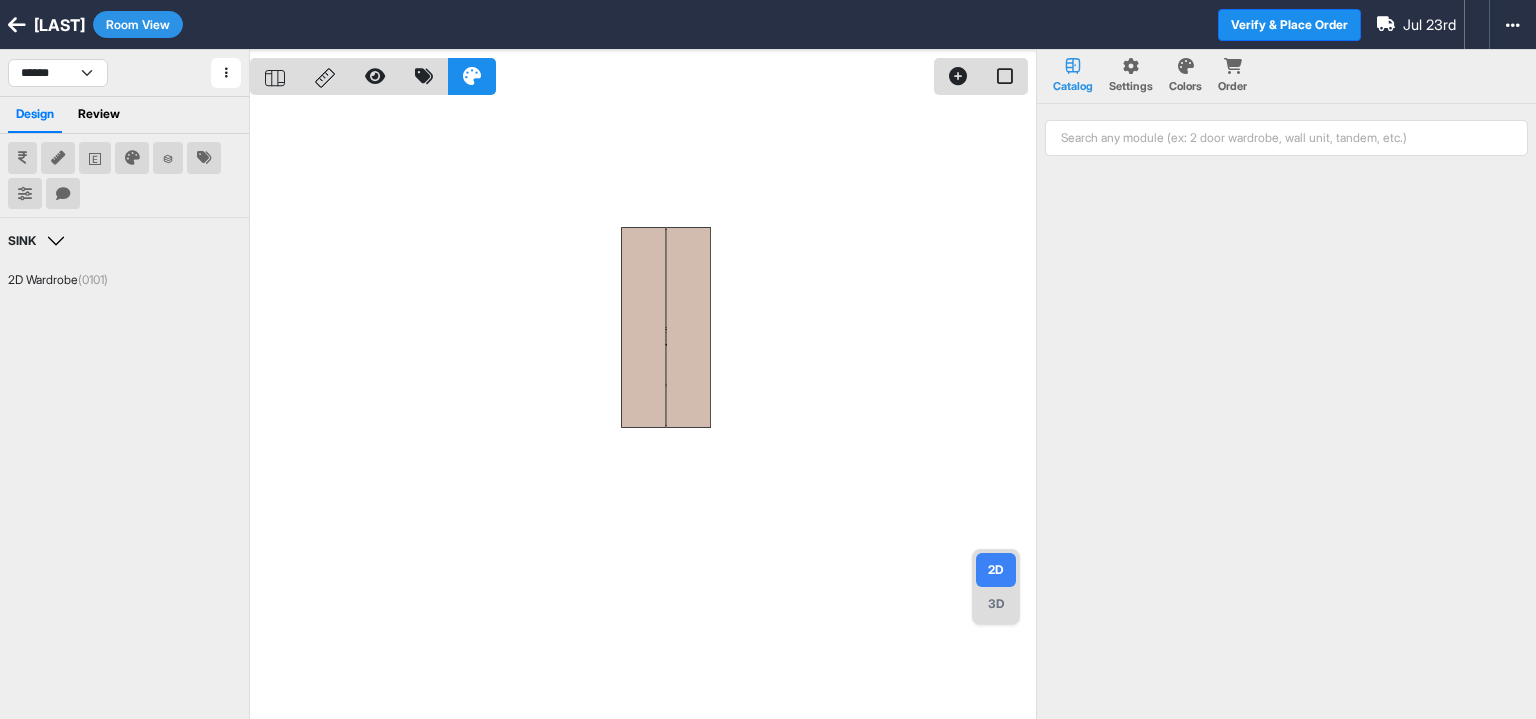 click at bounding box center (1286, 138) 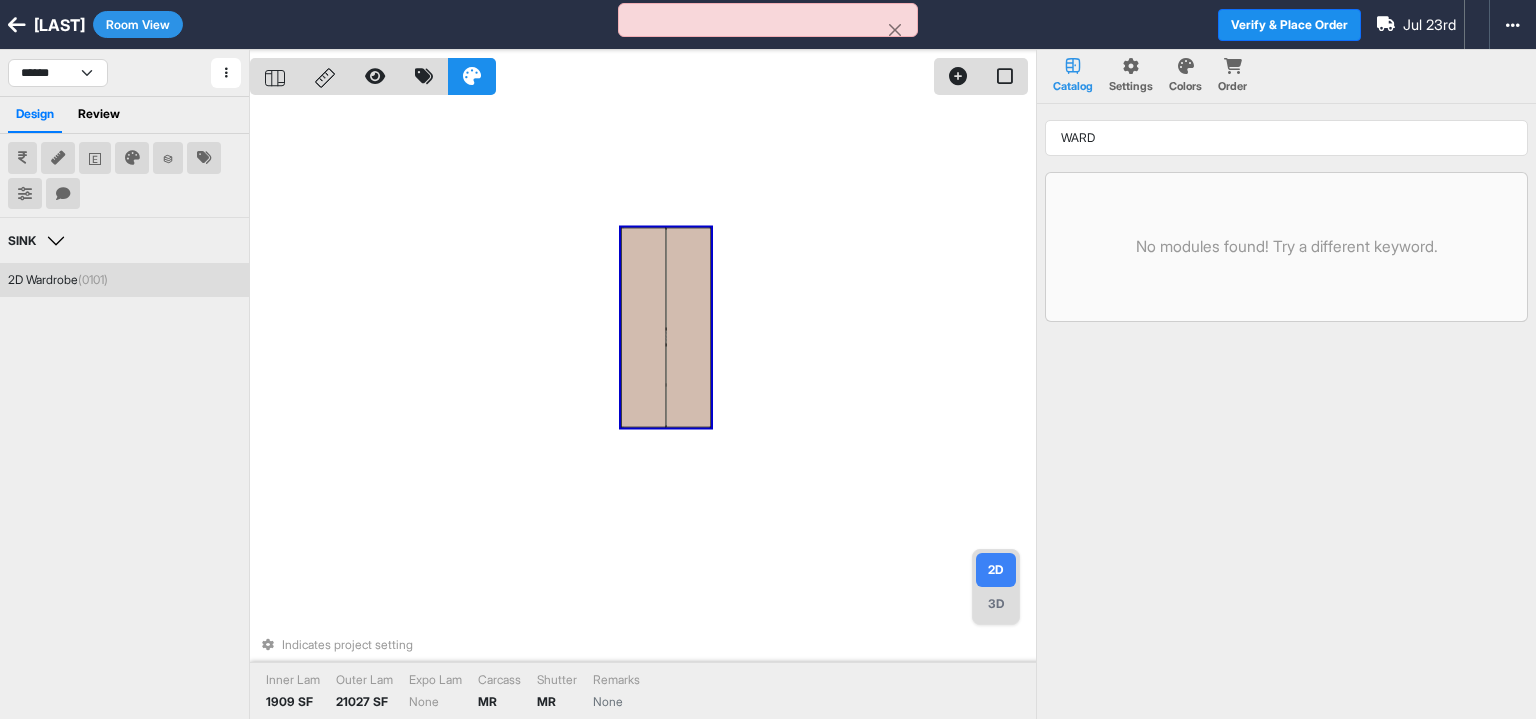 type on "WARD" 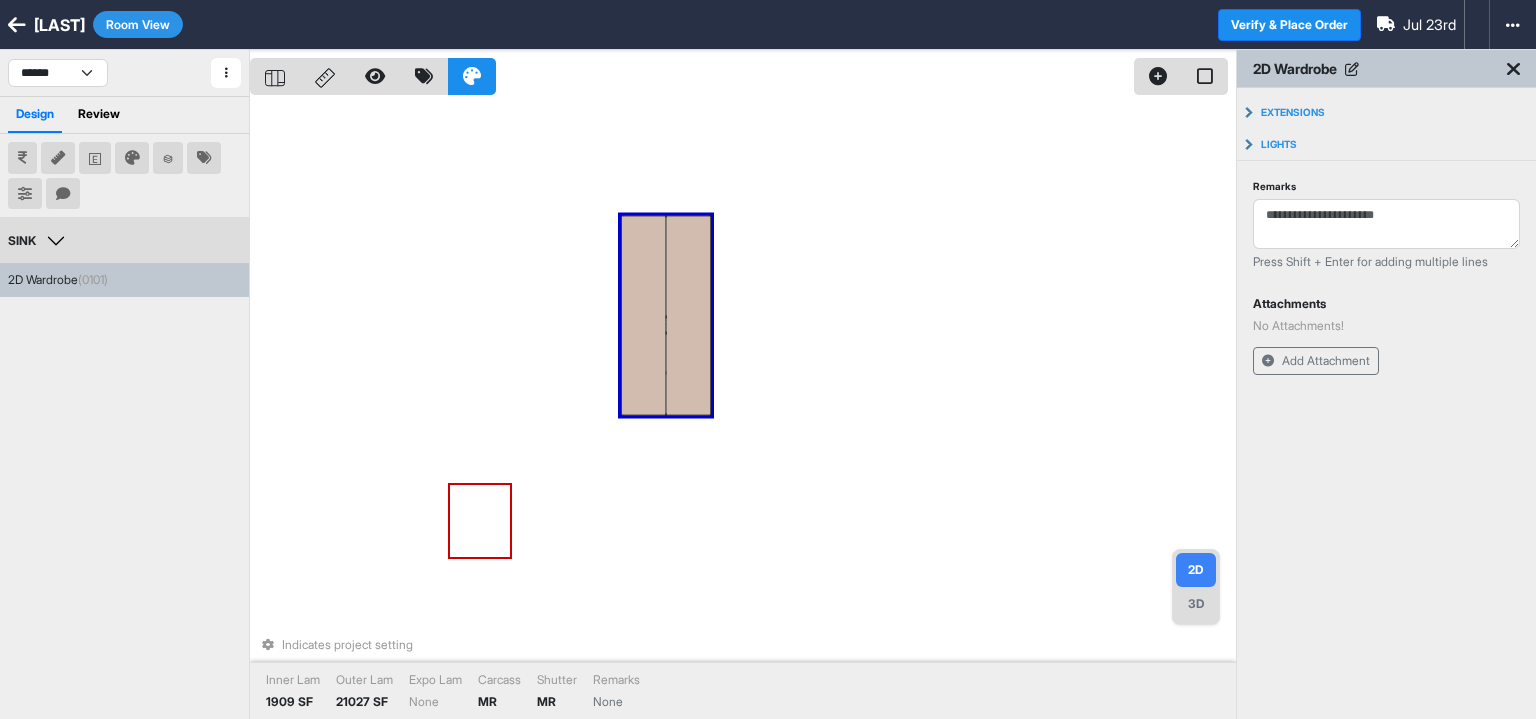 click on "SINK" at bounding box center [39, 241] 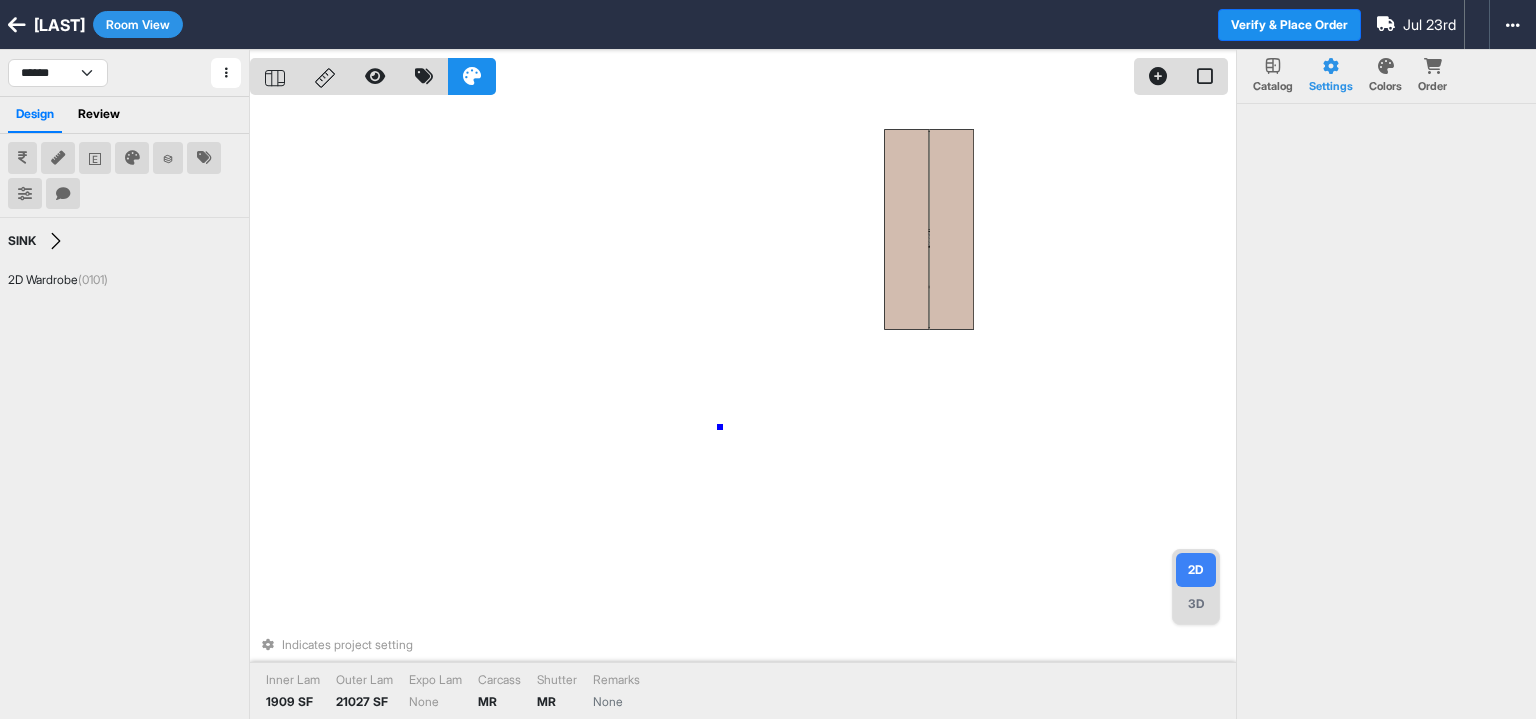 click on "Indicates project setting Inner Lam 1909 SF Outer Lam 21027 SF Expo Lam None Carcass MR Shutter MR Remarks None" at bounding box center (743, 409) 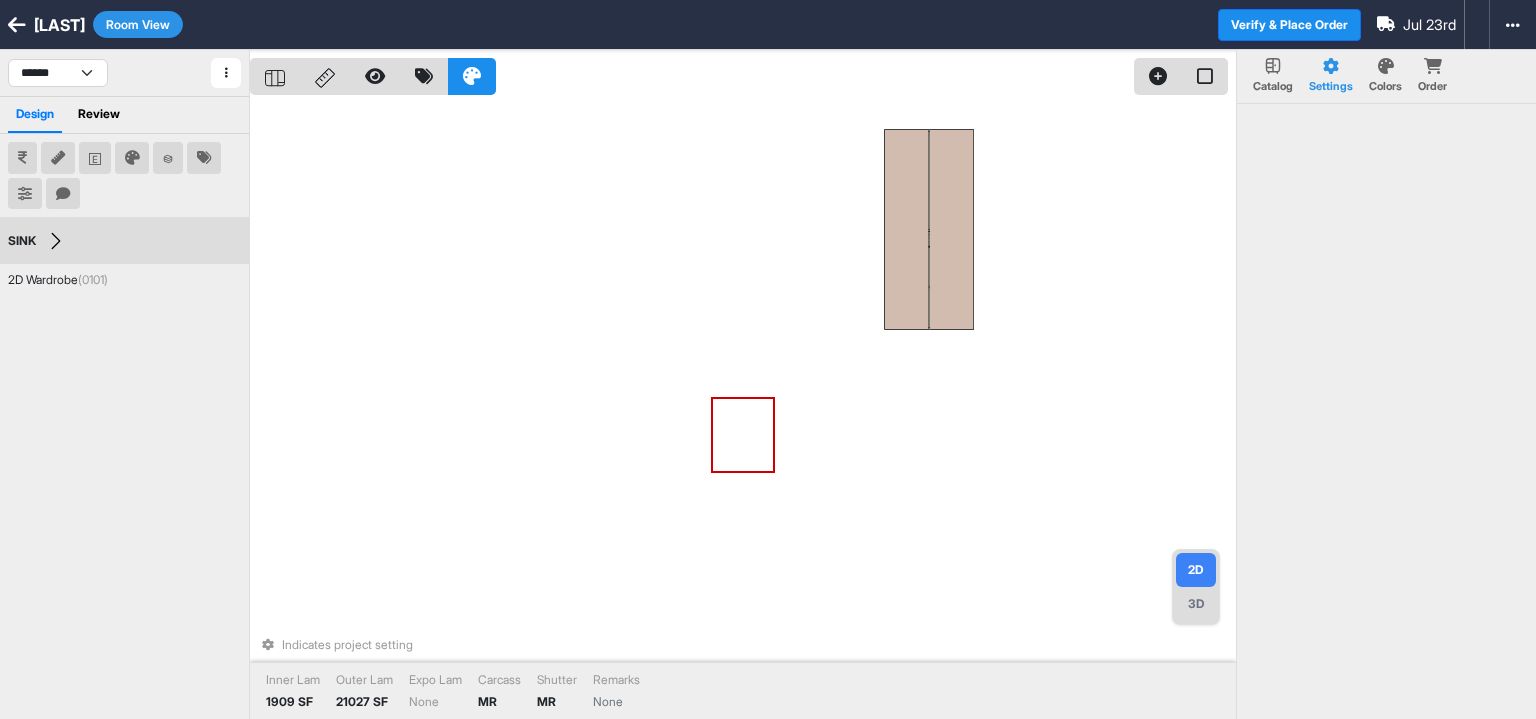 click on "SINK   Edit  Group  Name" at bounding box center (124, 241) 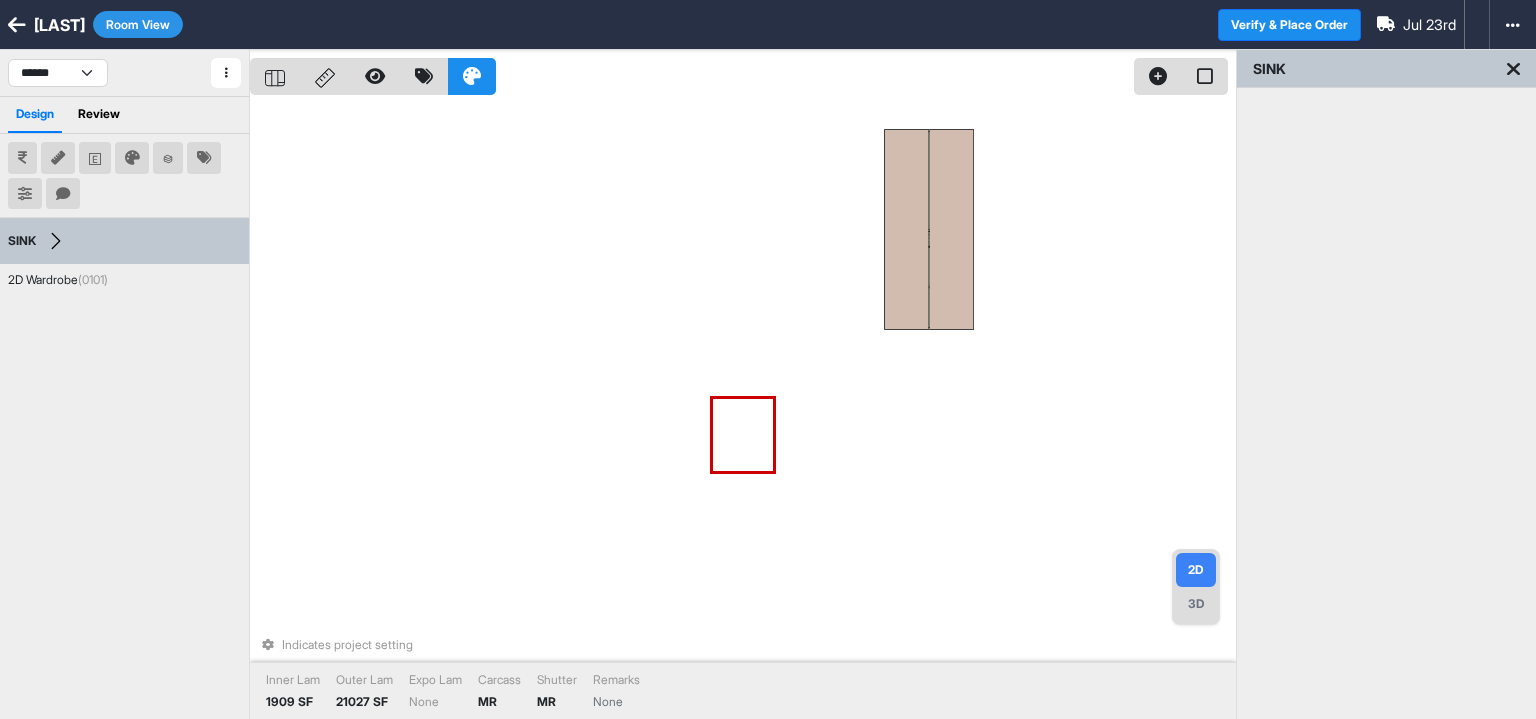 click on "SINK   Edit  Group  Name" at bounding box center (124, 241) 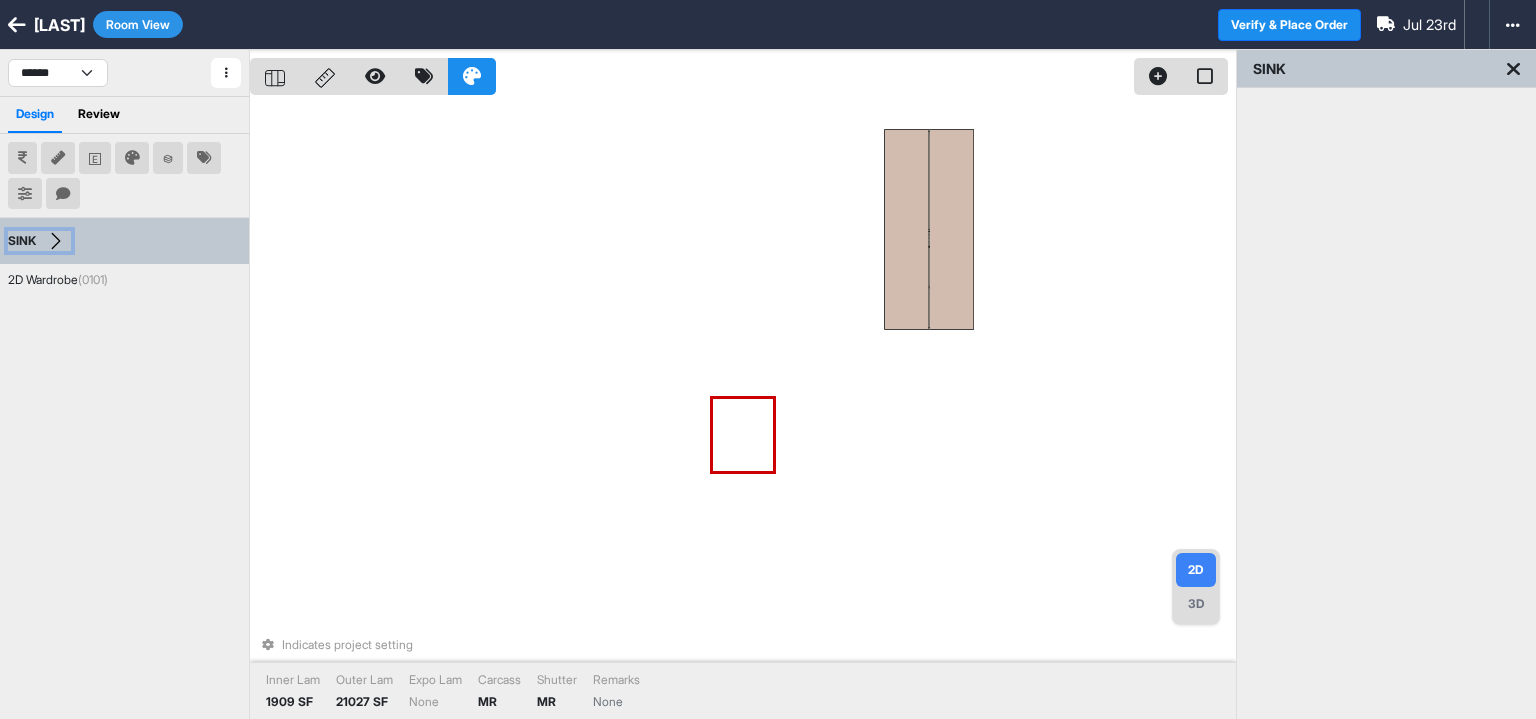 click on "SINK" at bounding box center (39, 241) 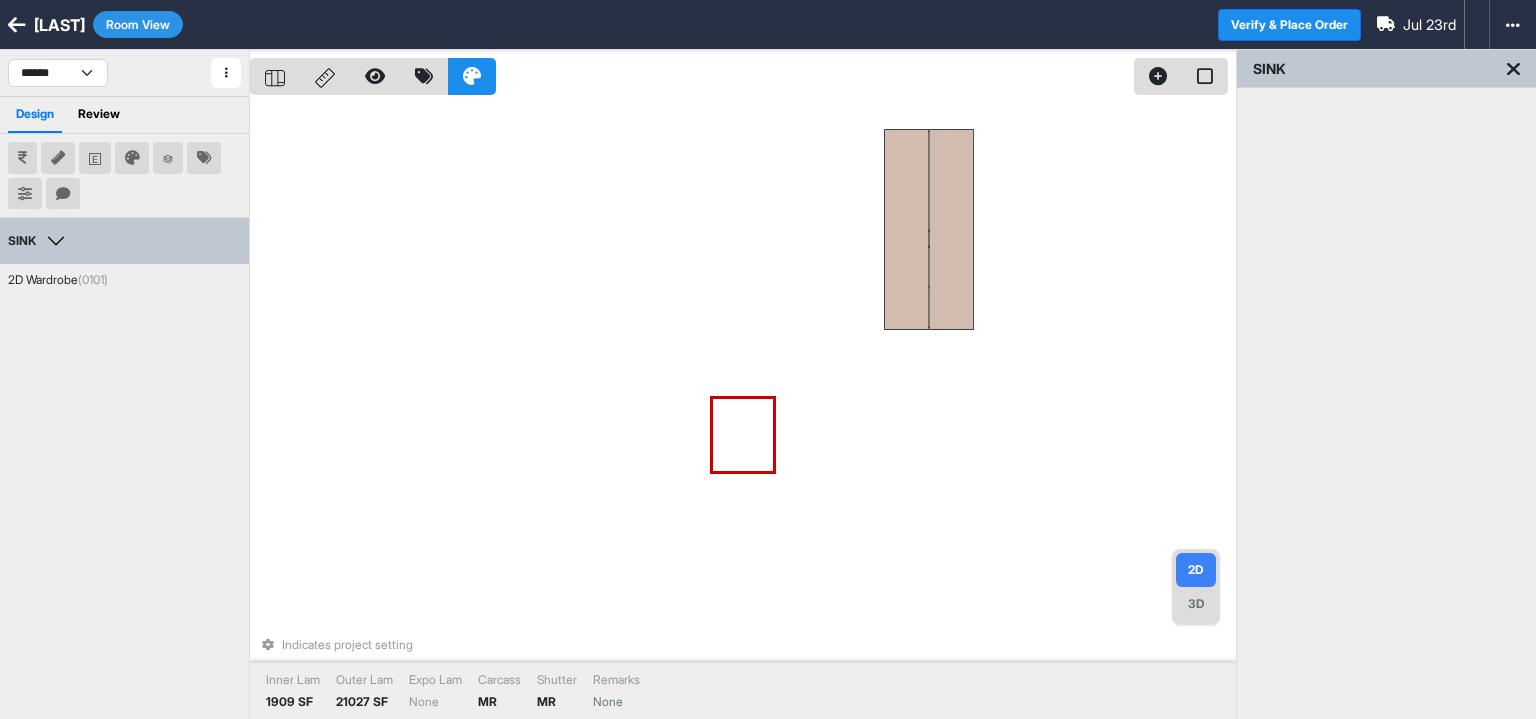click on "3D" at bounding box center (1196, 604) 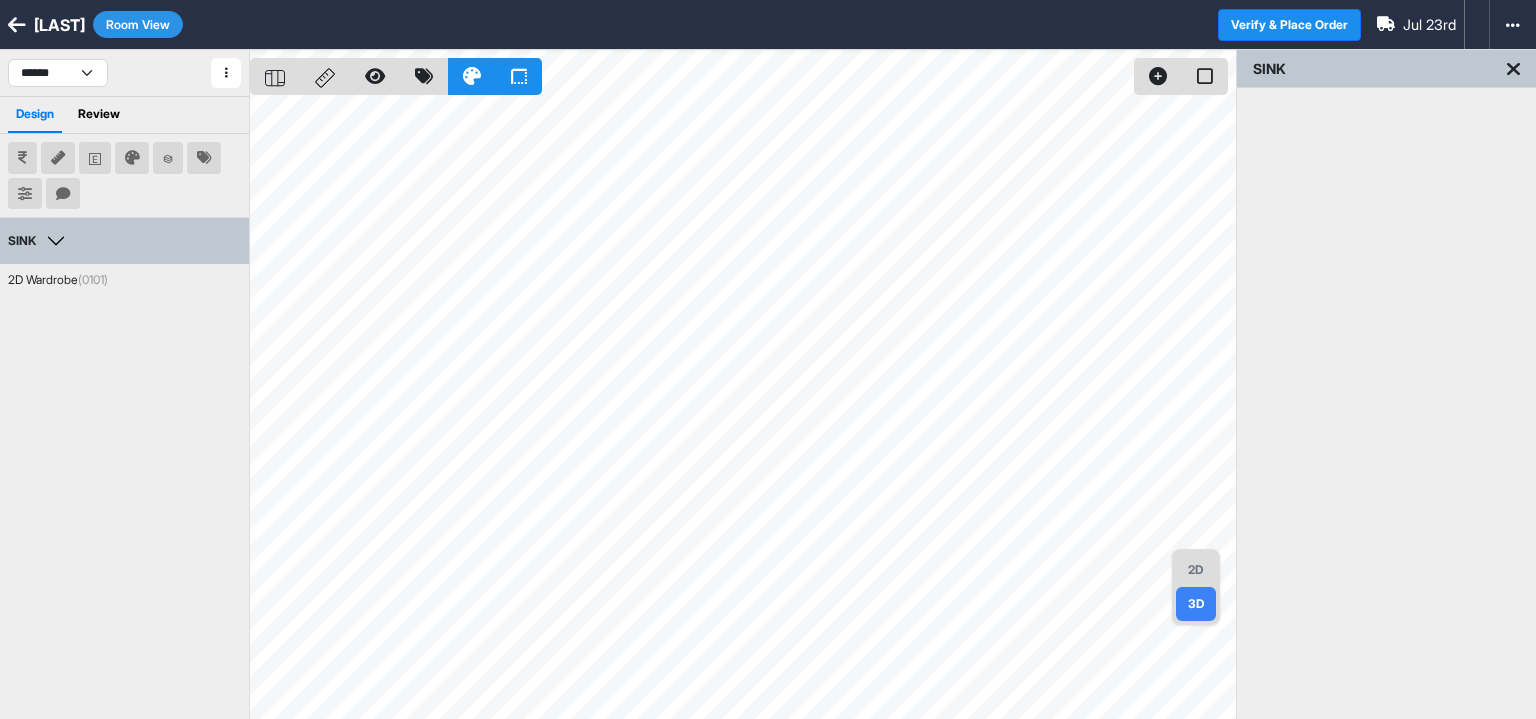 click on "SINK" at bounding box center (39, 241) 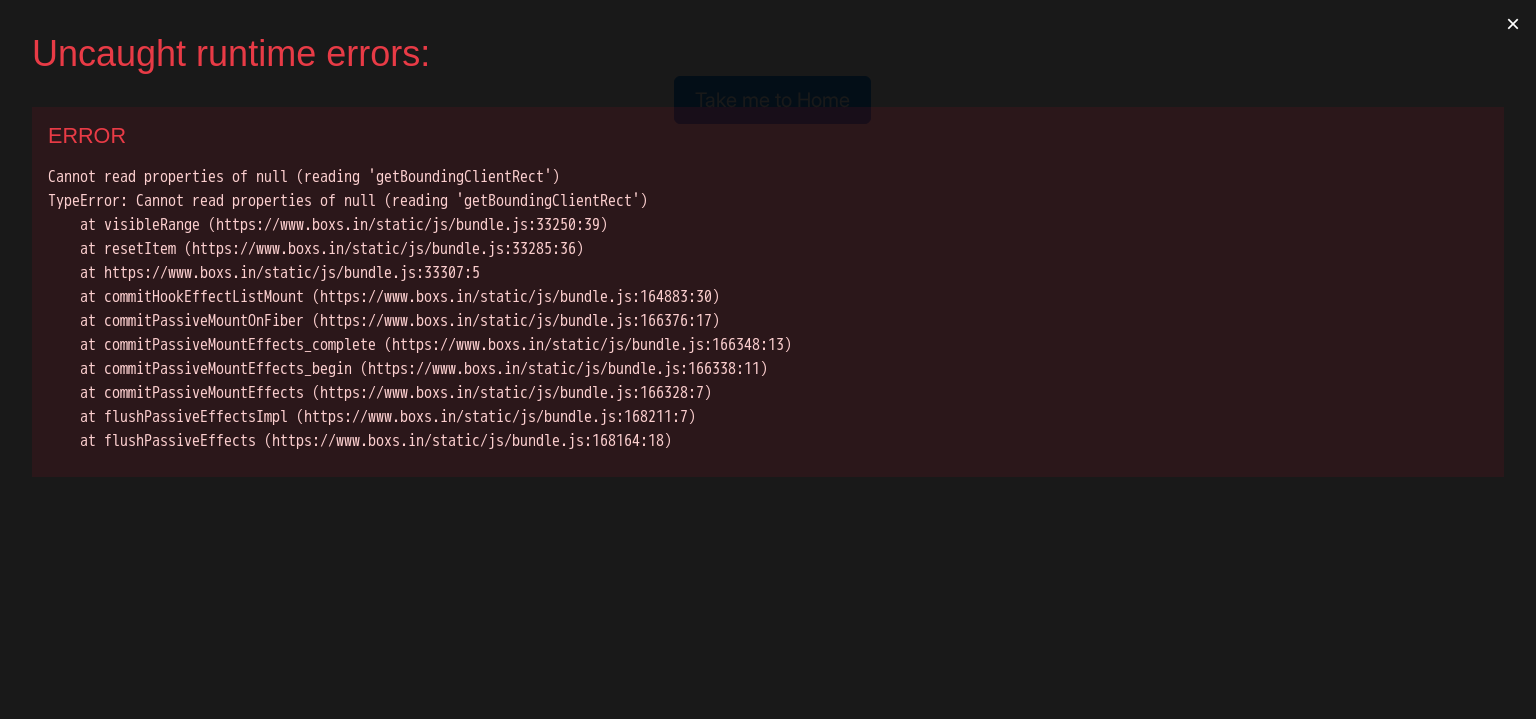 scroll, scrollTop: 0, scrollLeft: 0, axis: both 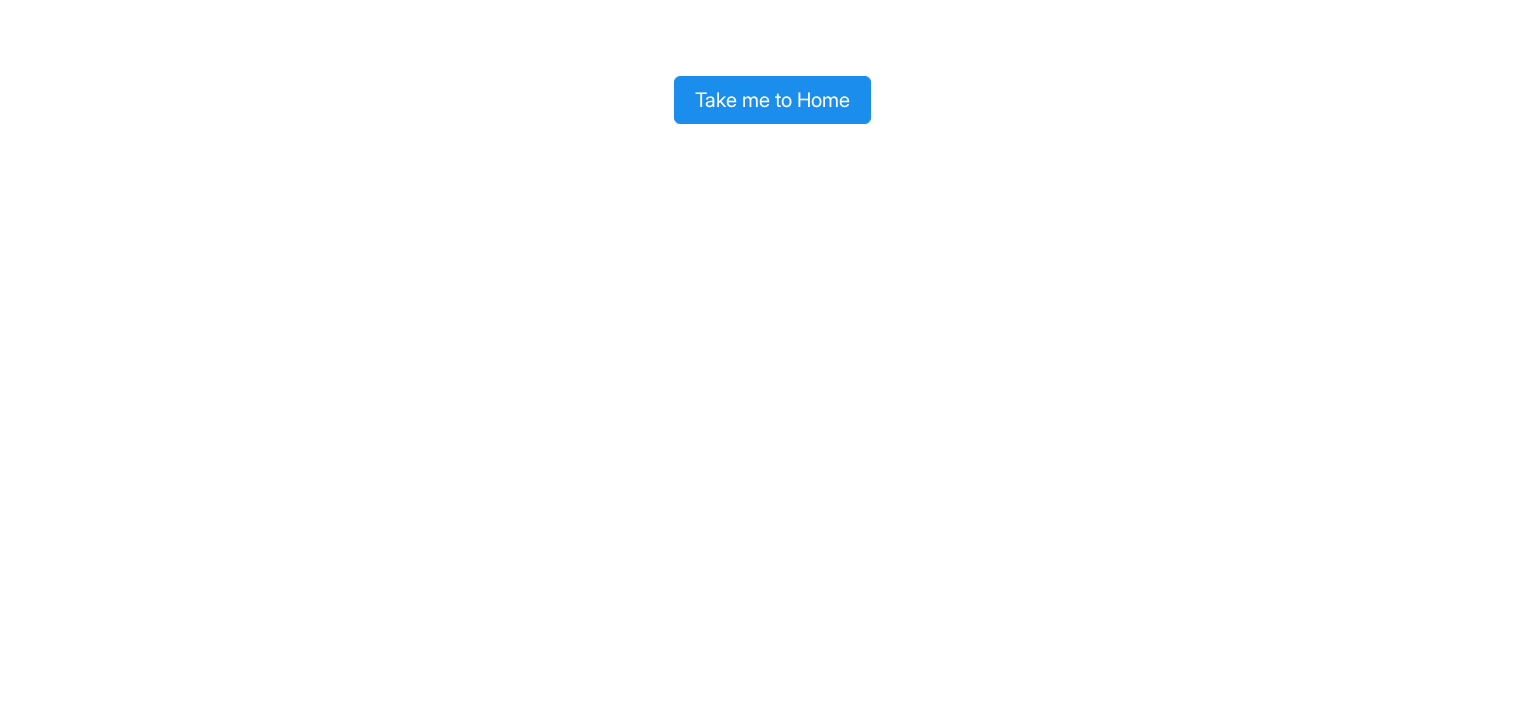 click on "Take me to Home" at bounding box center (772, 100) 